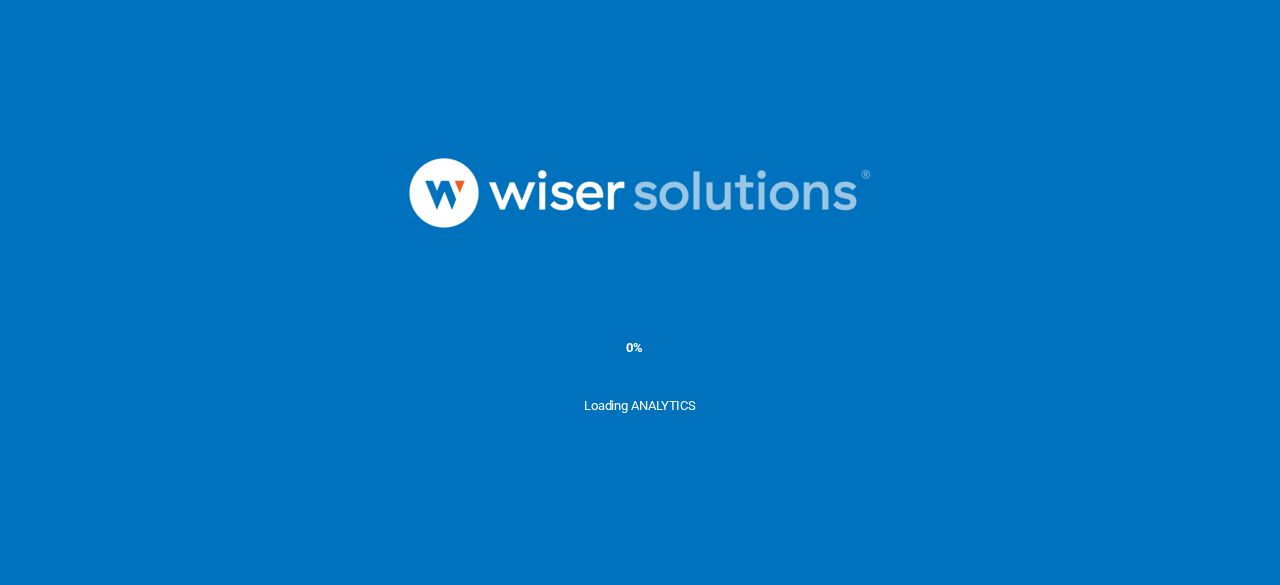 scroll, scrollTop: 0, scrollLeft: 0, axis: both 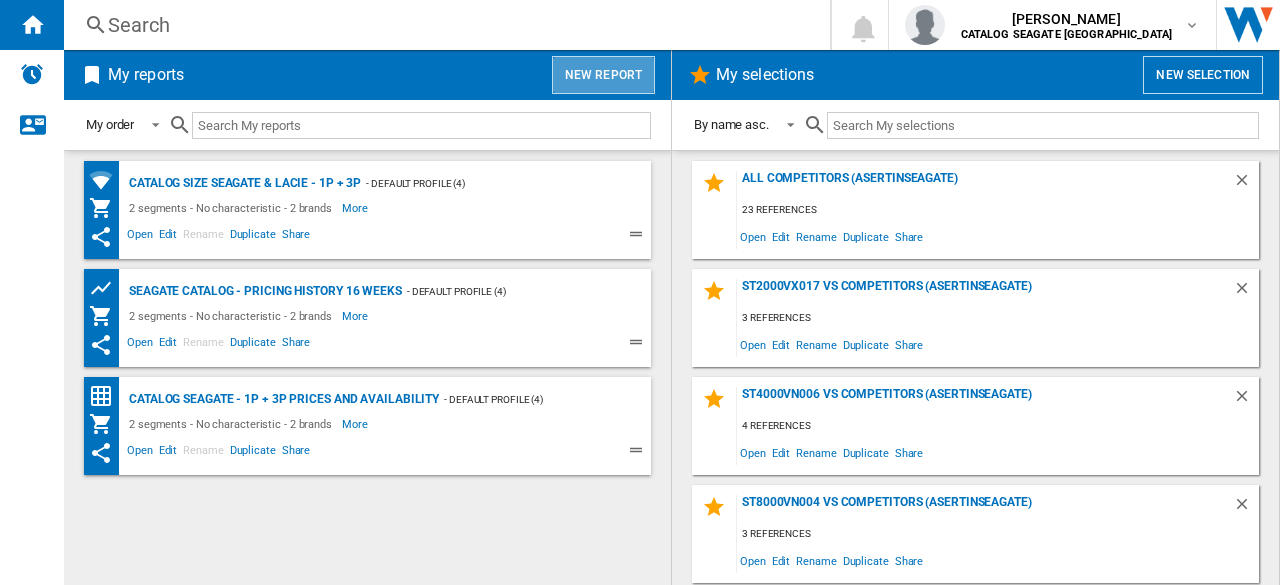 click on "New report" at bounding box center [603, 75] 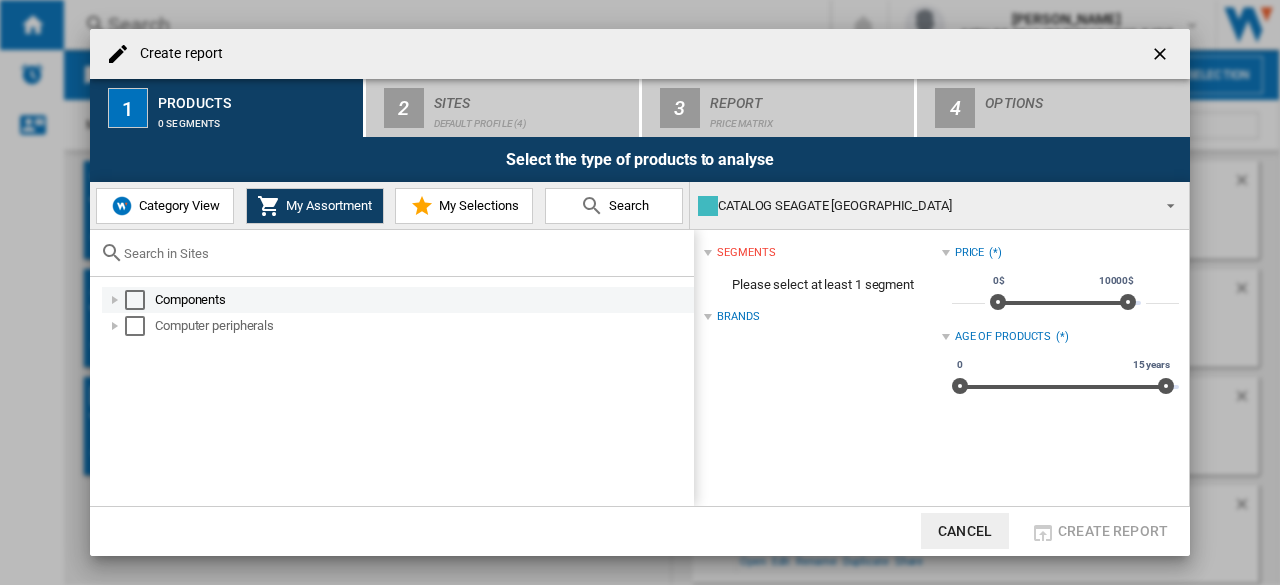 click at bounding box center (115, 300) 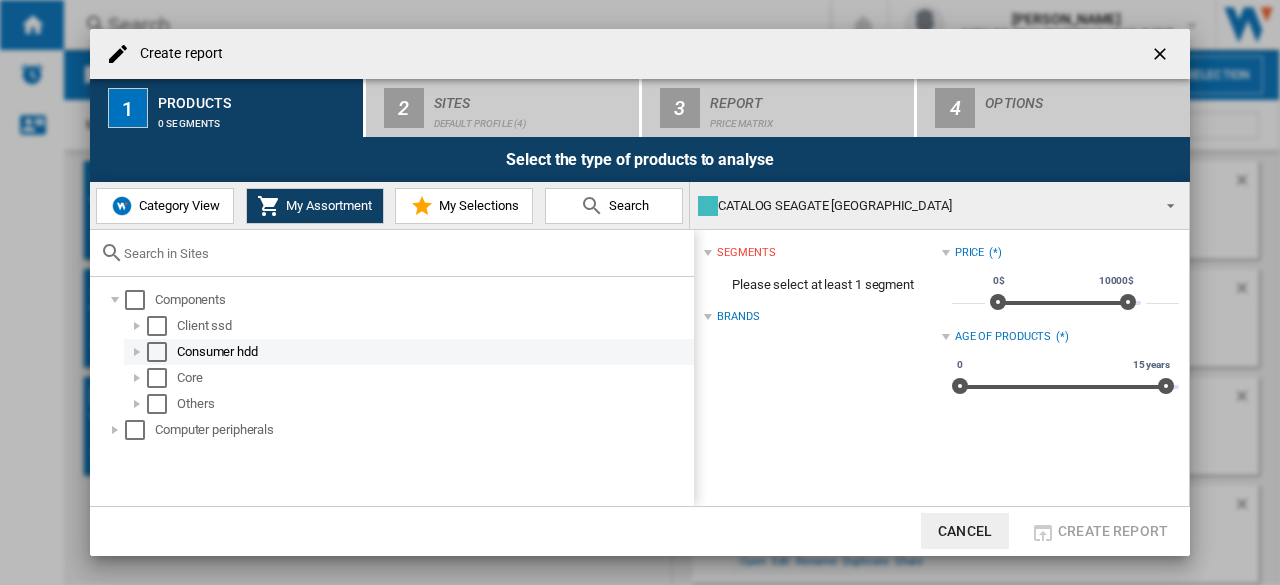 click at bounding box center [157, 352] 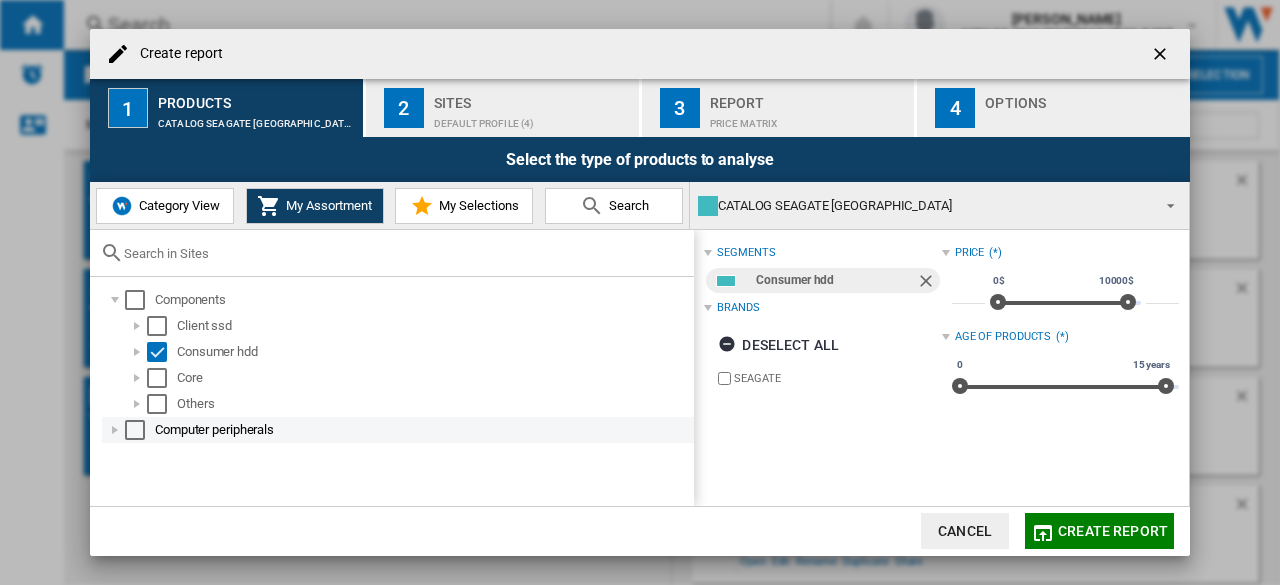 click at bounding box center [115, 430] 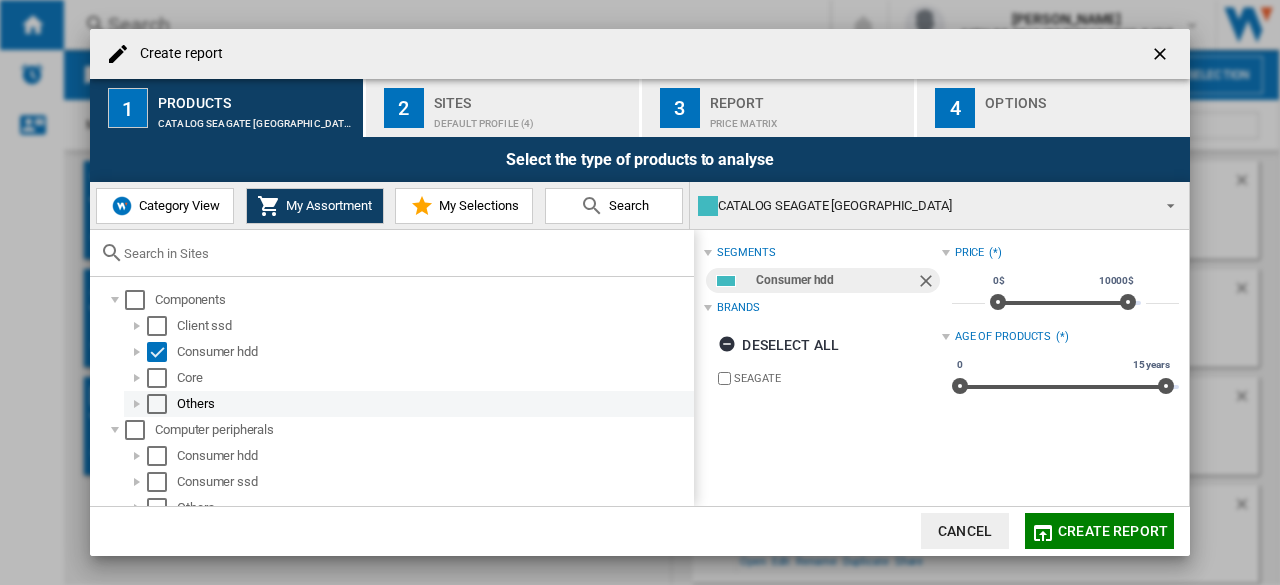scroll, scrollTop: 14, scrollLeft: 0, axis: vertical 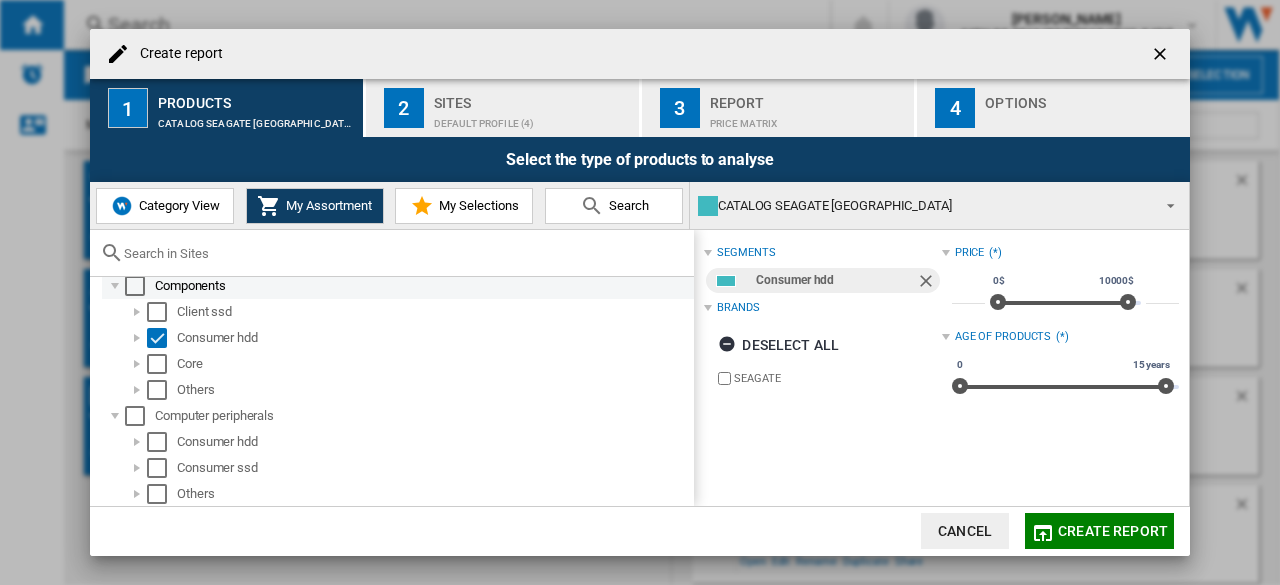 click at bounding box center (135, 286) 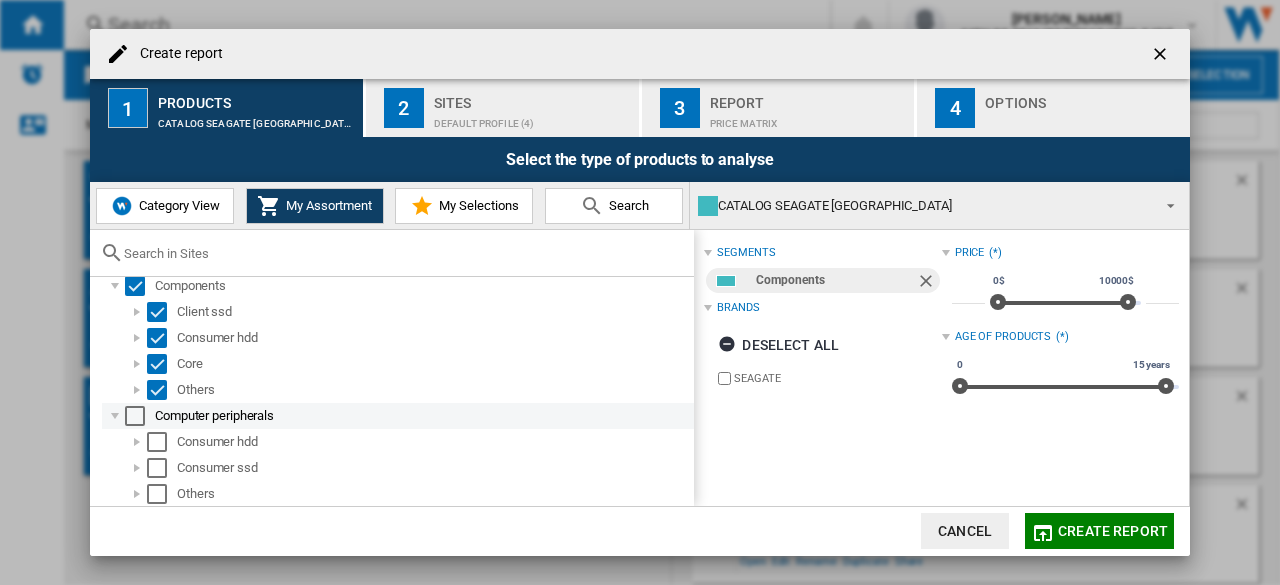 click at bounding box center (135, 416) 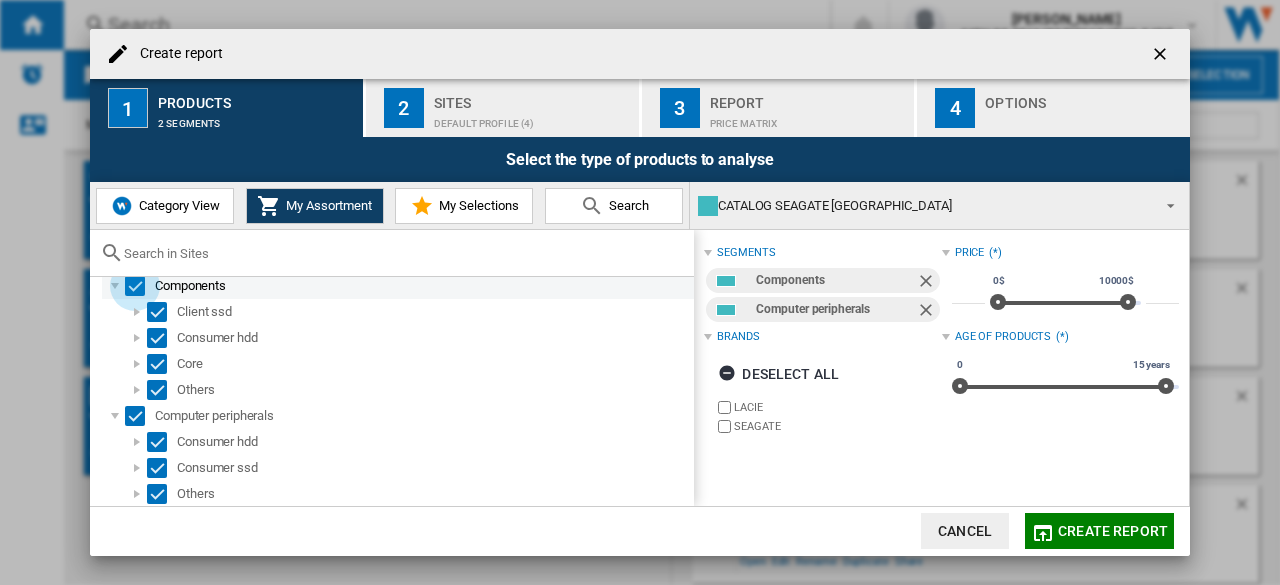 click at bounding box center [135, 286] 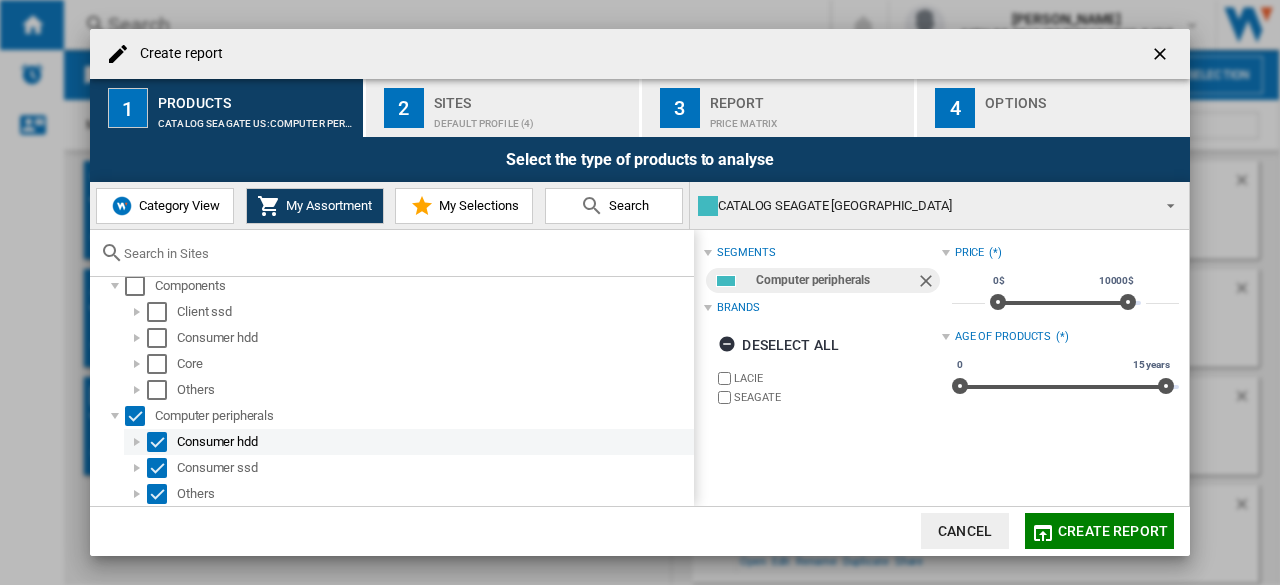 click on "Consumer hdd" at bounding box center [434, 442] 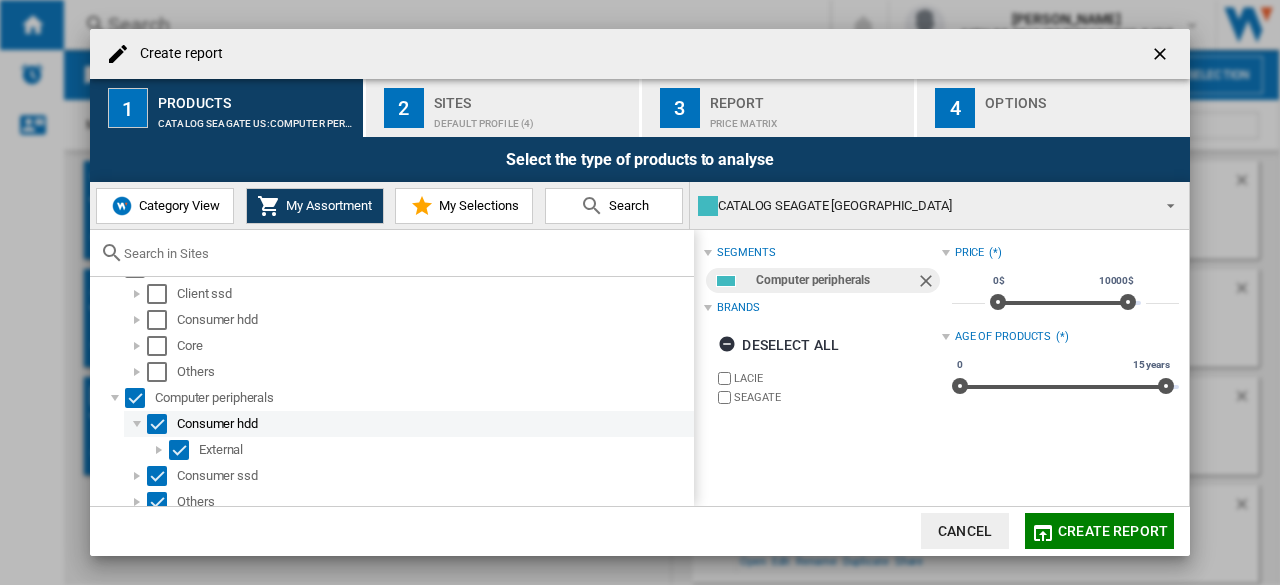 scroll, scrollTop: 40, scrollLeft: 0, axis: vertical 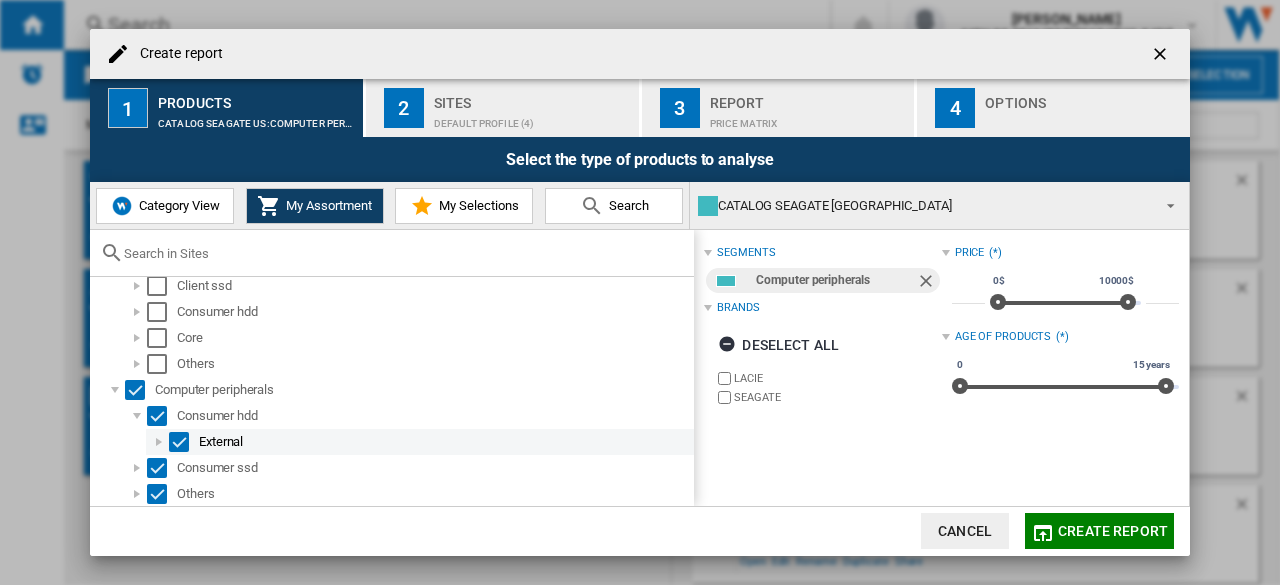 click on "External" at bounding box center (445, 442) 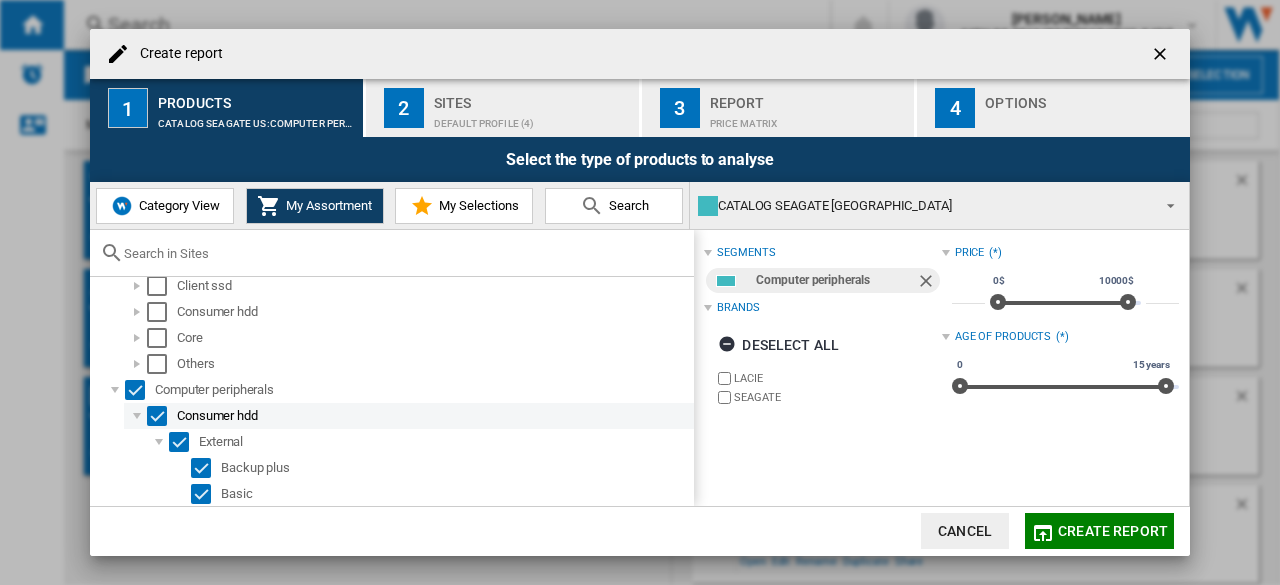 click on "Consumer hdd" at bounding box center (434, 416) 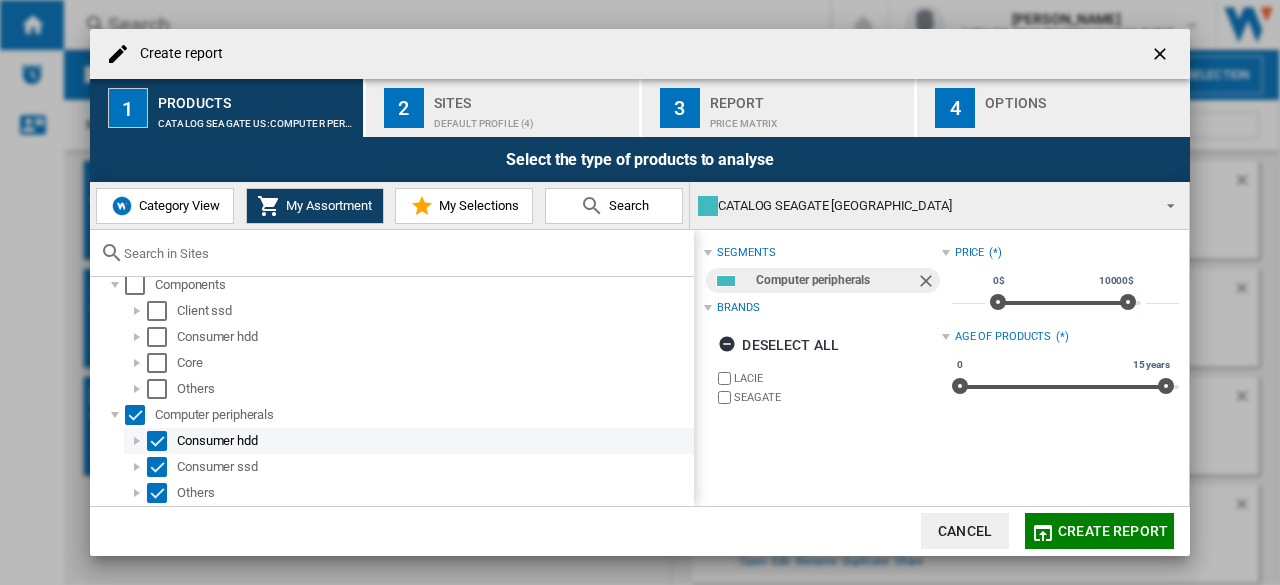scroll, scrollTop: 14, scrollLeft: 0, axis: vertical 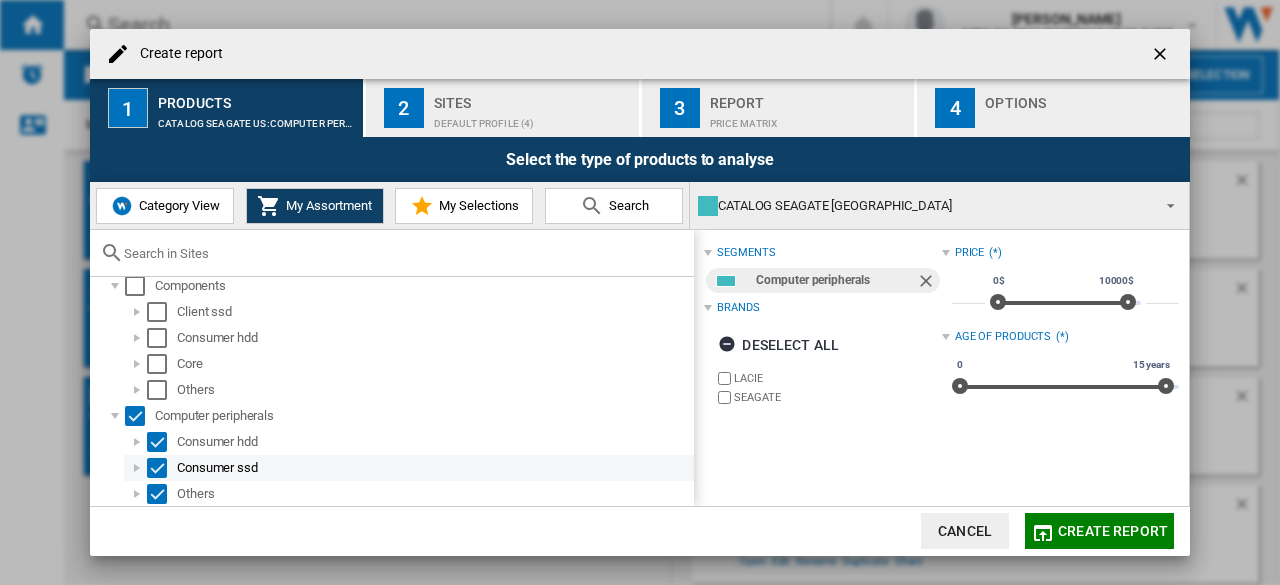 click on "Consumer ssd" at bounding box center [434, 468] 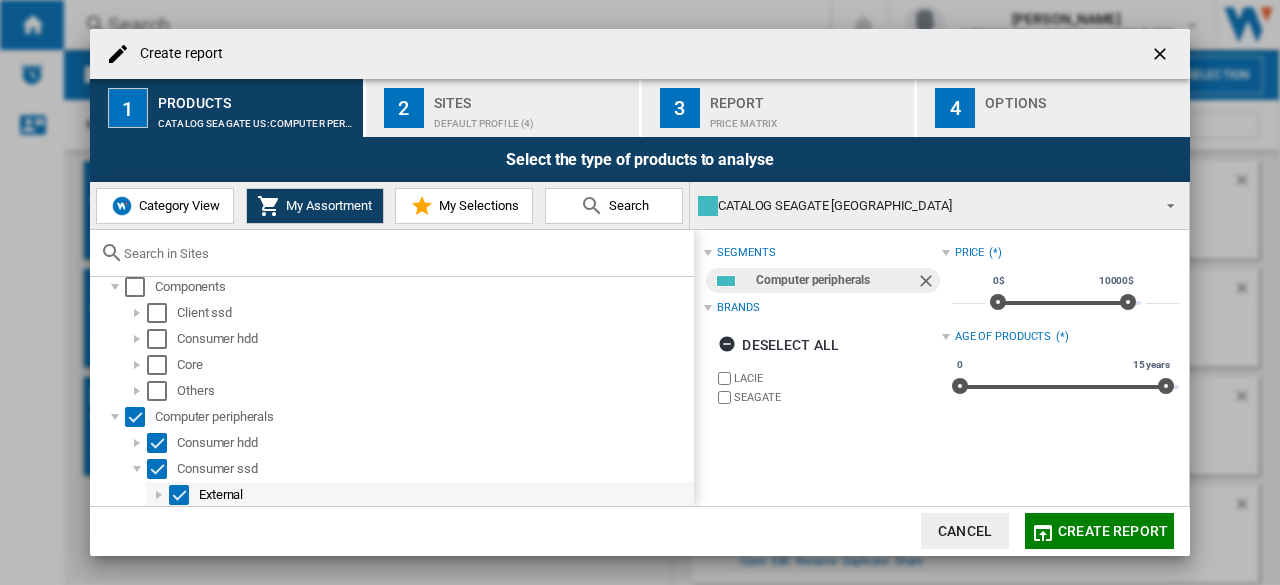 scroll, scrollTop: 0, scrollLeft: 0, axis: both 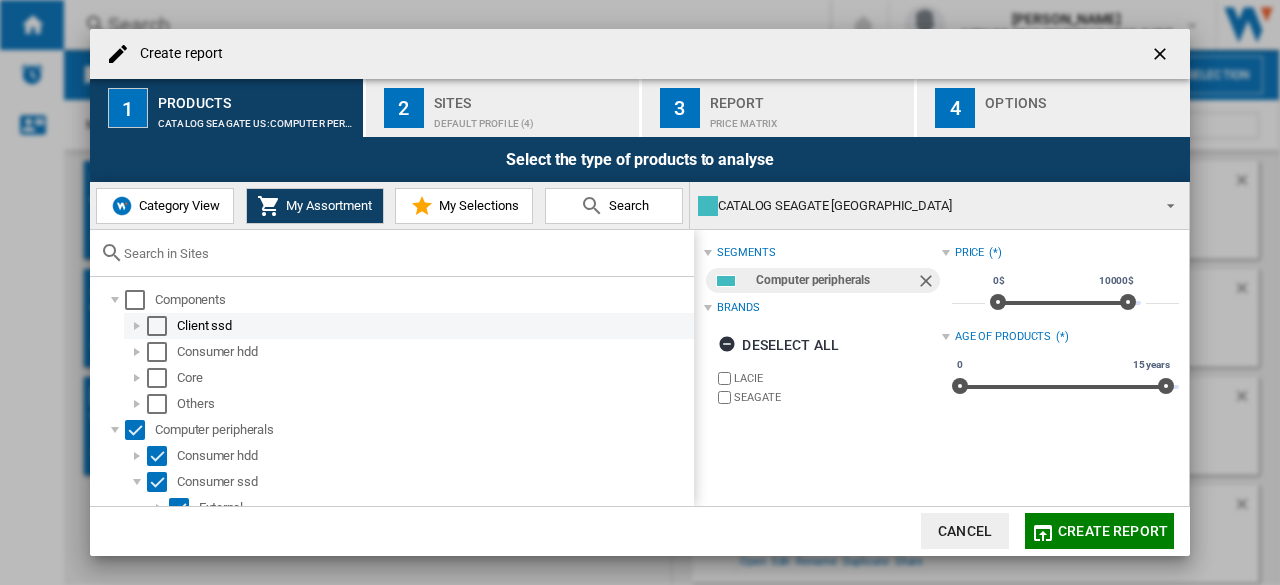 click on "Client ssd" at bounding box center (434, 326) 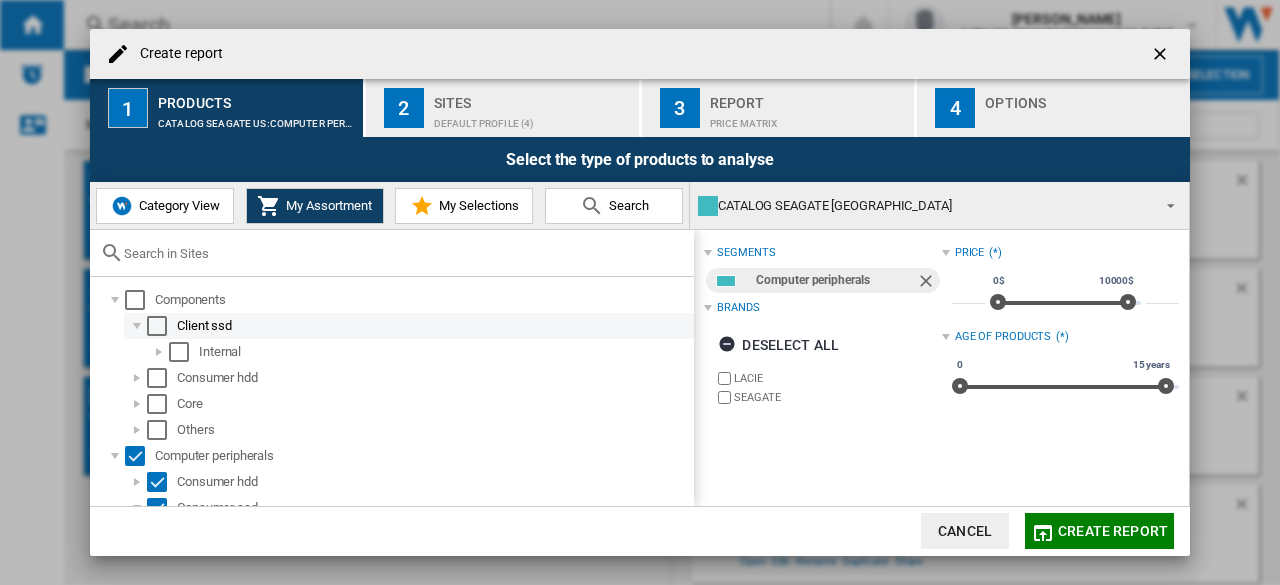 click on "Client ssd" at bounding box center [434, 326] 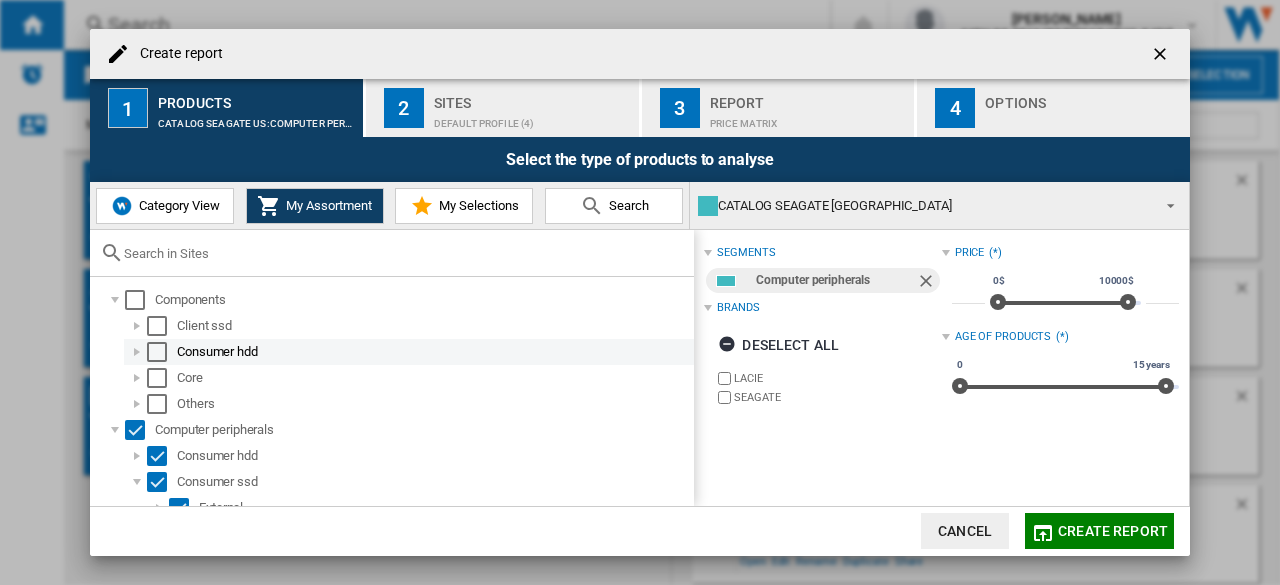 click on "Consumer hdd" at bounding box center [434, 352] 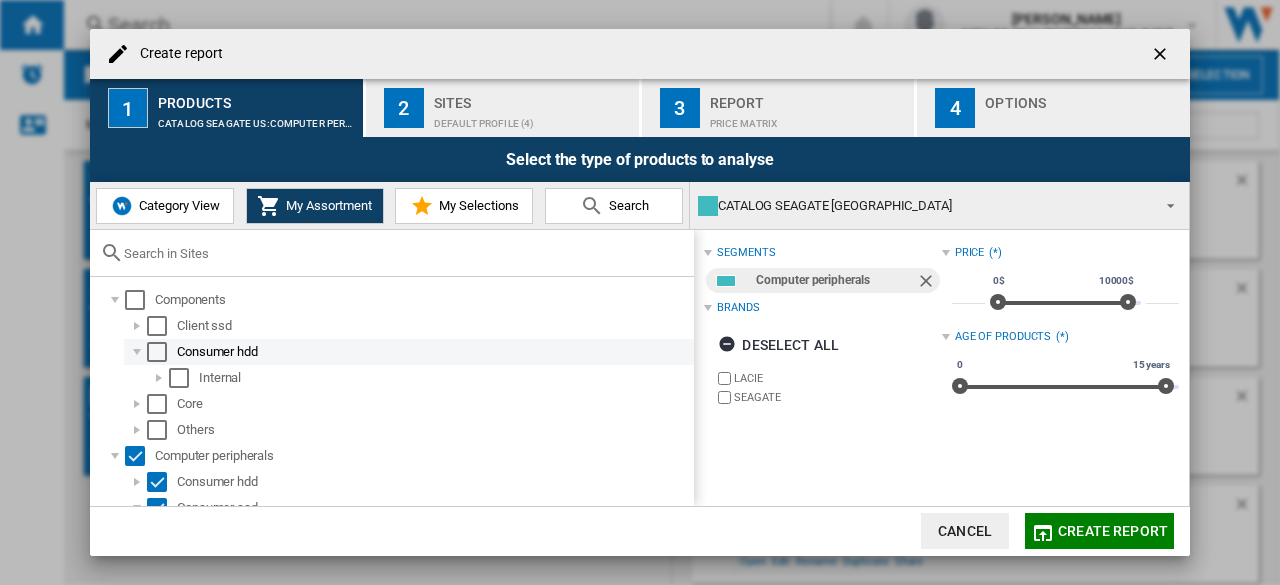 click on "Consumer hdd" at bounding box center (434, 352) 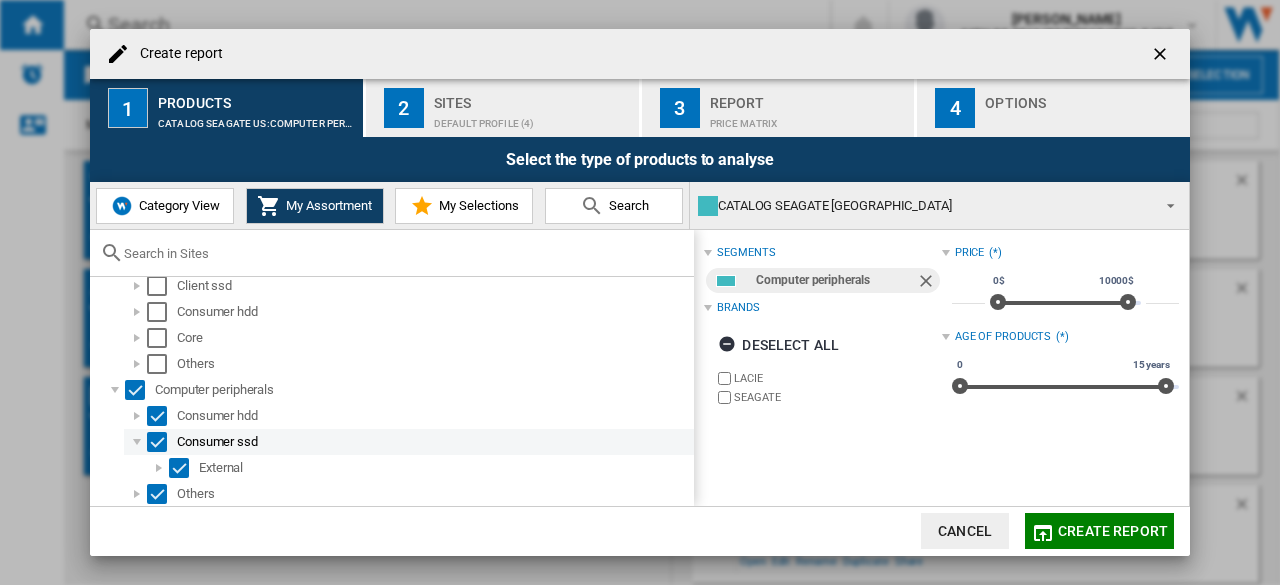 click on "Consumer ssd" at bounding box center [434, 442] 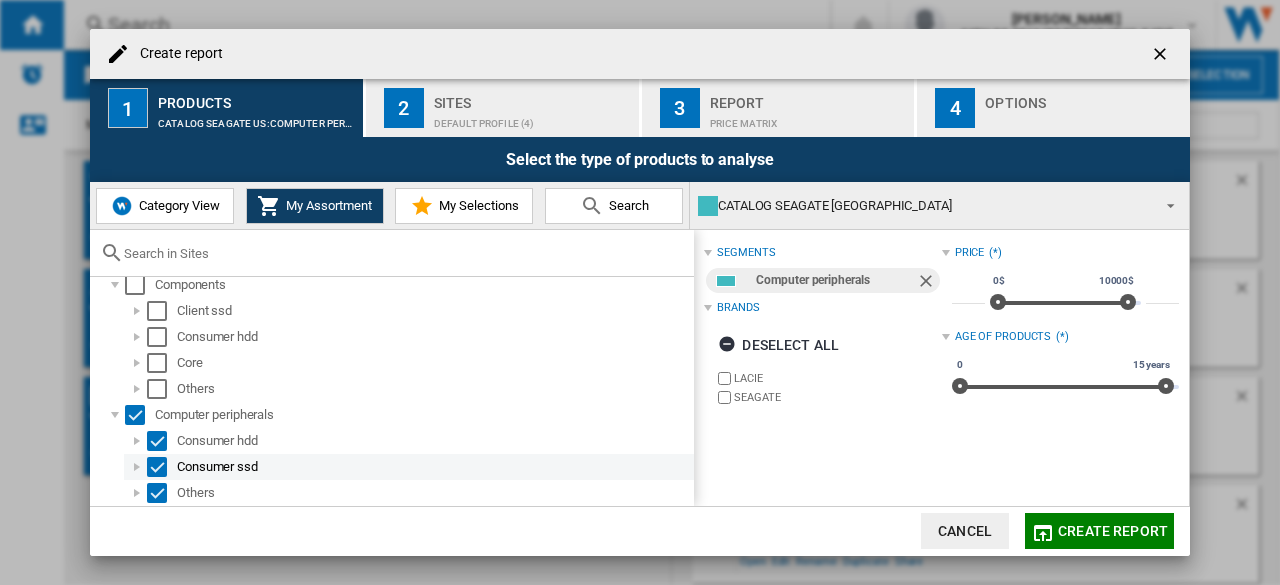 click at bounding box center [137, 467] 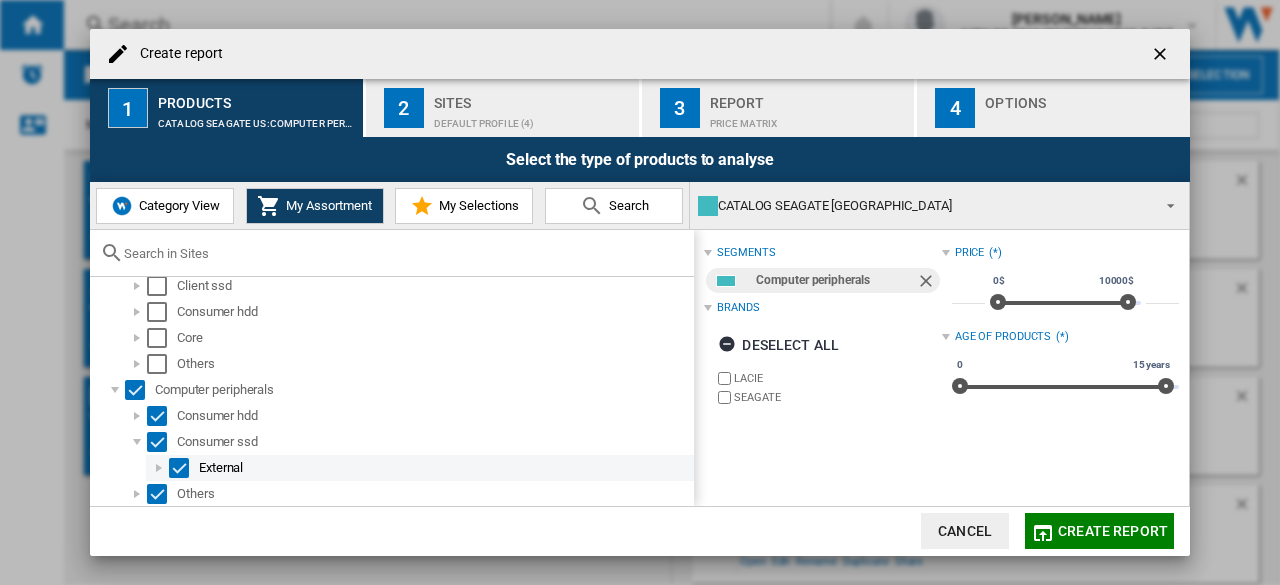 click on "External" at bounding box center (445, 468) 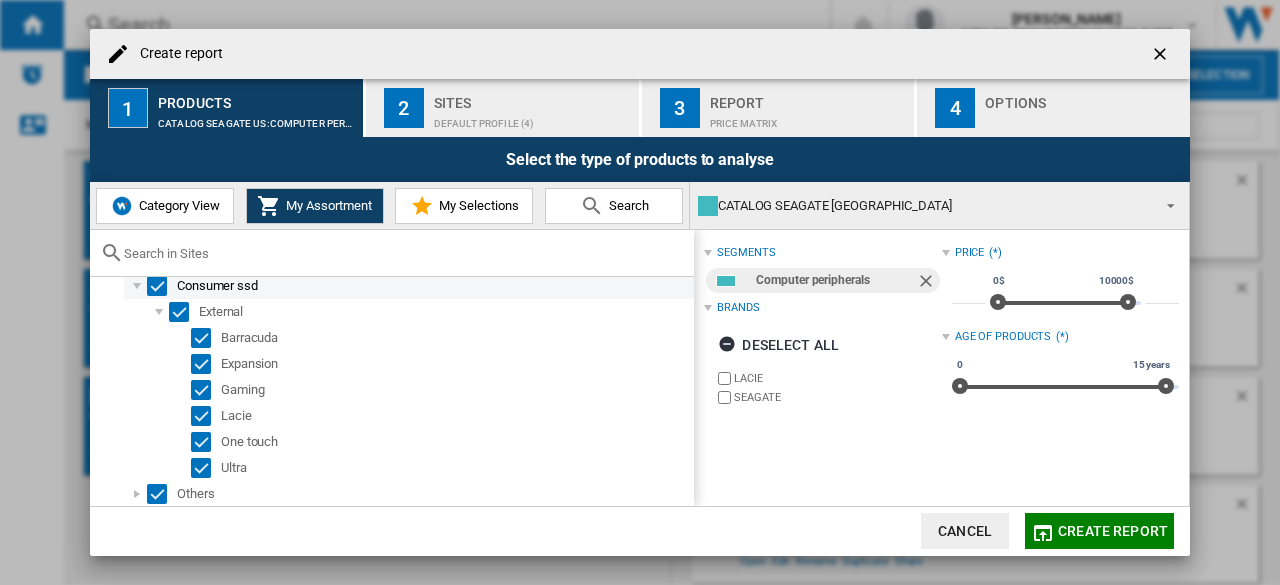 scroll, scrollTop: 96, scrollLeft: 0, axis: vertical 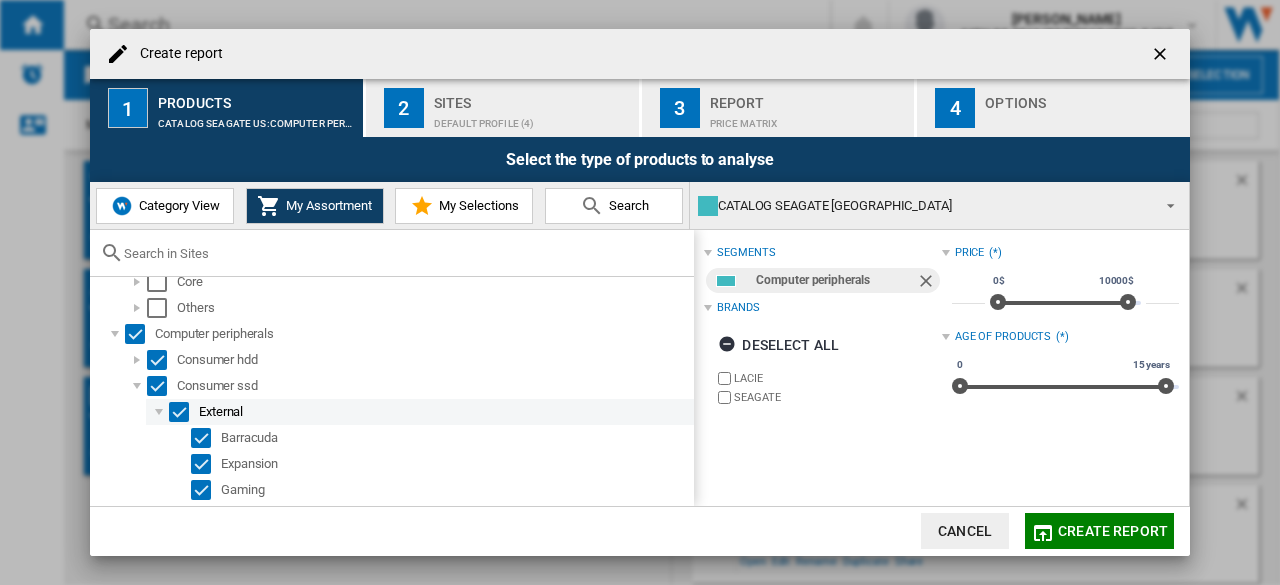 click at bounding box center (159, 412) 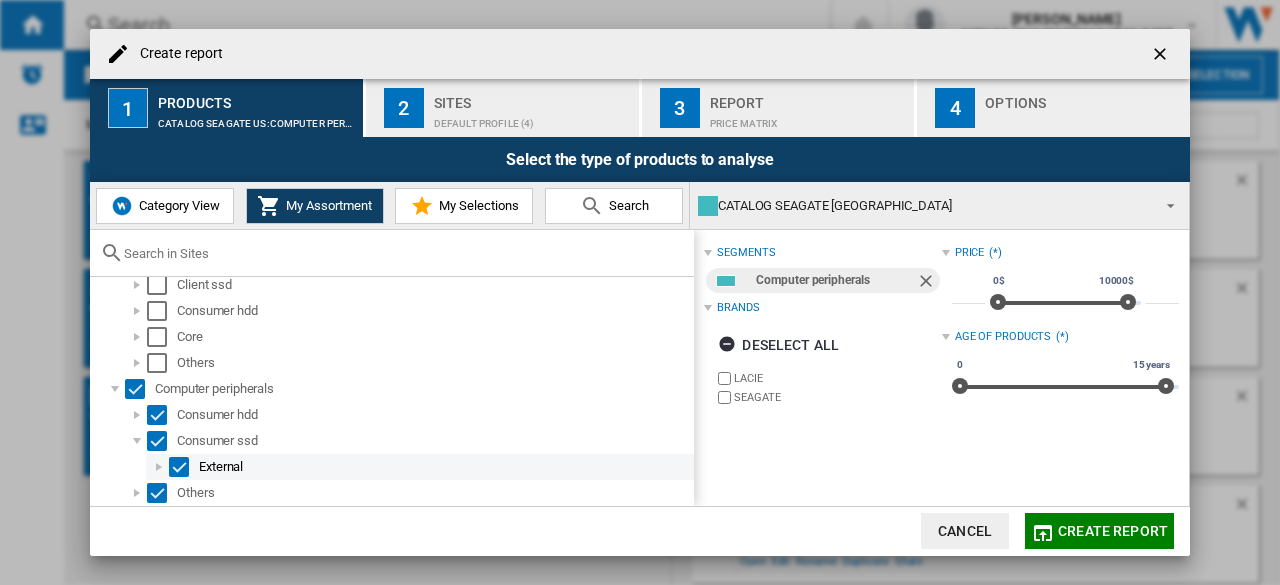 scroll, scrollTop: 41, scrollLeft: 0, axis: vertical 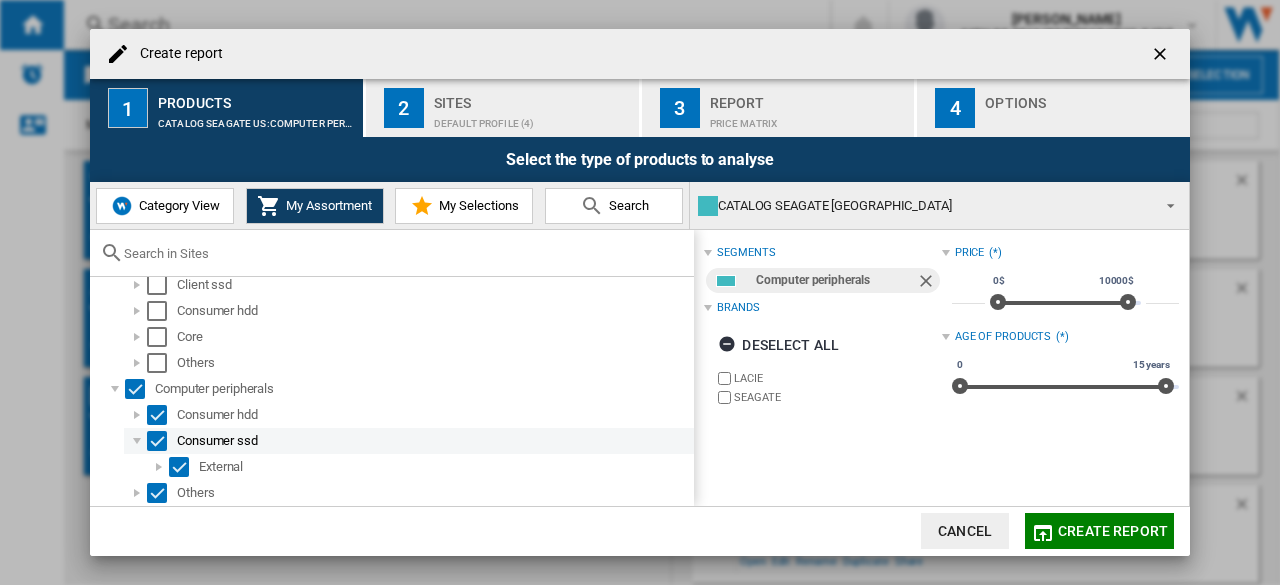 click at bounding box center (157, 441) 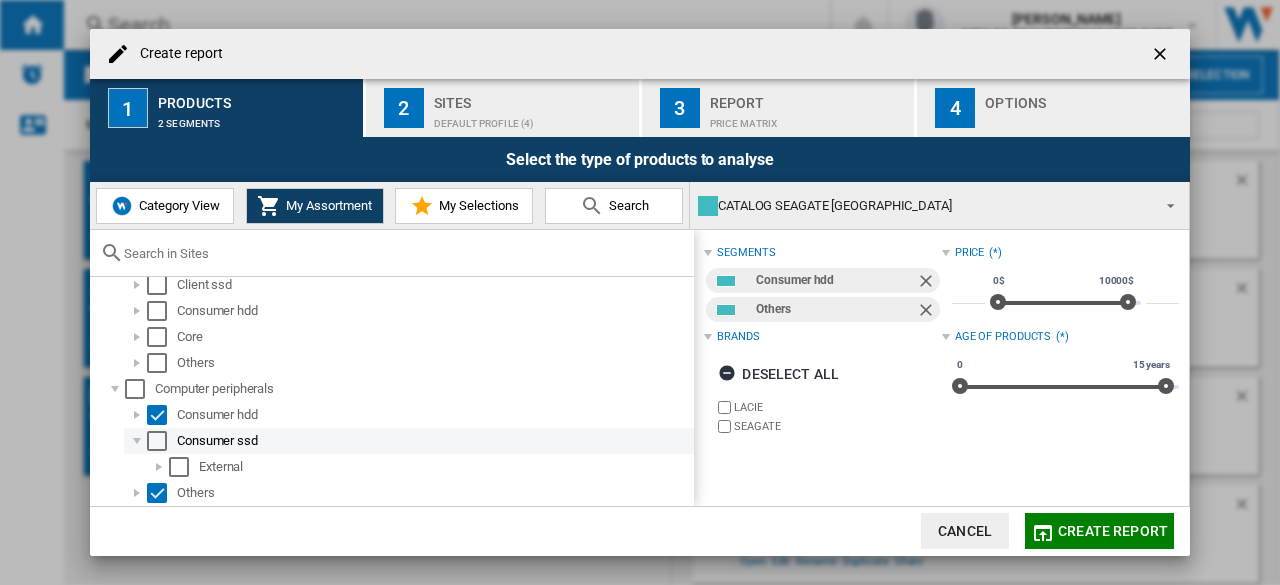 click at bounding box center [137, 441] 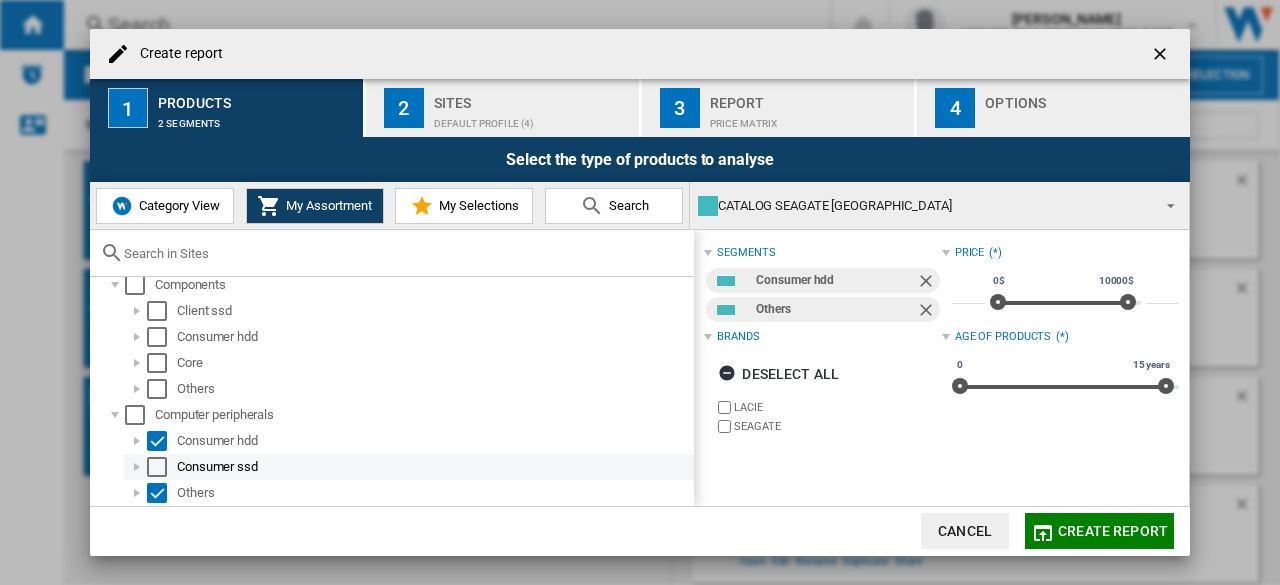 click at bounding box center (157, 467) 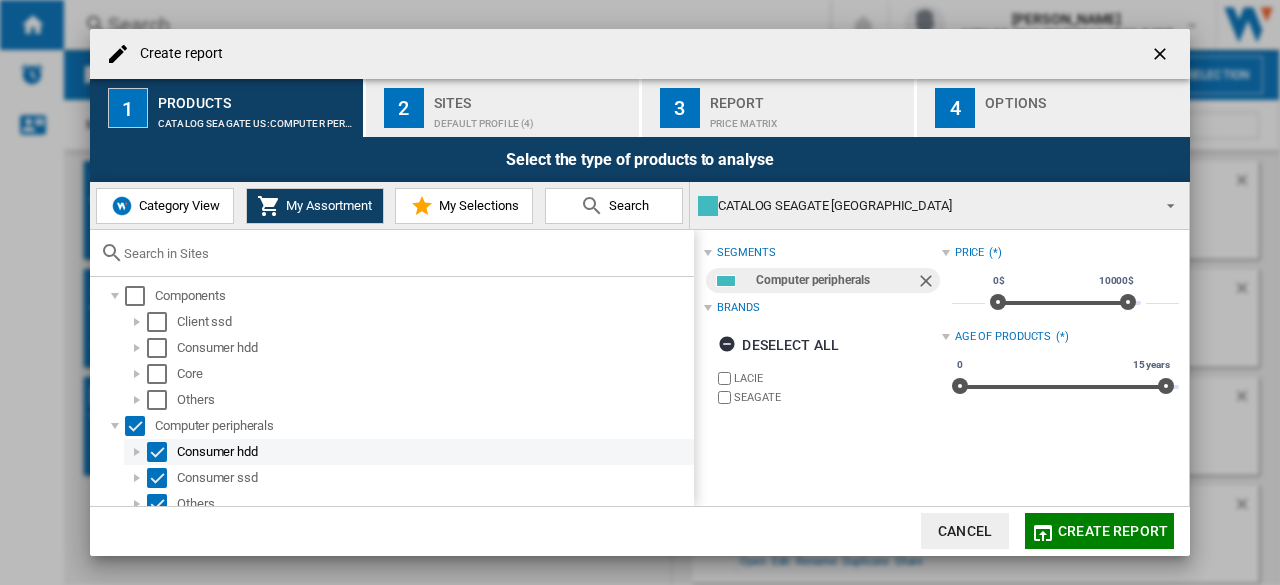 scroll, scrollTop: 0, scrollLeft: 0, axis: both 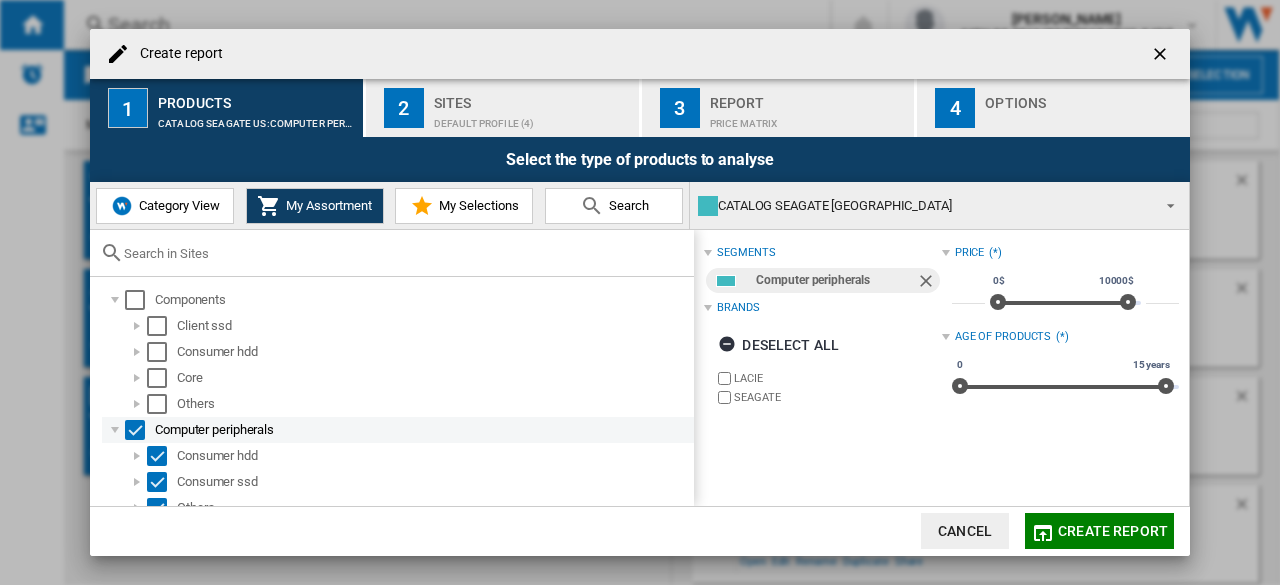 click at bounding box center (135, 430) 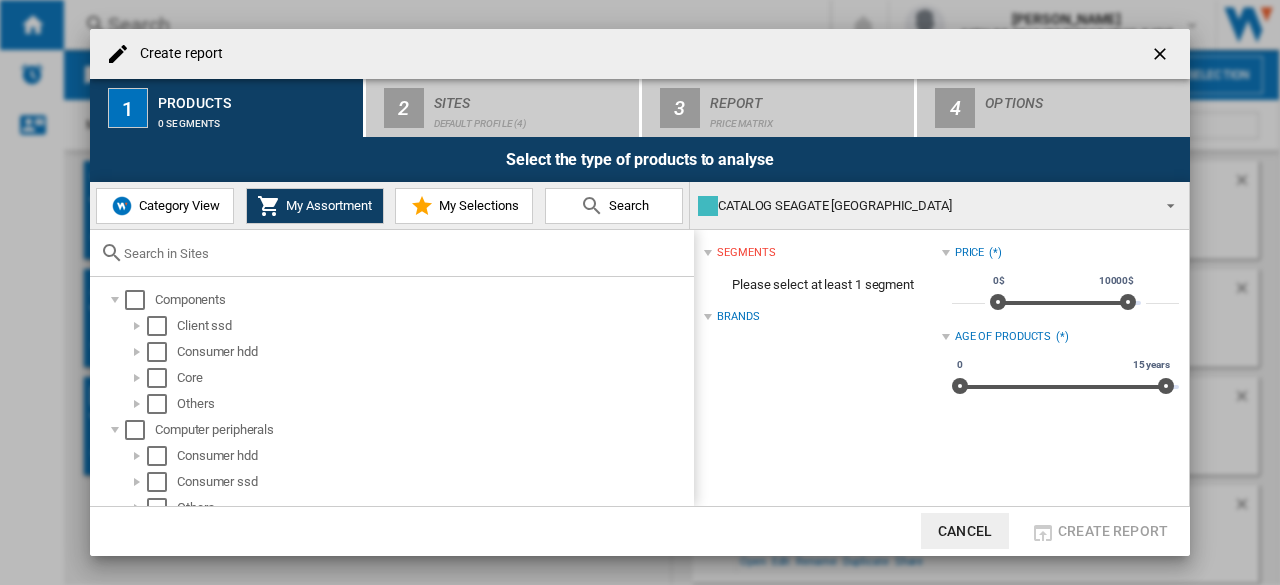 click at bounding box center (1162, 56) 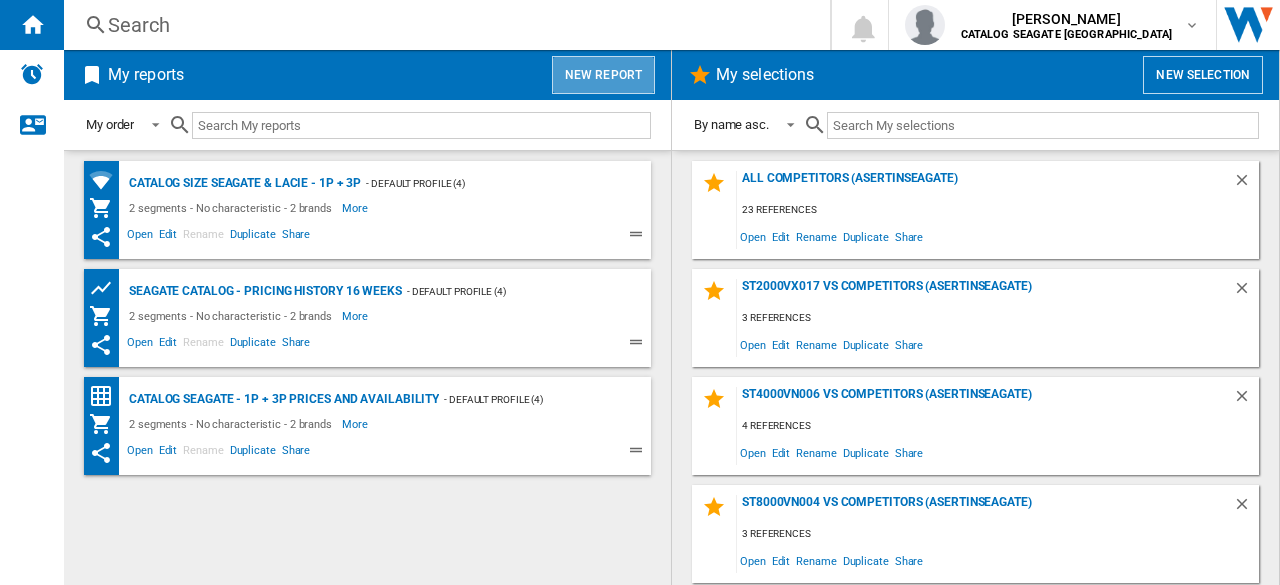click on "New report" at bounding box center [603, 75] 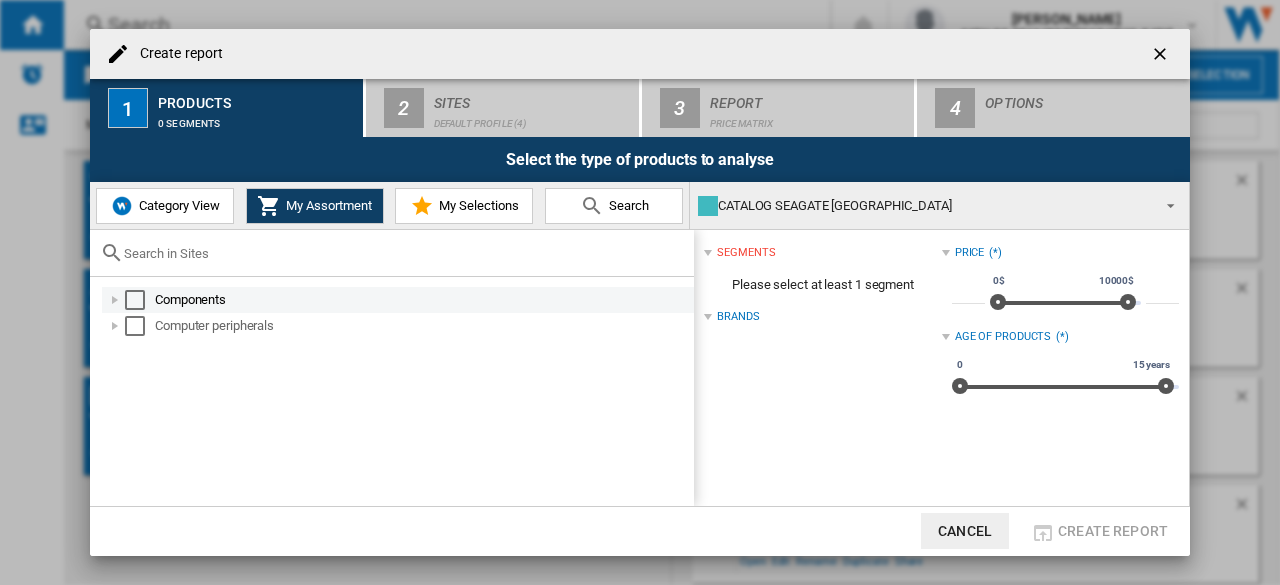 click on "Components" at bounding box center [423, 300] 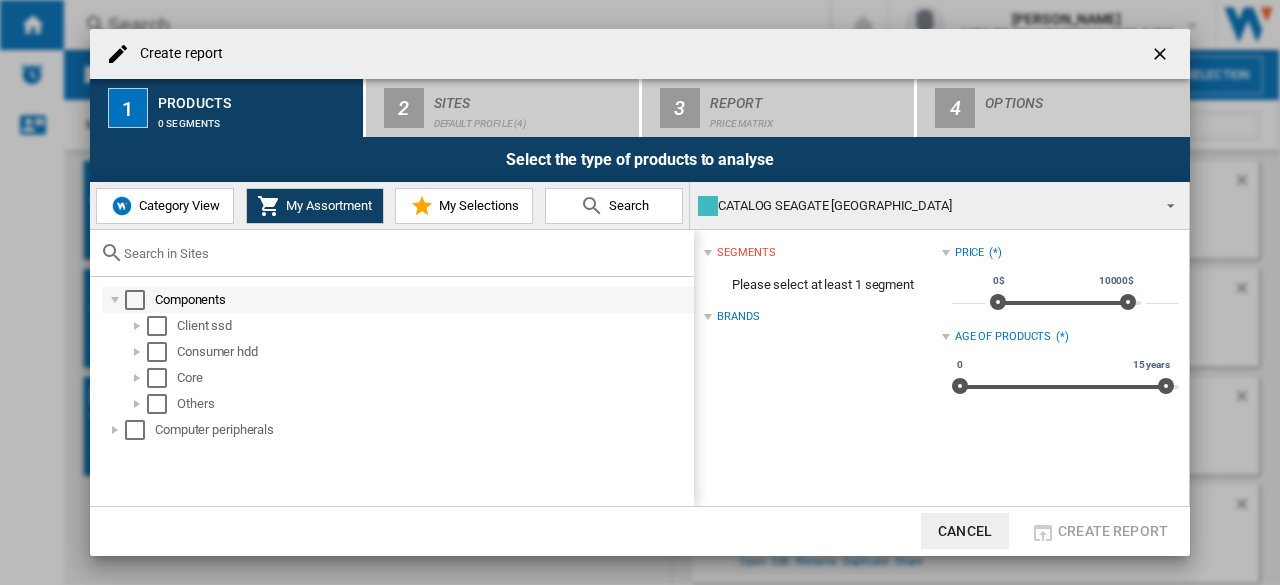 click on "Components" at bounding box center (398, 300) 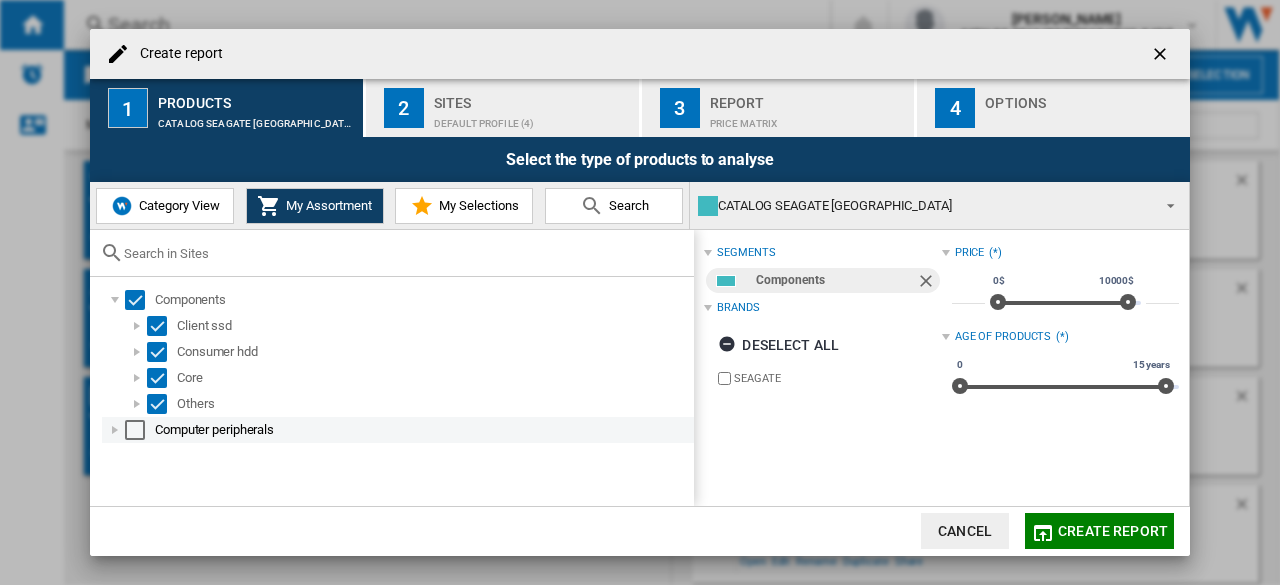 click at bounding box center (135, 430) 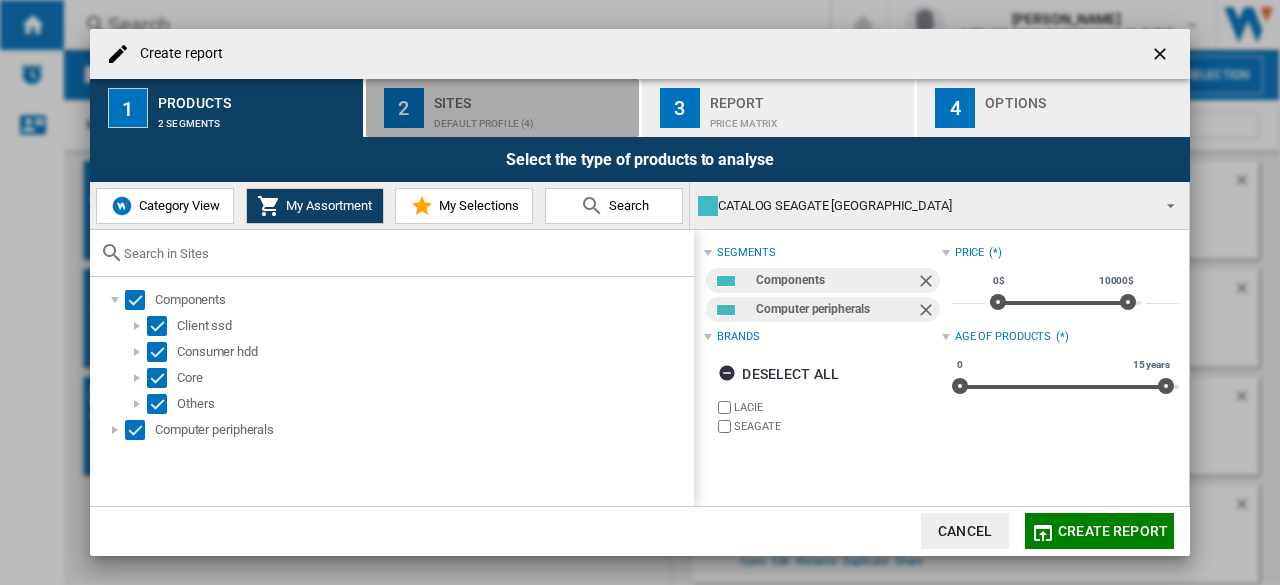 click on "Default profile (4)" at bounding box center [532, 118] 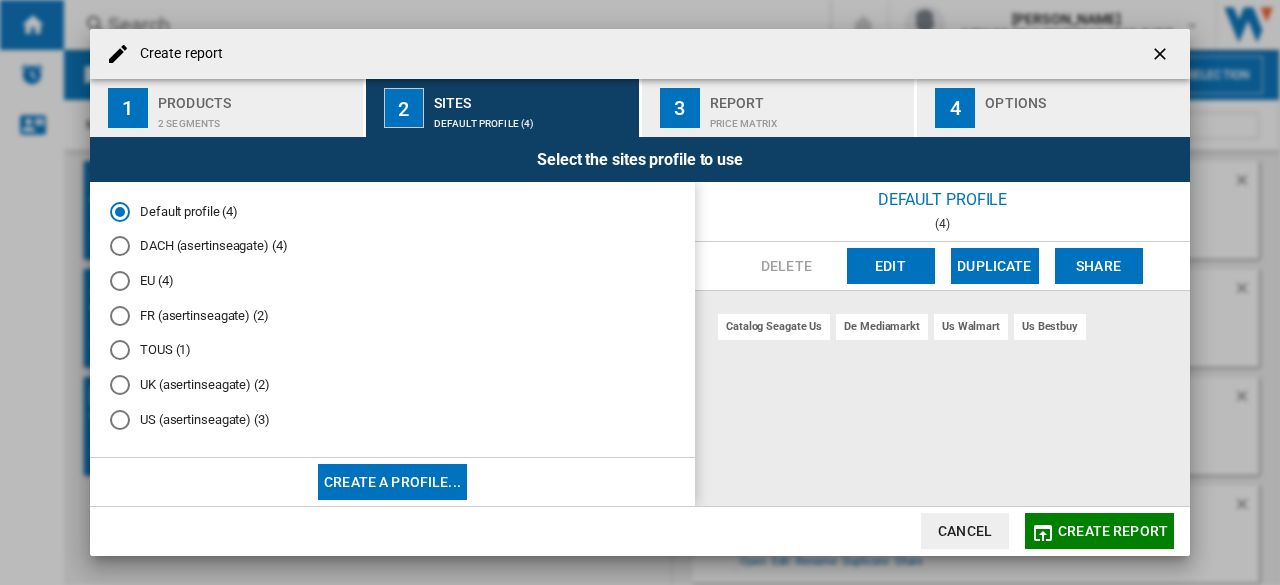 click at bounding box center (120, 420) 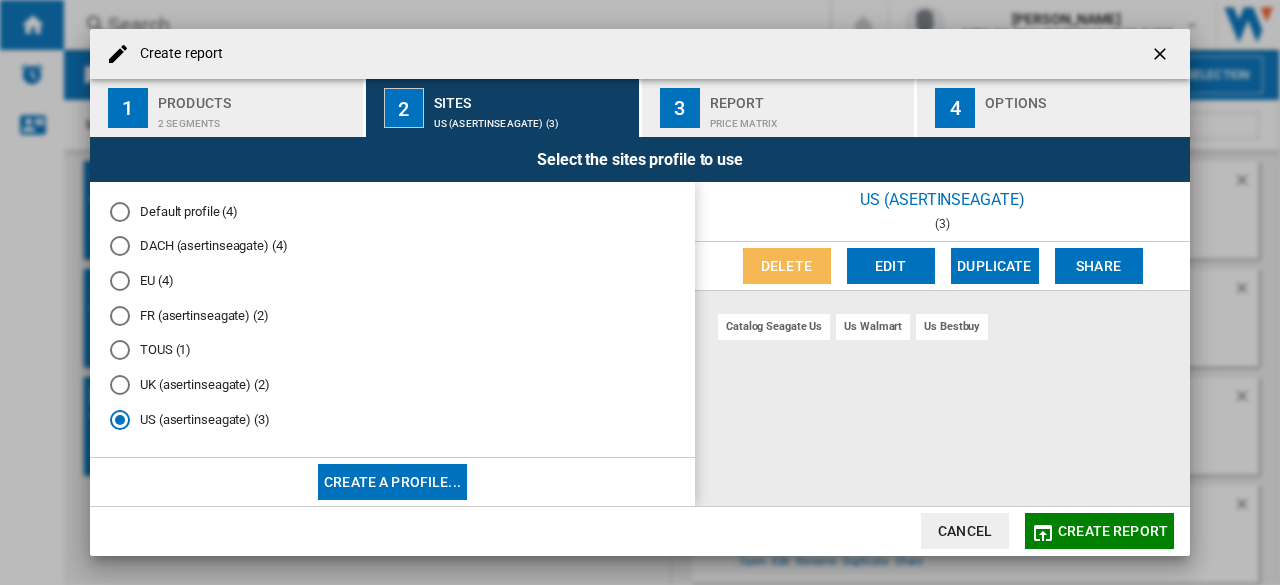 click on "Delete" at bounding box center [787, 266] 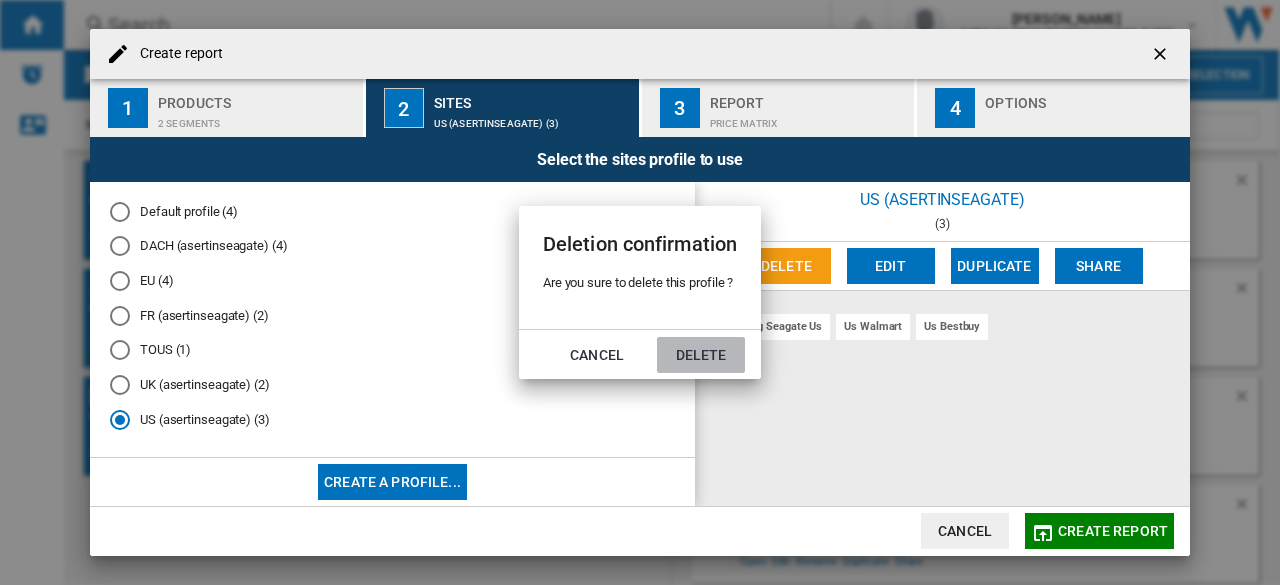 click on "Delete" 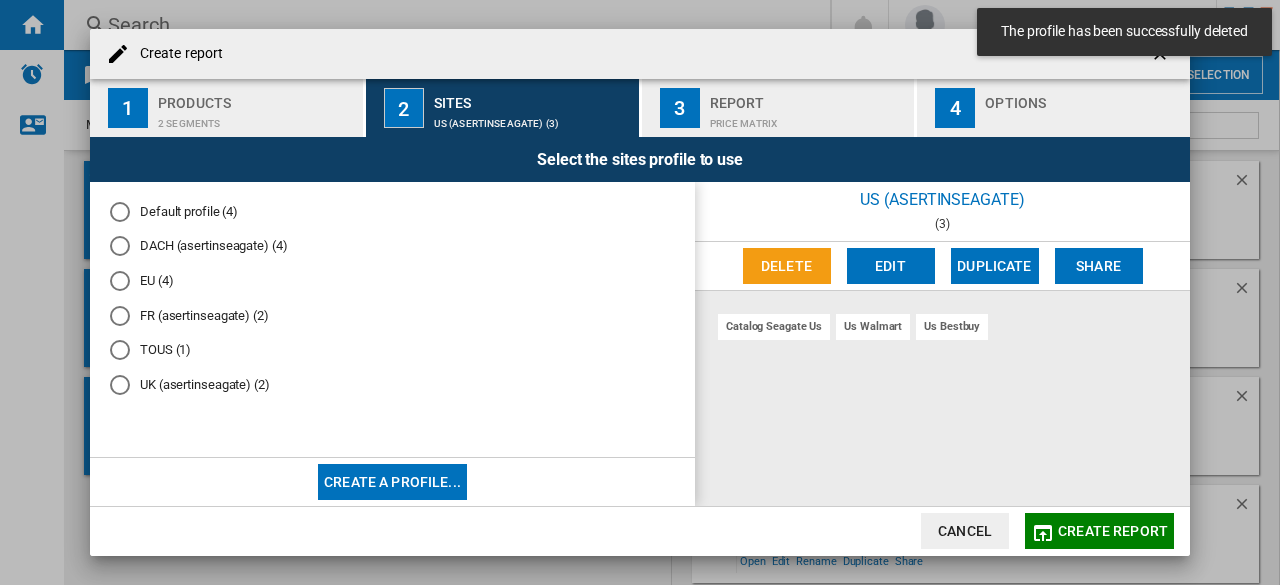 click on "UK (asertinseagate) (2)" at bounding box center (392, 385) 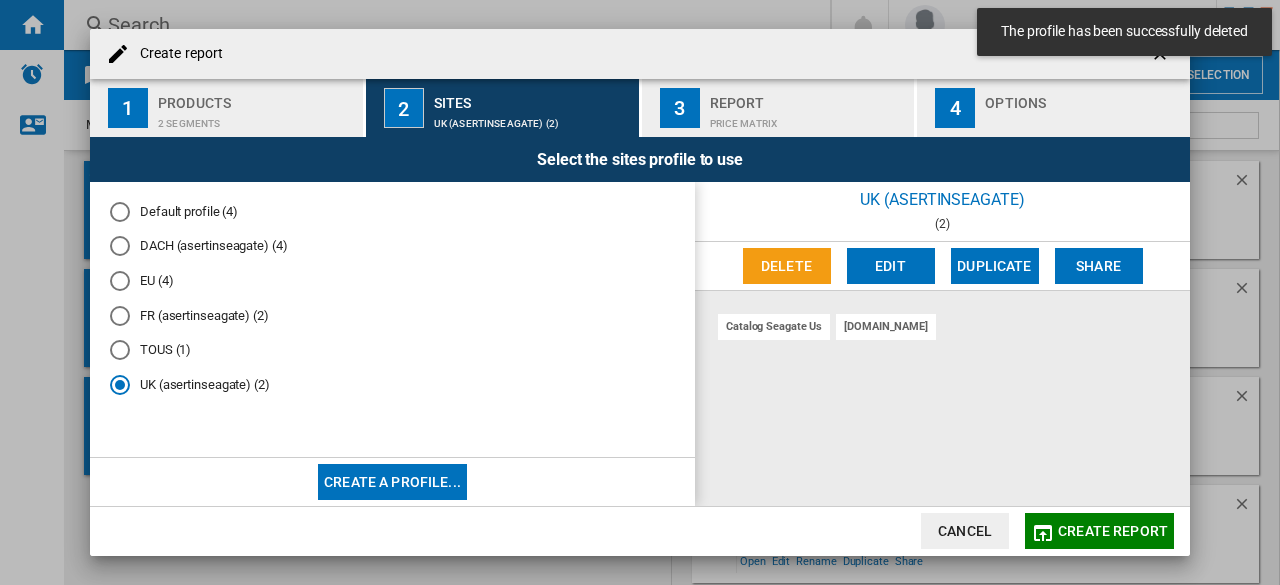 click on "Delete" at bounding box center [787, 266] 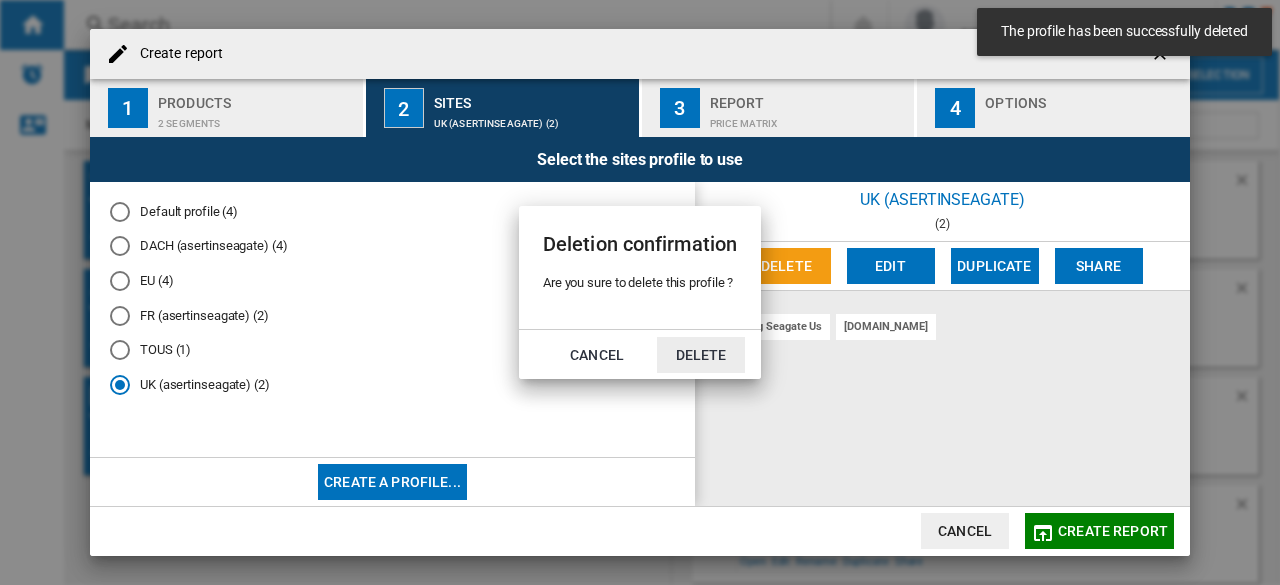 click on "Delete" 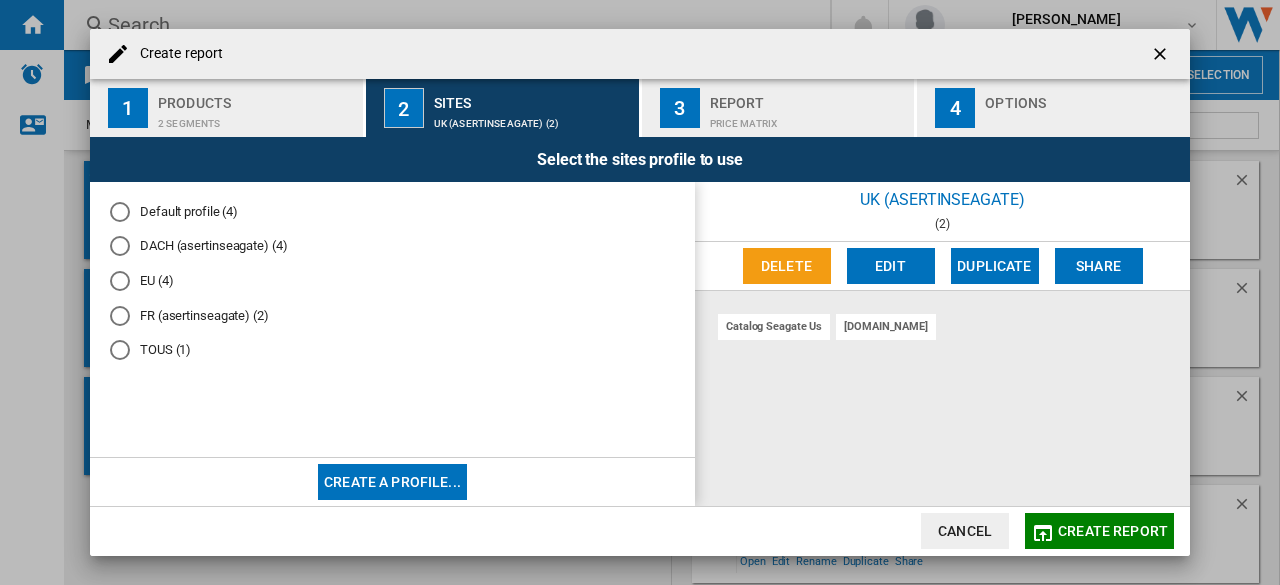 click at bounding box center (120, 350) 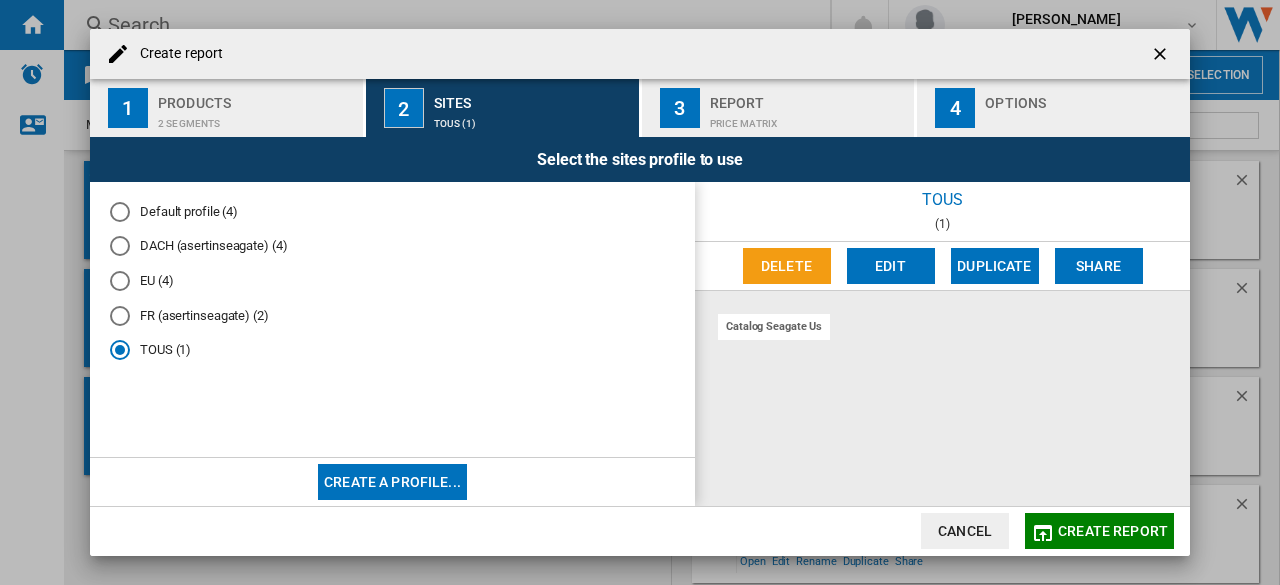 click on "Delete" at bounding box center (787, 266) 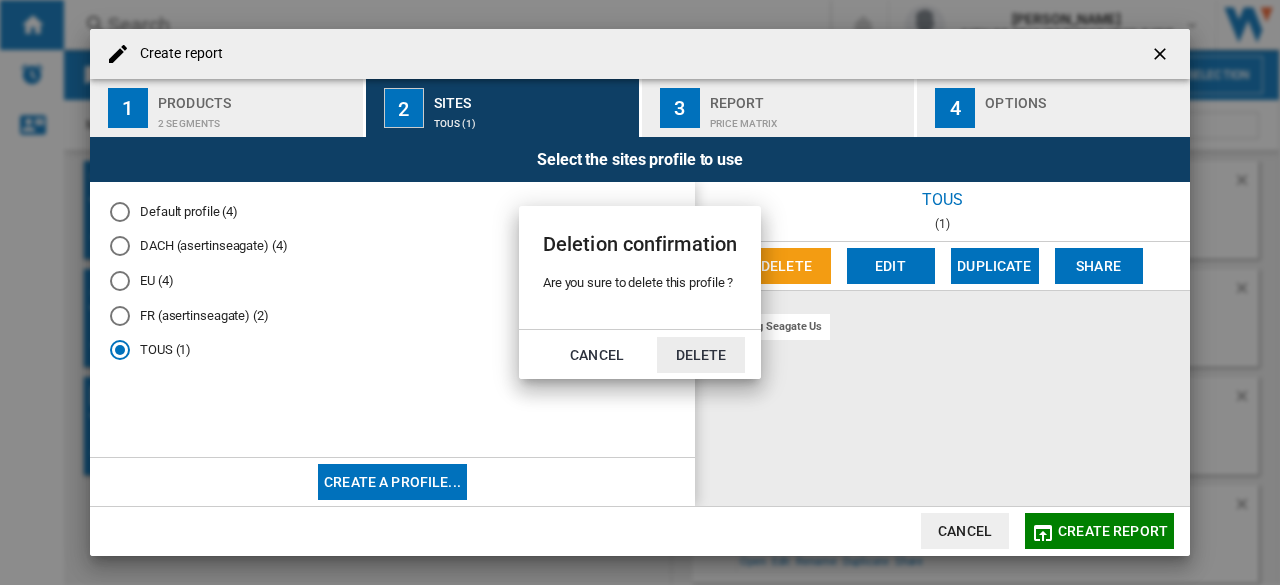 click on "Delete" 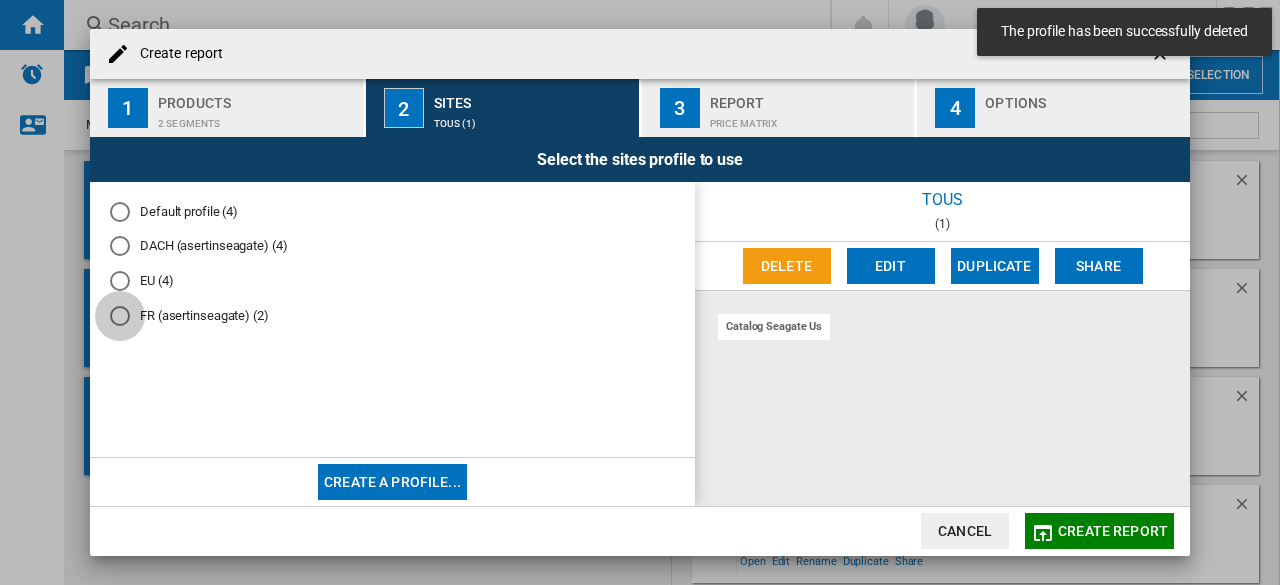 click at bounding box center (120, 316) 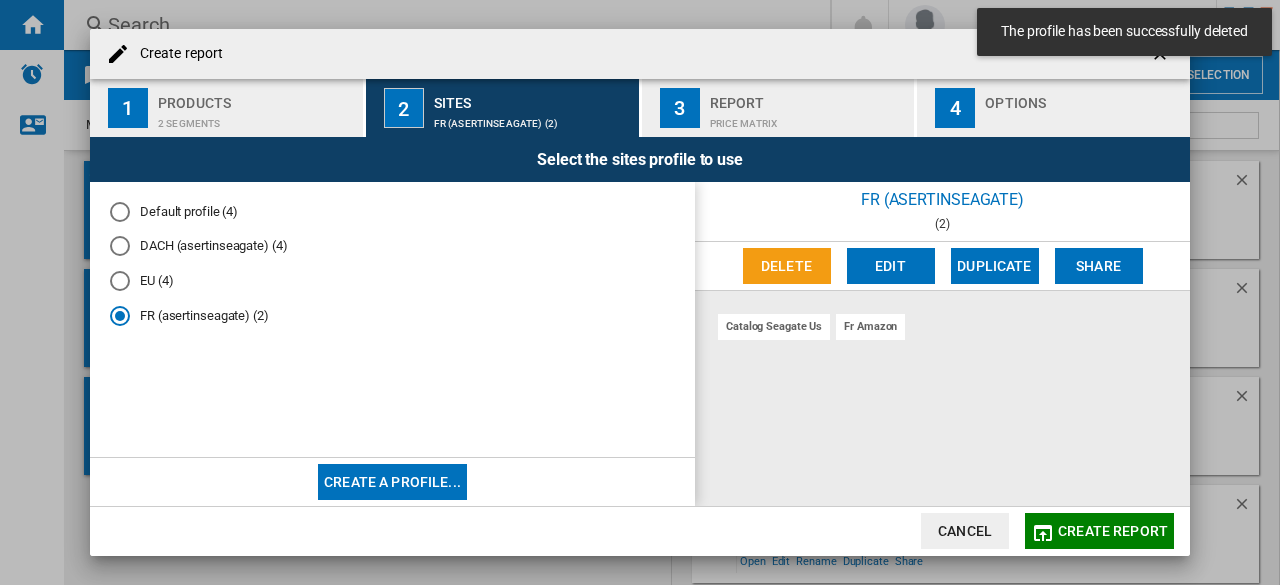 click on "Delete" at bounding box center [787, 266] 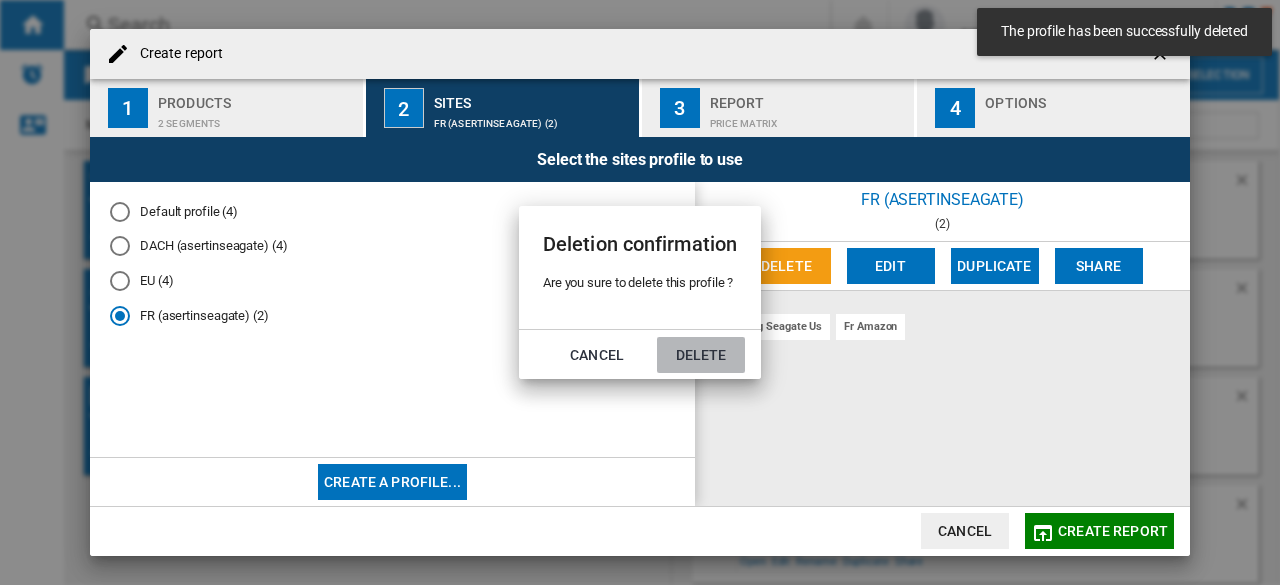 click on "Delete" 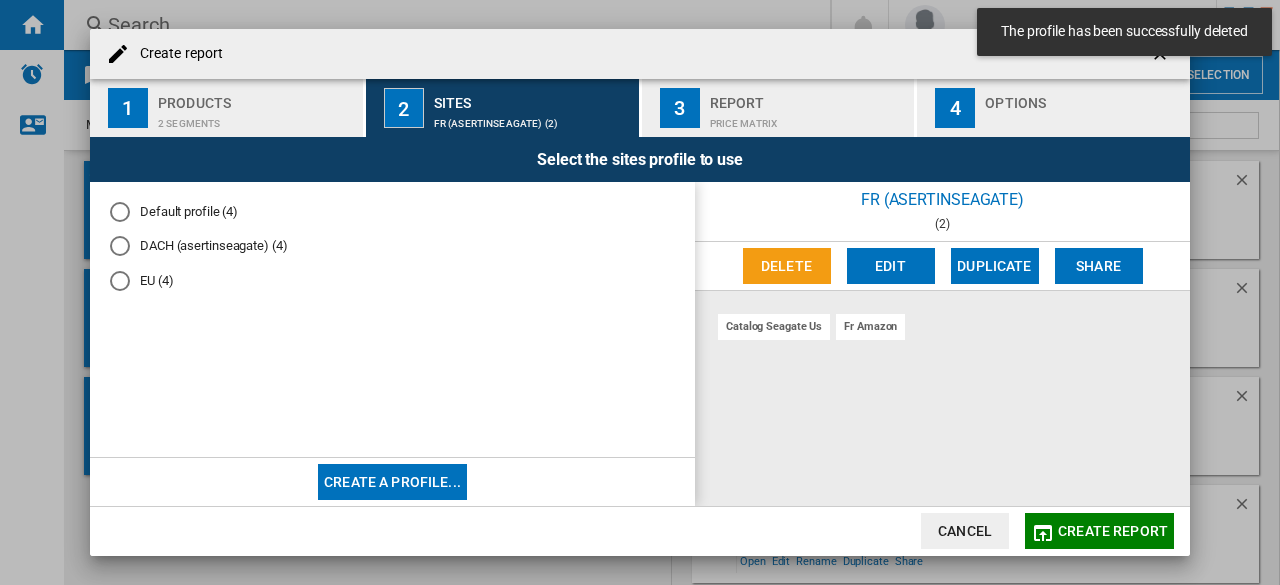 click at bounding box center [120, 281] 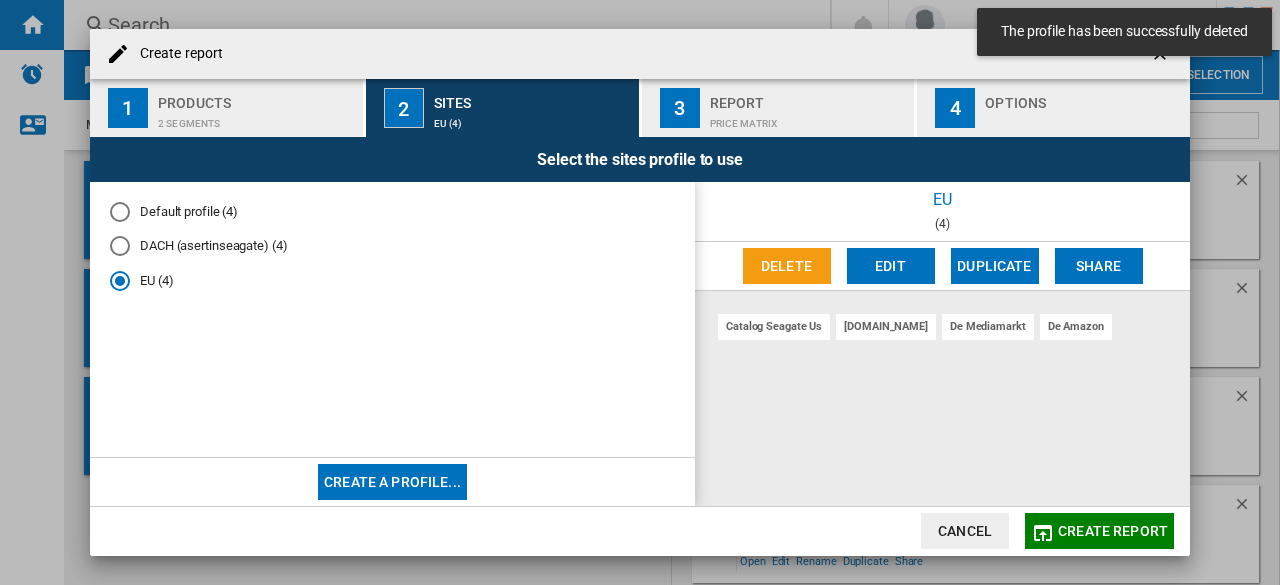 click on "Delete" at bounding box center (787, 266) 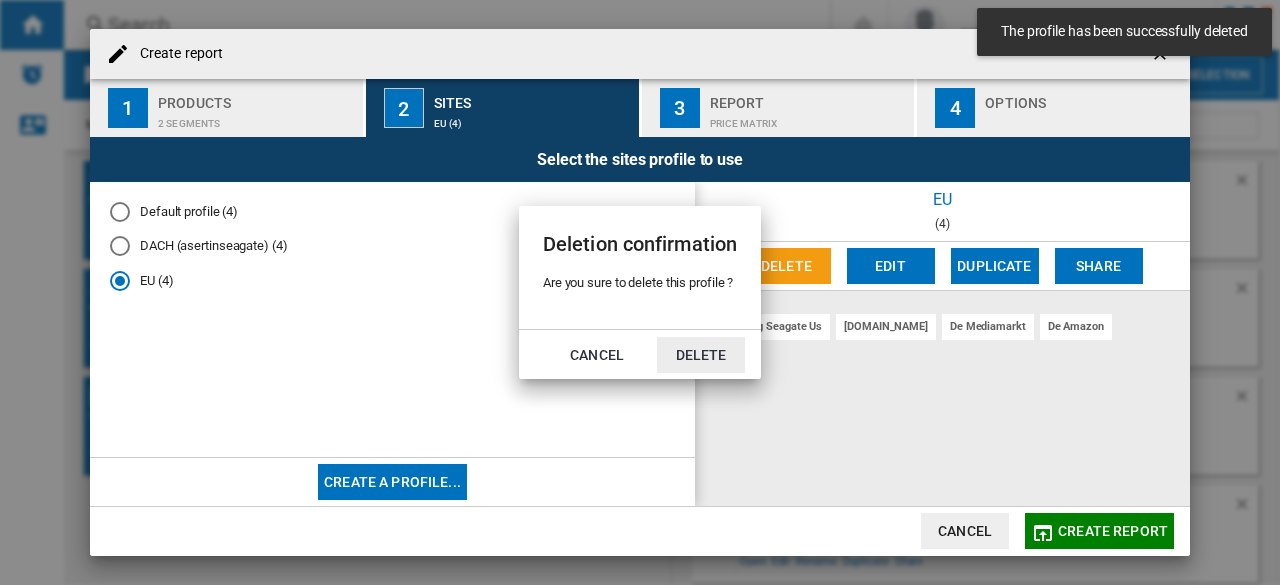 click on "Delete" 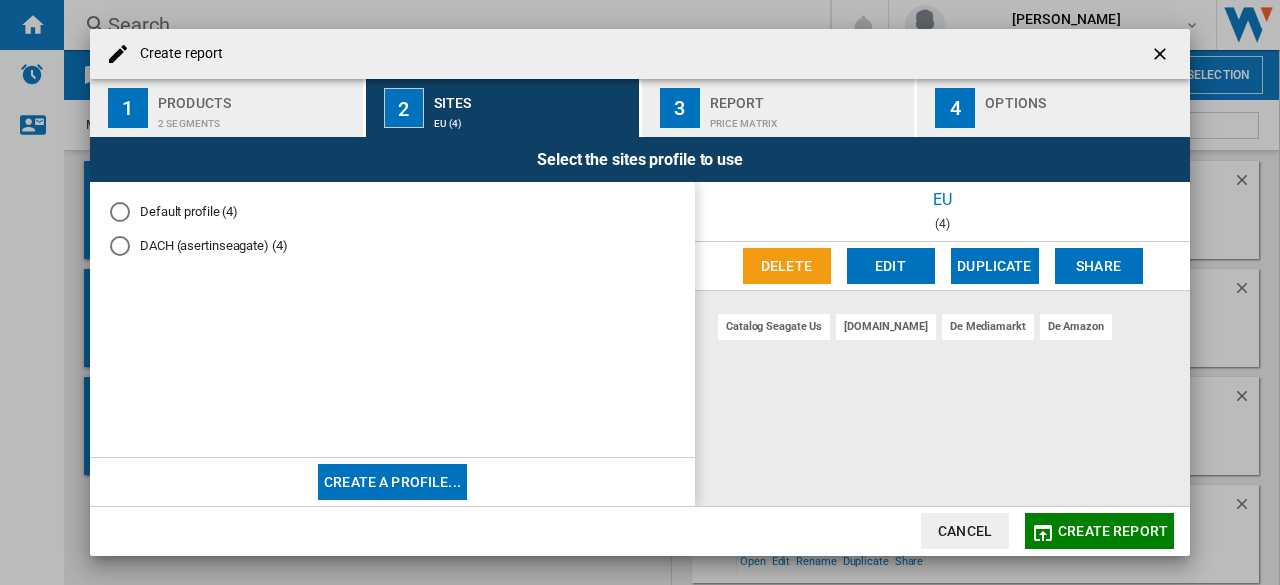 click on "DACH (asertinseagate) (4)" at bounding box center (392, 246) 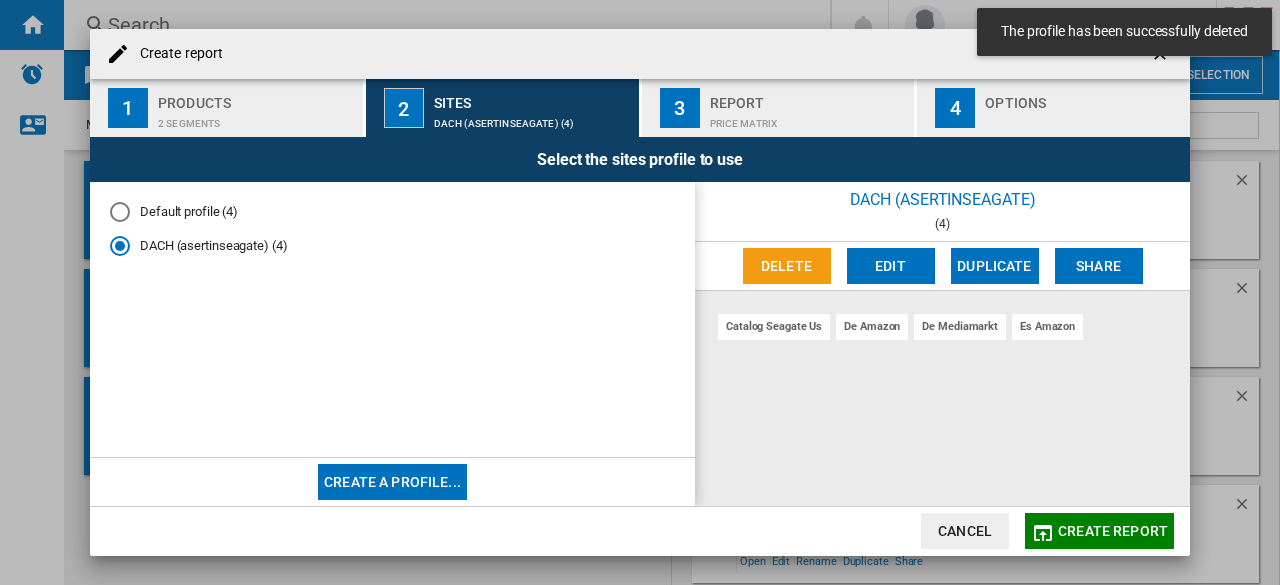 click on "Delete" at bounding box center (787, 266) 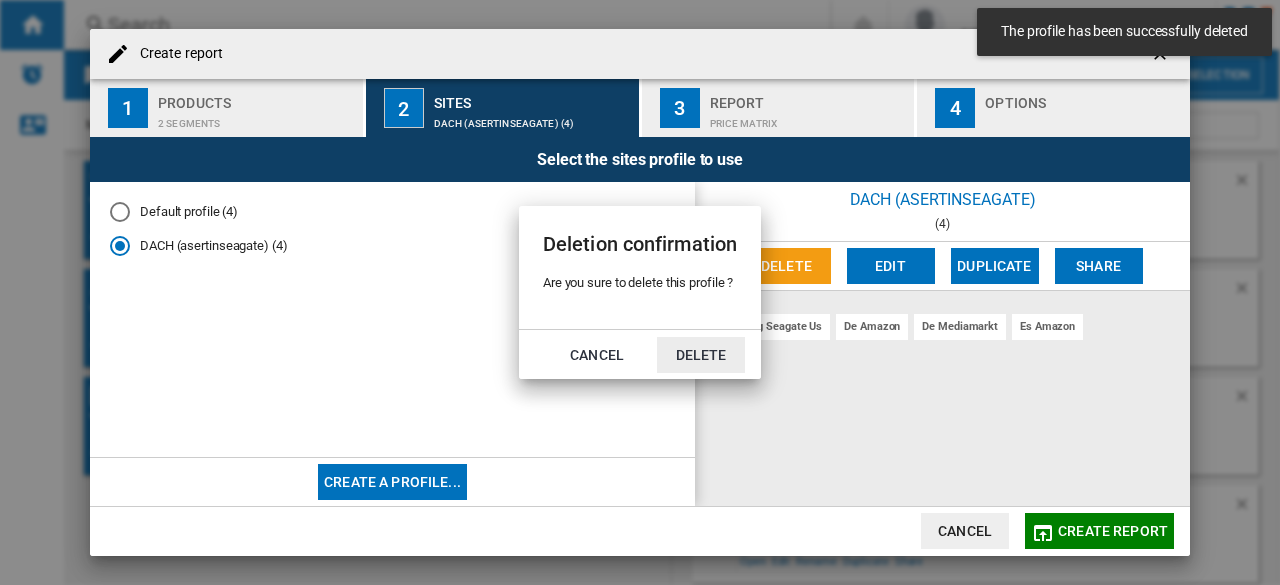 click on "Delete" 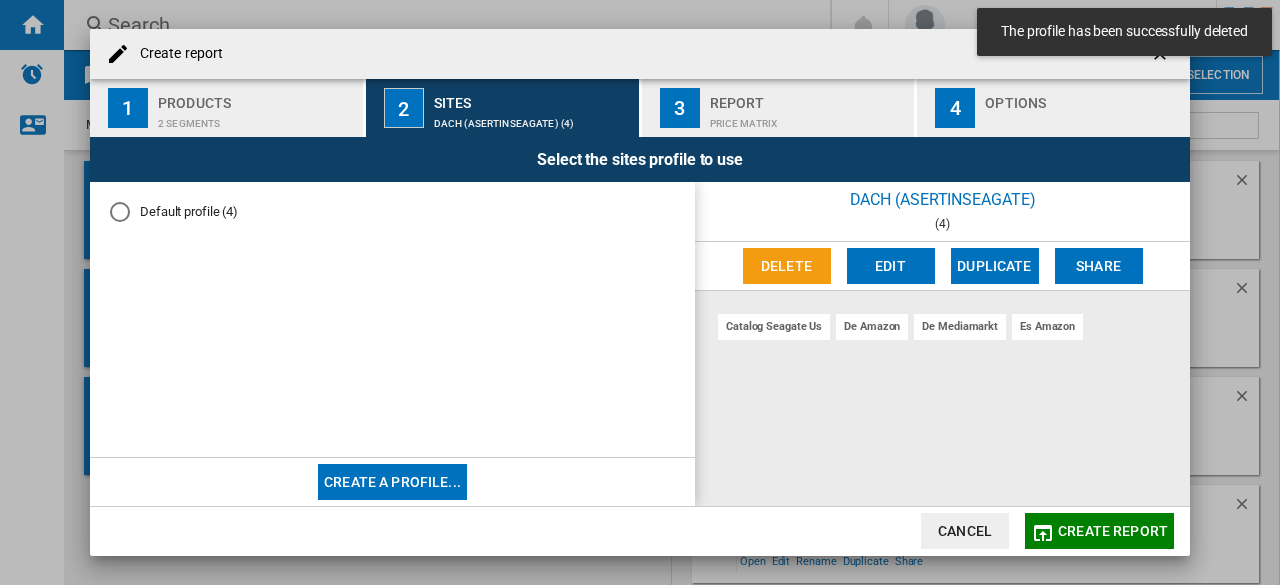 click on "Create a profile..." at bounding box center [392, 482] 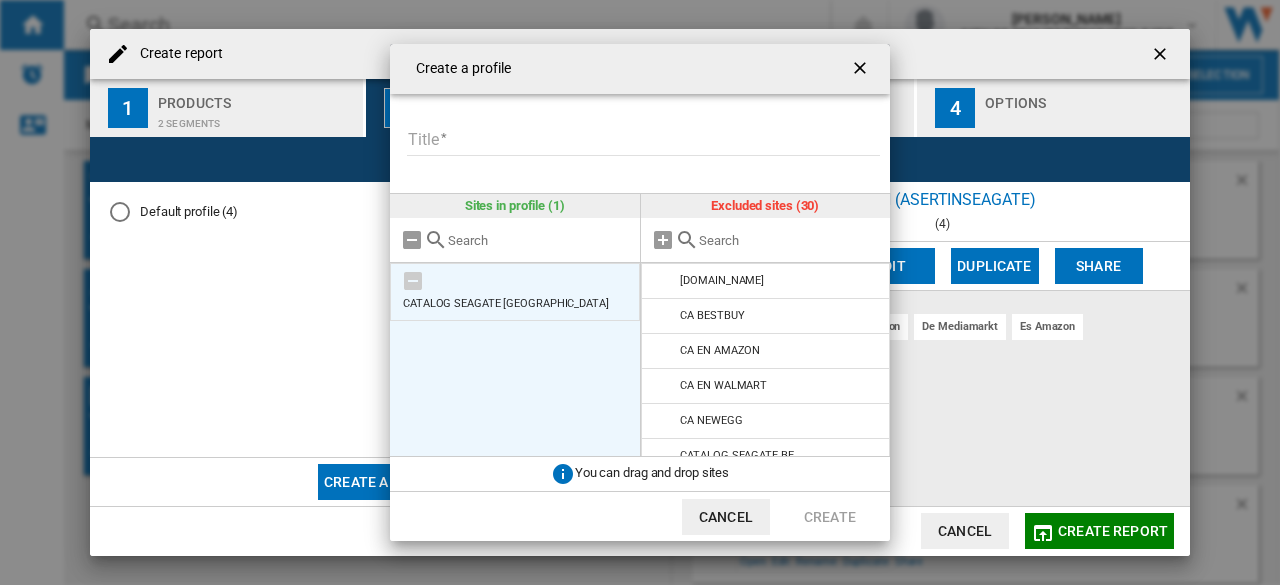click on "CATALOG SEAGATE [GEOGRAPHIC_DATA]" at bounding box center (515, 292) 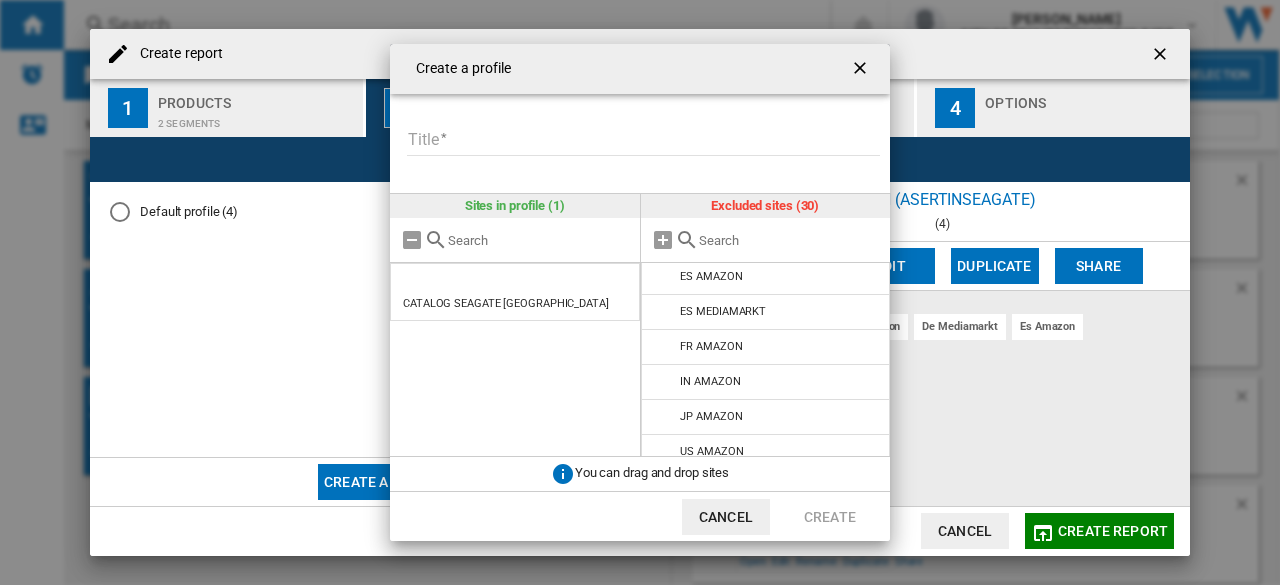 scroll, scrollTop: 700, scrollLeft: 0, axis: vertical 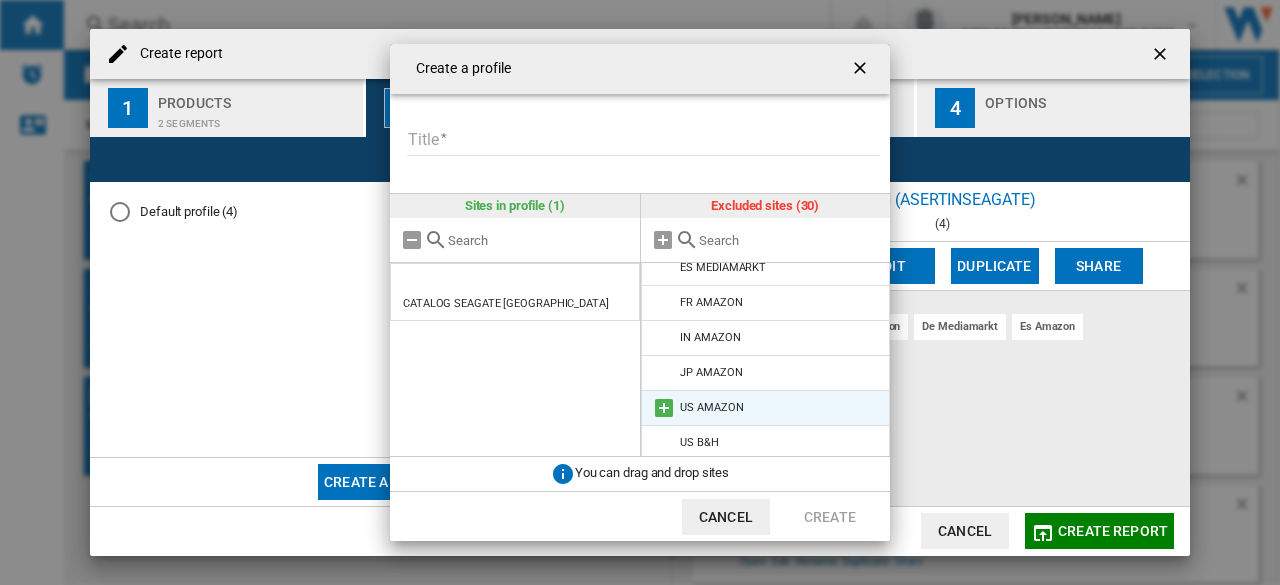click on "US AMAZON" at bounding box center (766, 408) 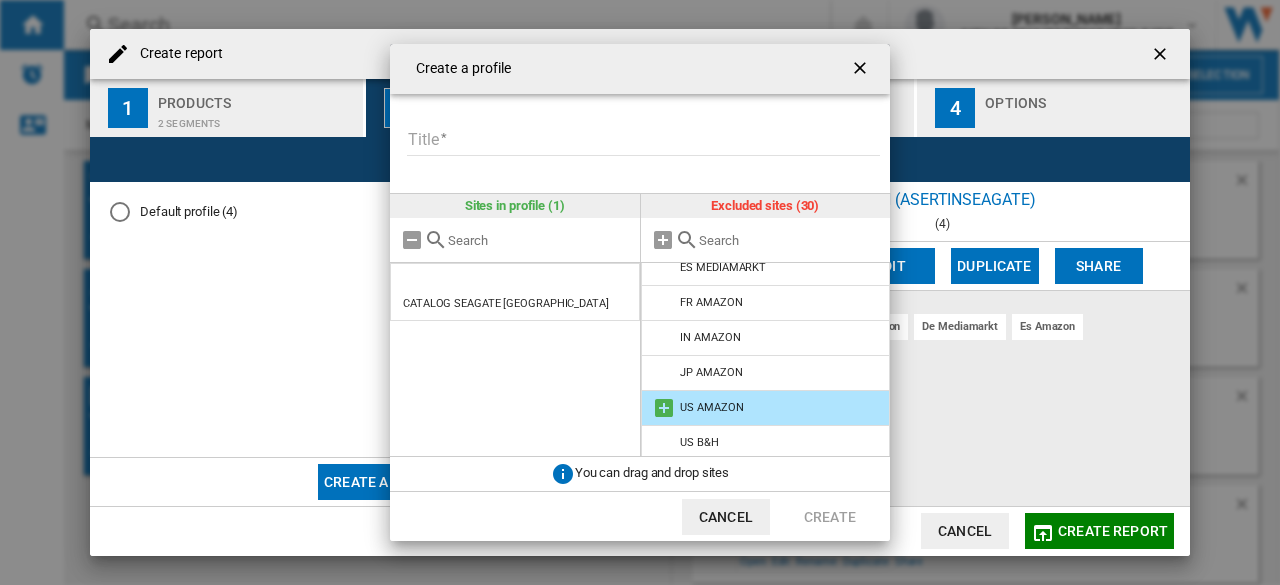 click at bounding box center (664, 408) 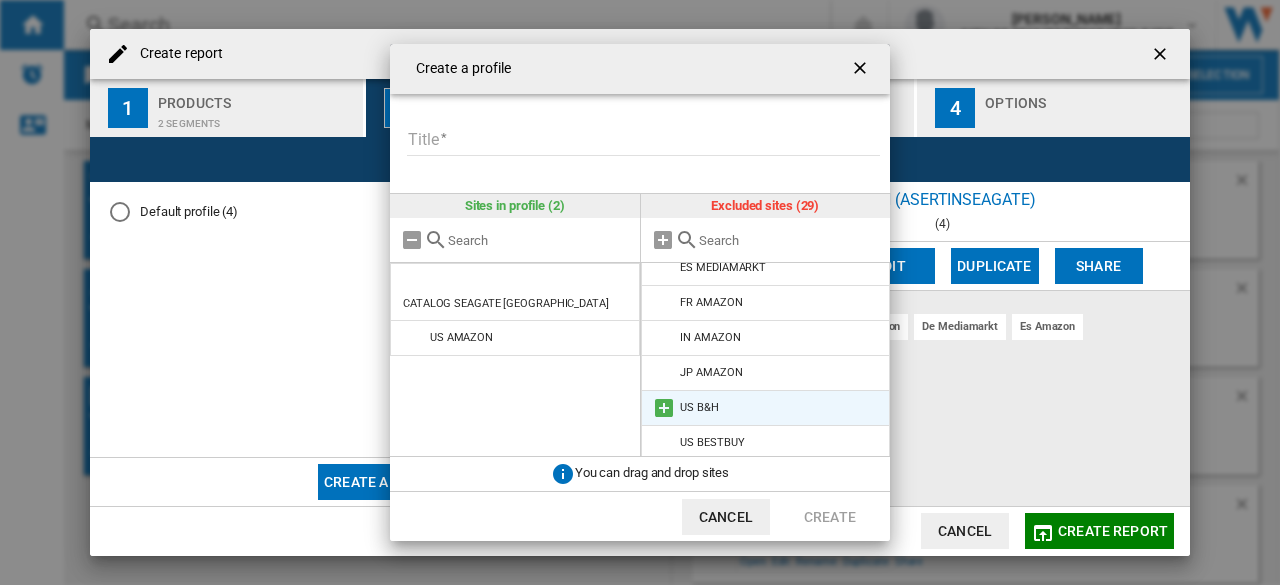 scroll, scrollTop: 800, scrollLeft: 0, axis: vertical 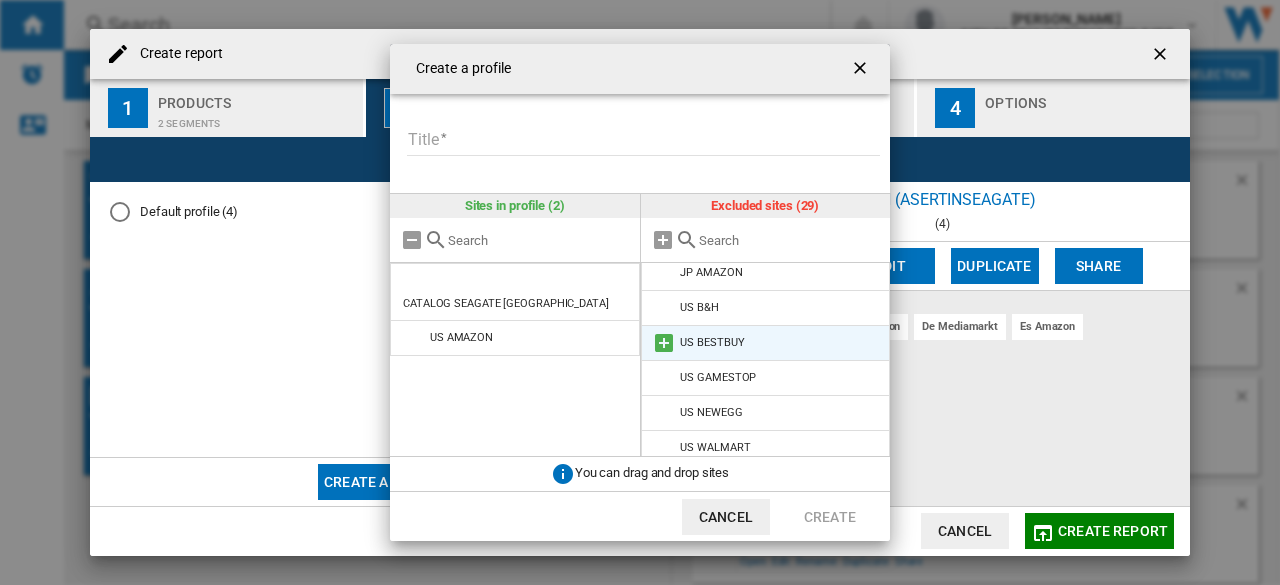 click at bounding box center [664, 343] 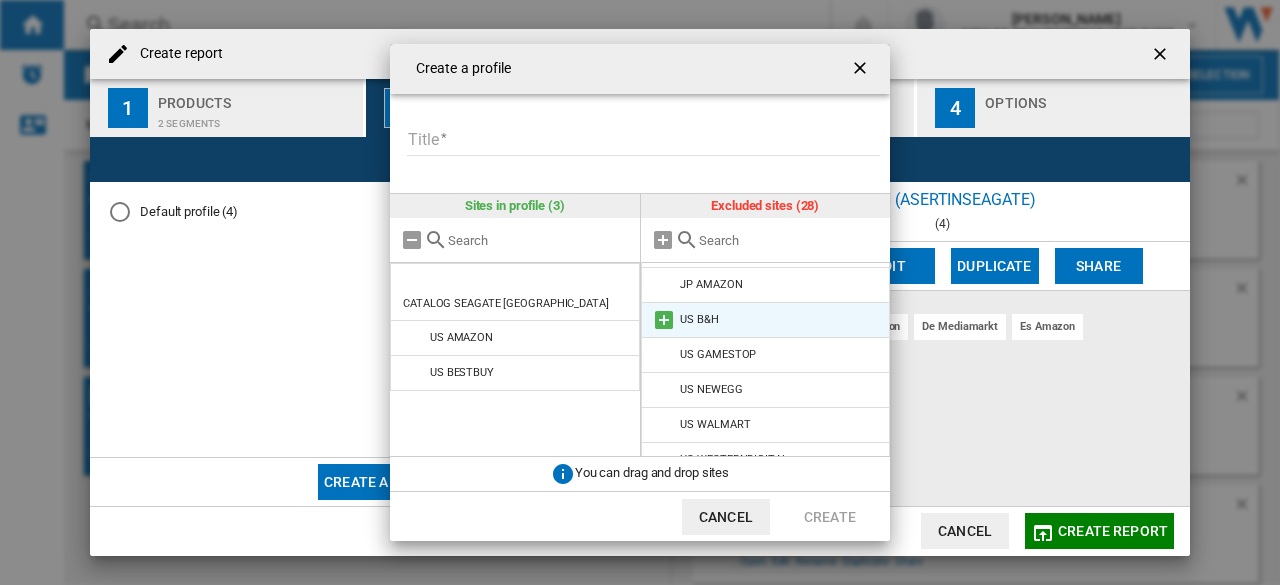 click at bounding box center (664, 320) 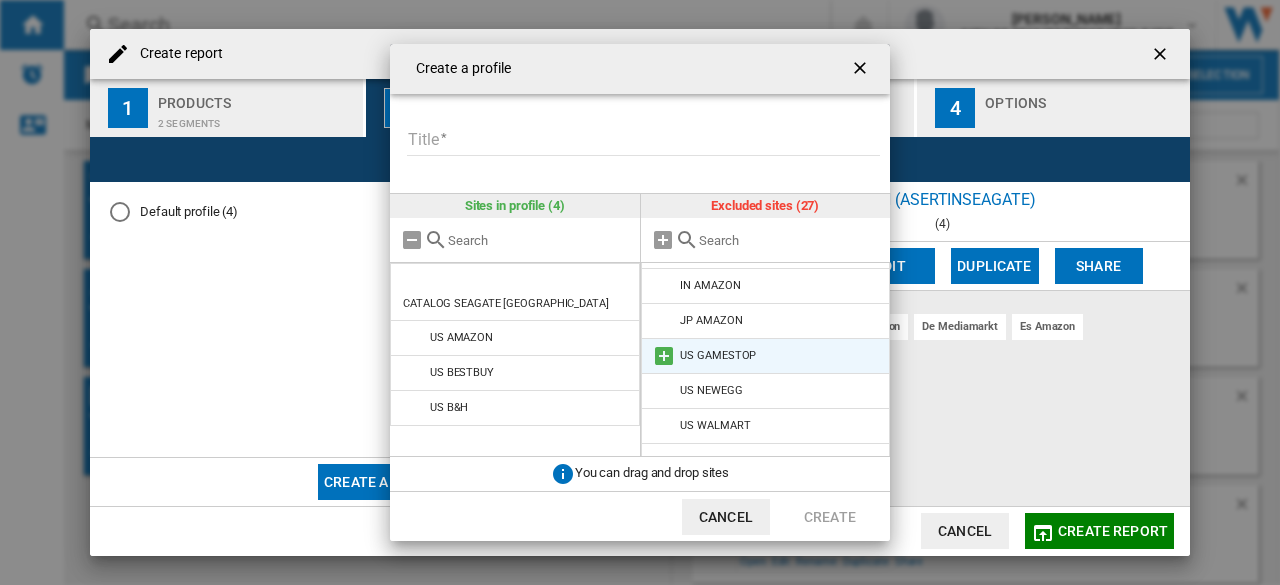 click at bounding box center [664, 356] 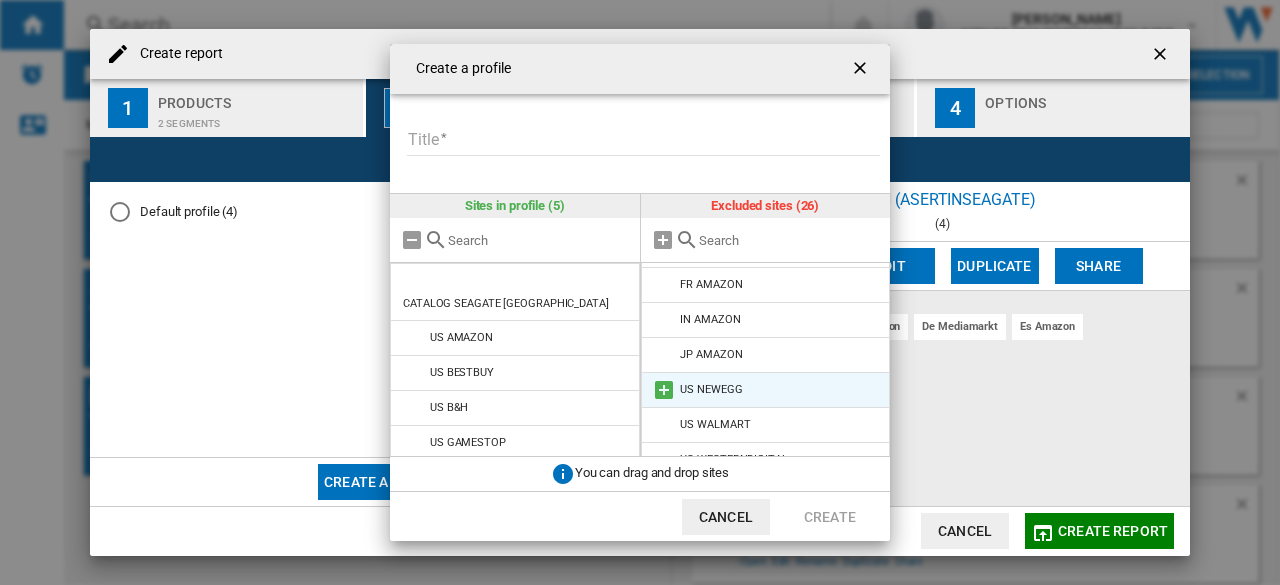 click at bounding box center (664, 390) 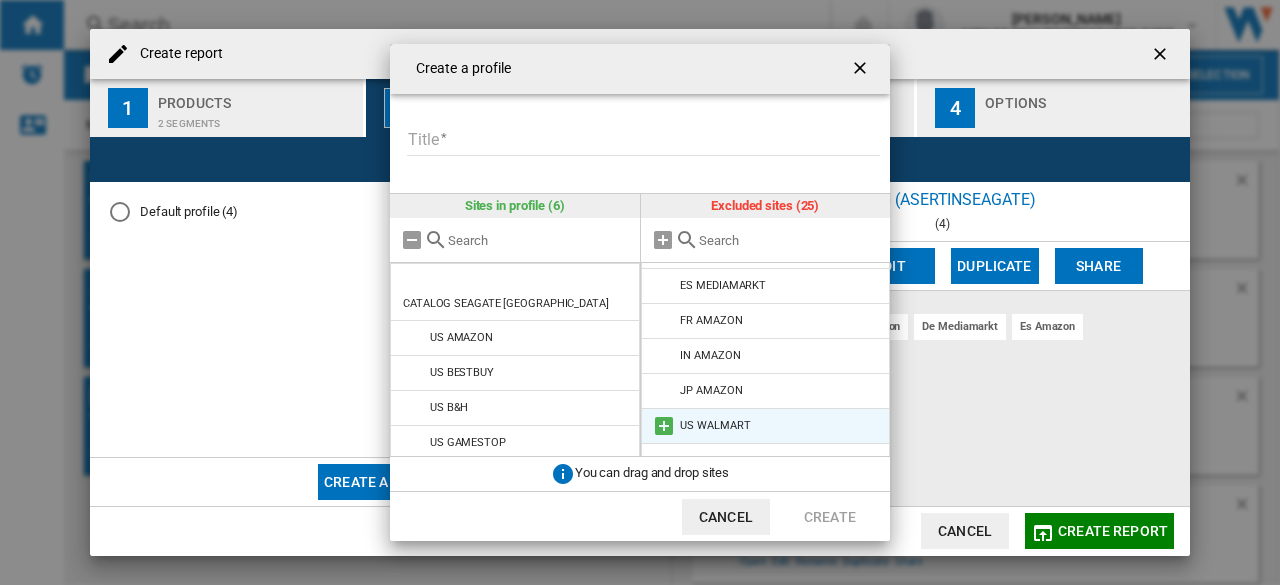 click at bounding box center (664, 426) 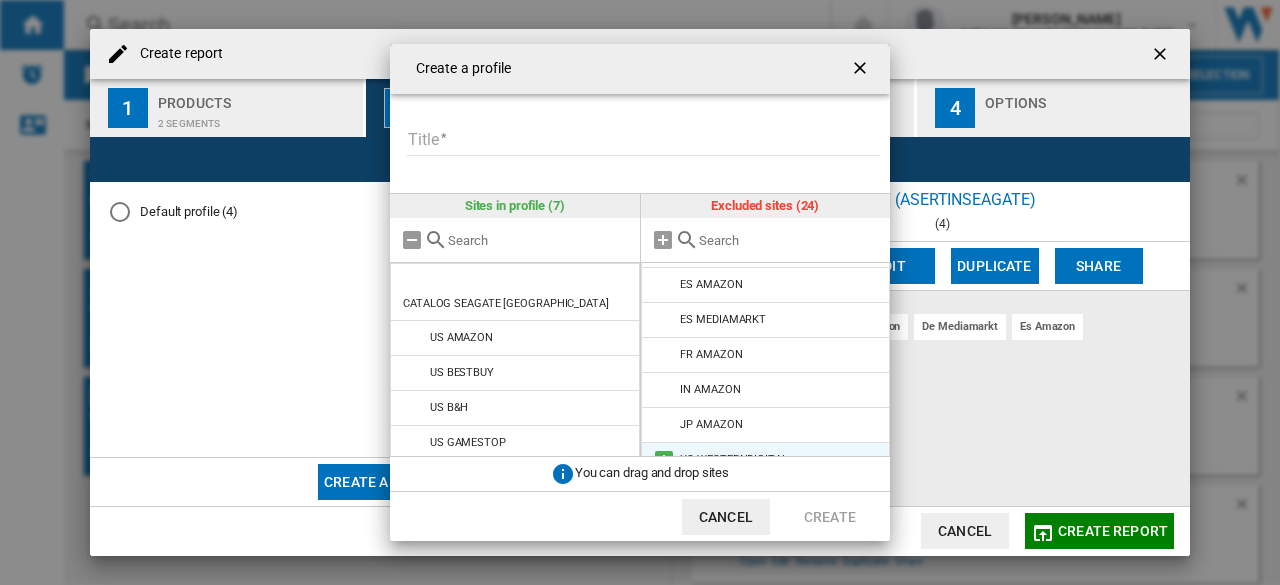 click at bounding box center (664, 460) 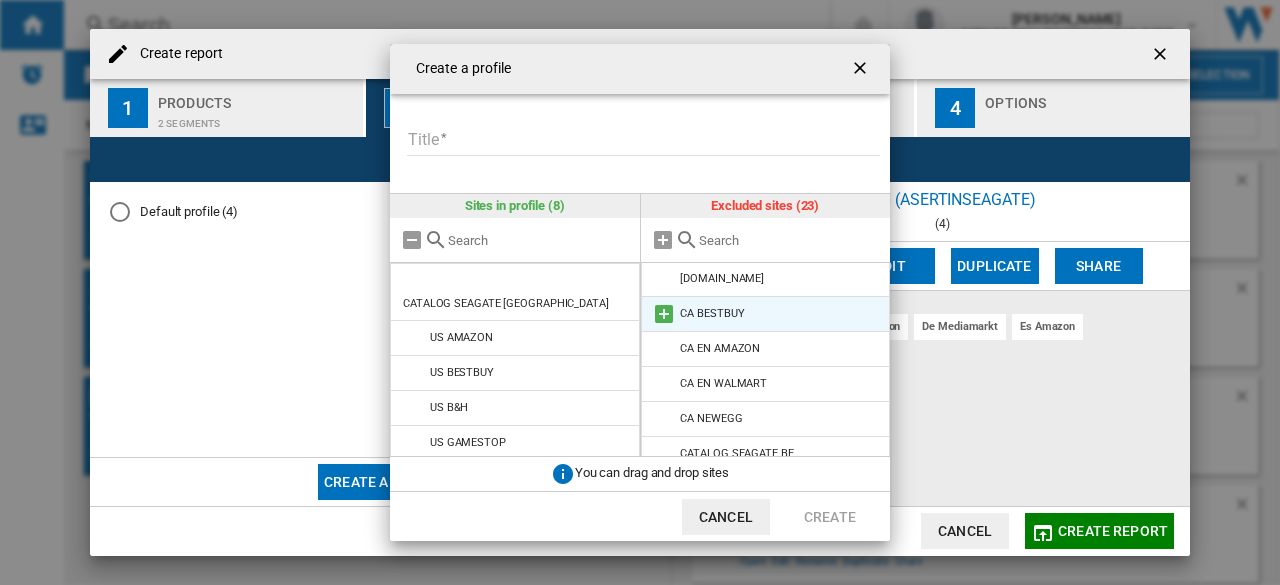 scroll, scrollTop: 0, scrollLeft: 0, axis: both 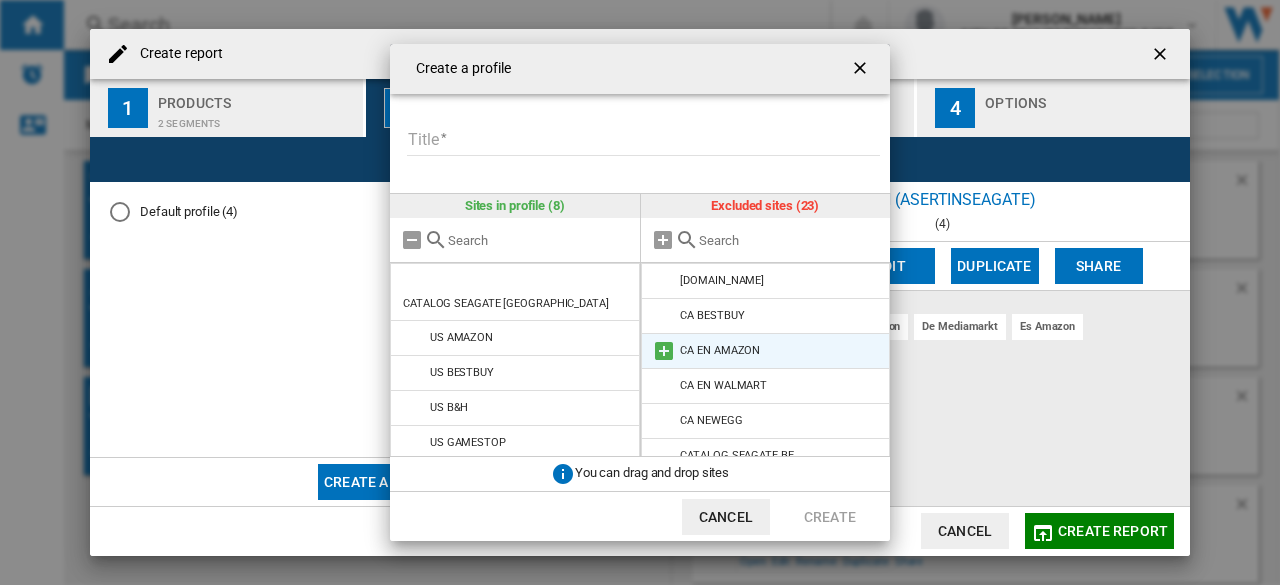 click at bounding box center (664, 351) 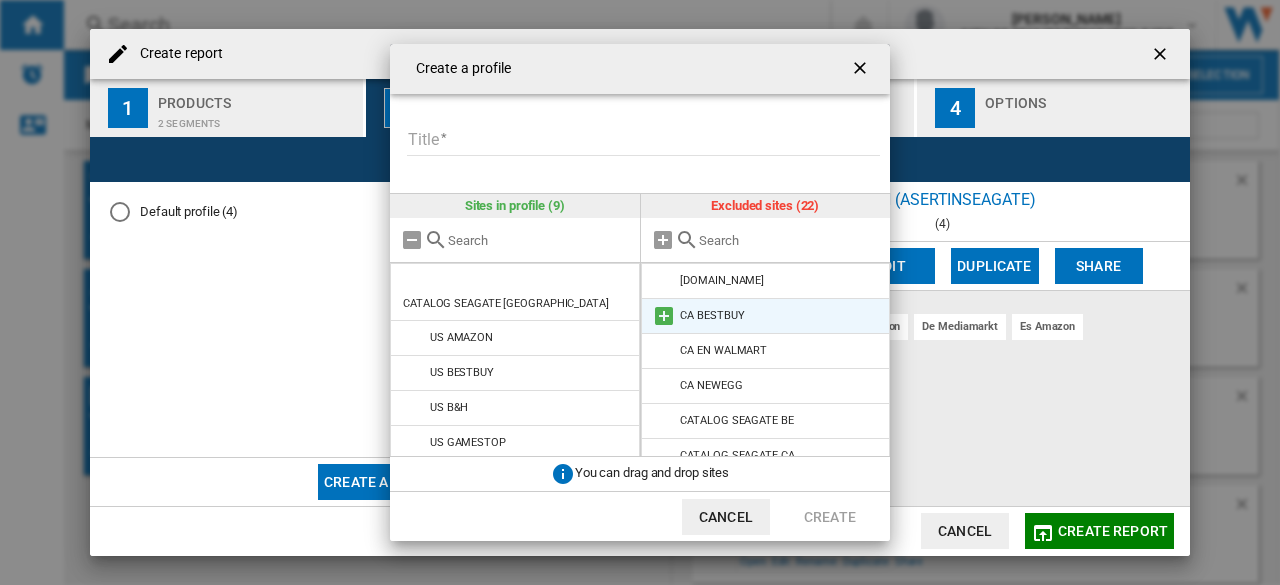 click at bounding box center (664, 316) 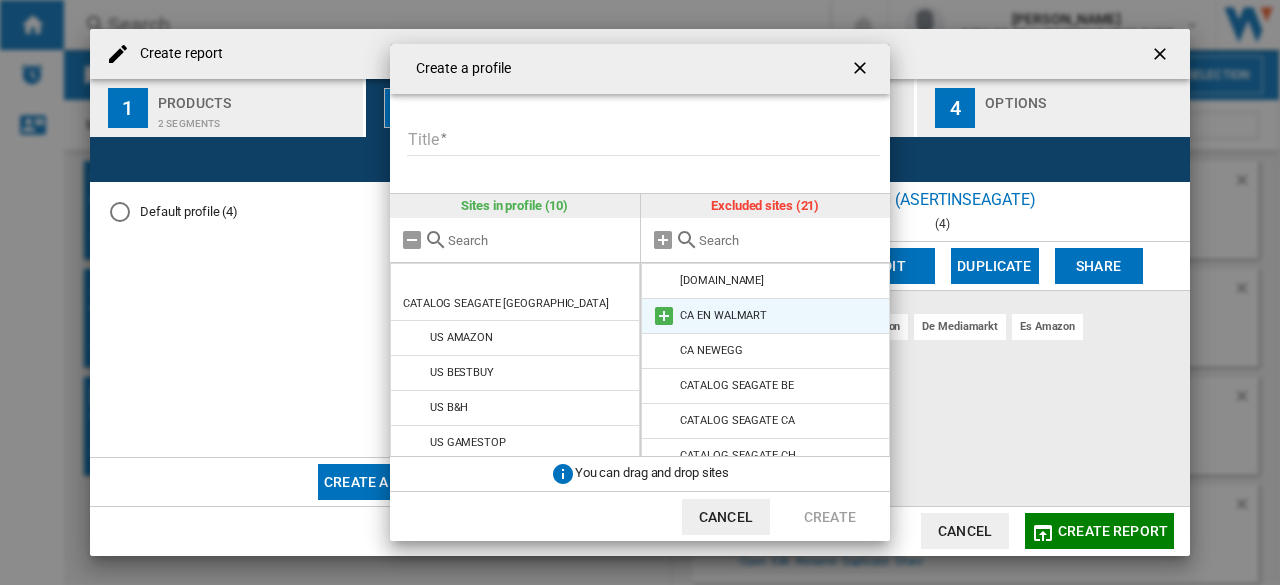 click at bounding box center [664, 316] 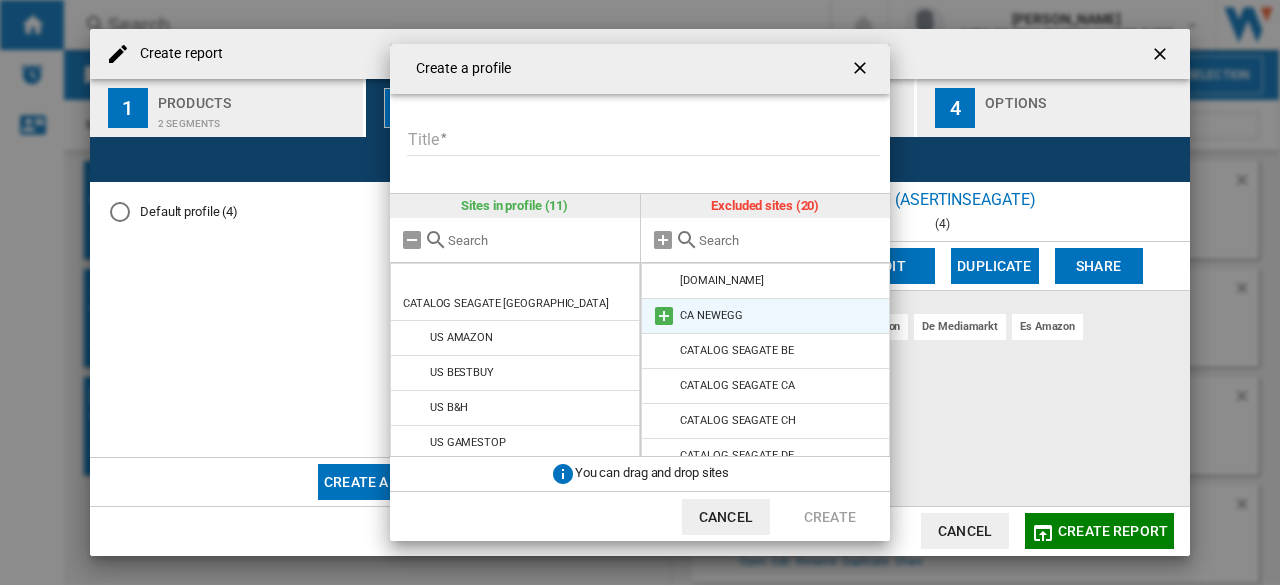 click at bounding box center (664, 316) 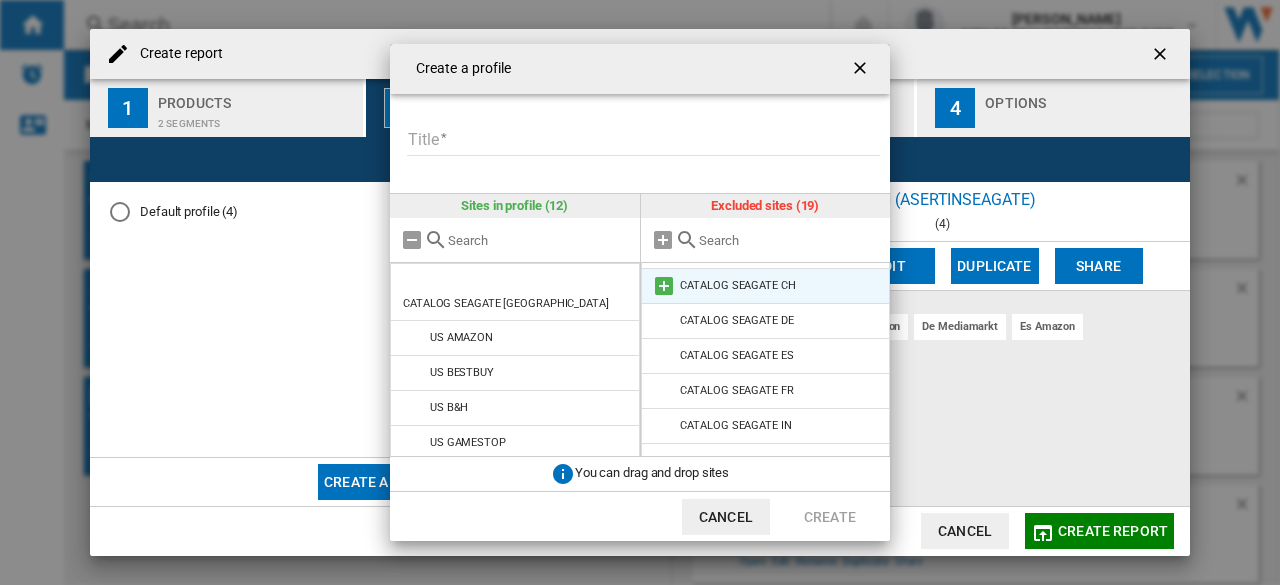 scroll, scrollTop: 0, scrollLeft: 0, axis: both 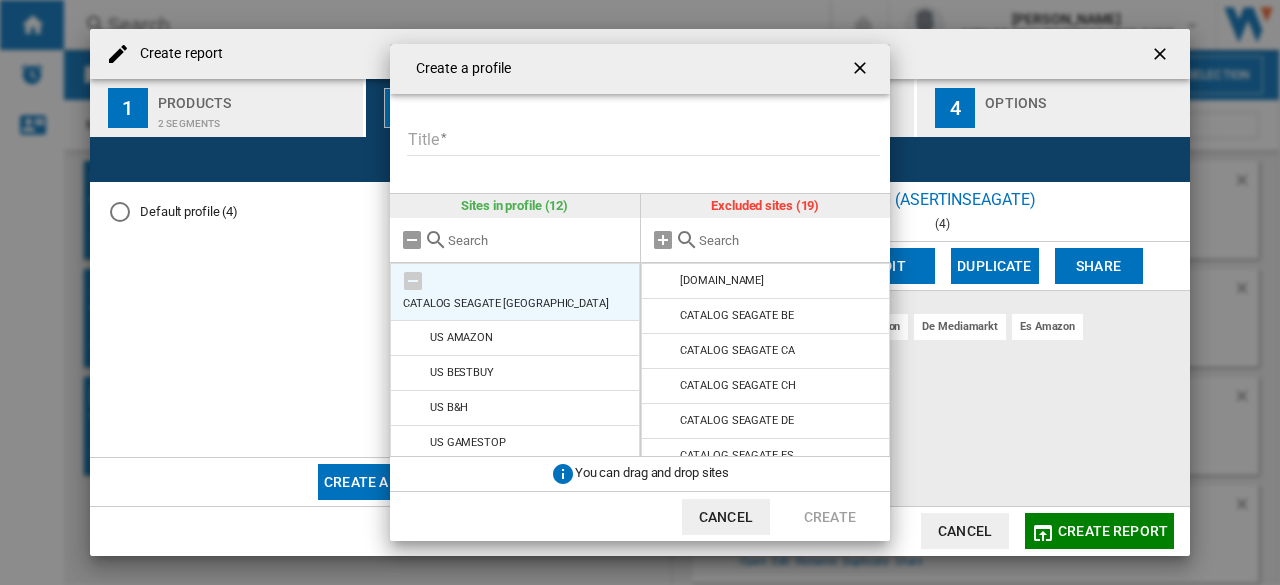 click at bounding box center (413, 281) 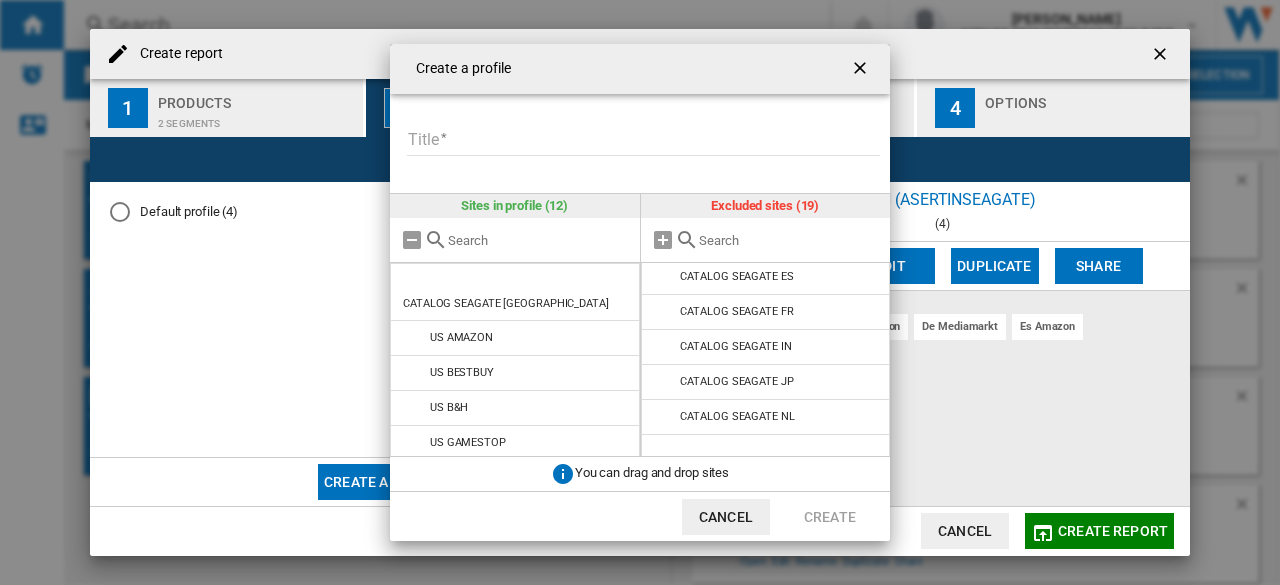 scroll, scrollTop: 300, scrollLeft: 0, axis: vertical 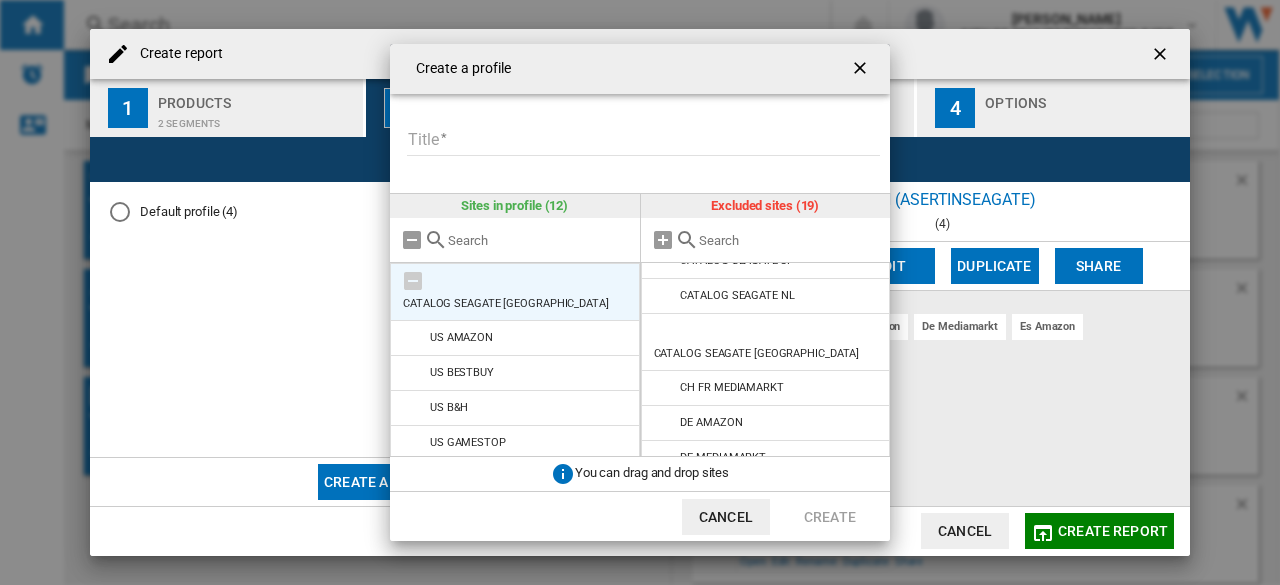 click at bounding box center [413, 281] 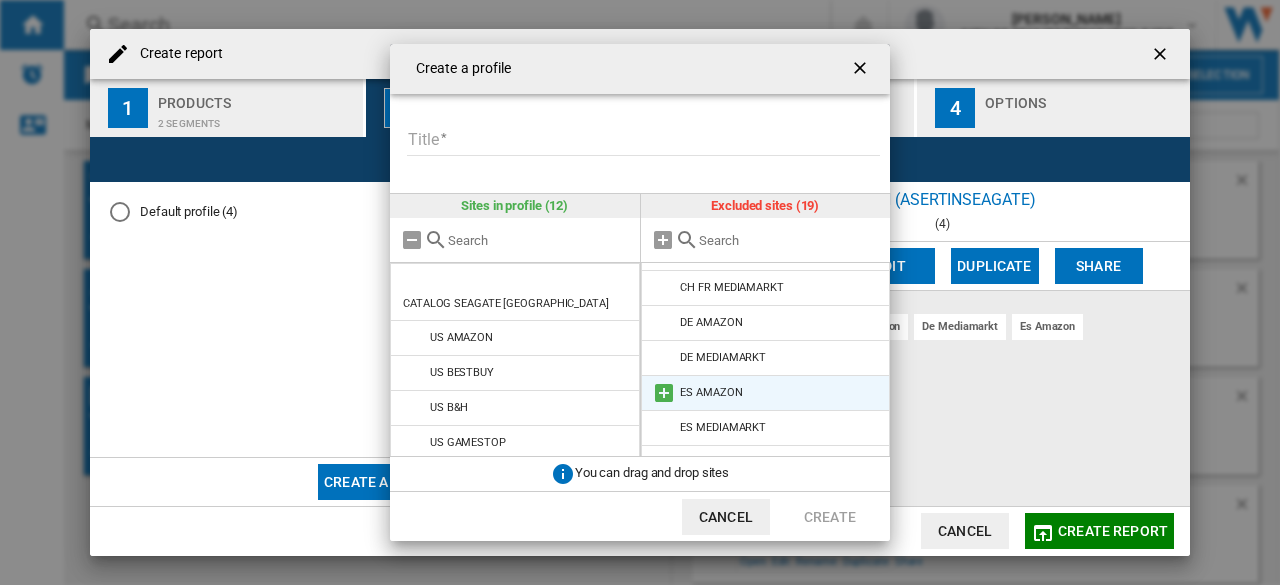 scroll, scrollTop: 472, scrollLeft: 0, axis: vertical 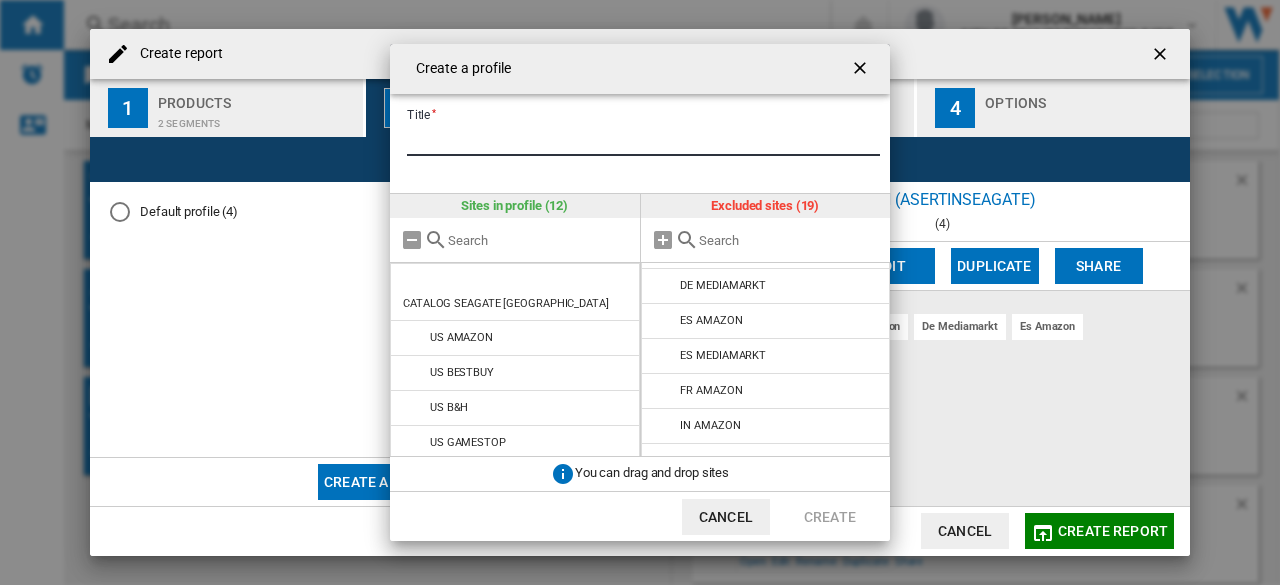 click on "Title" at bounding box center [643, 141] 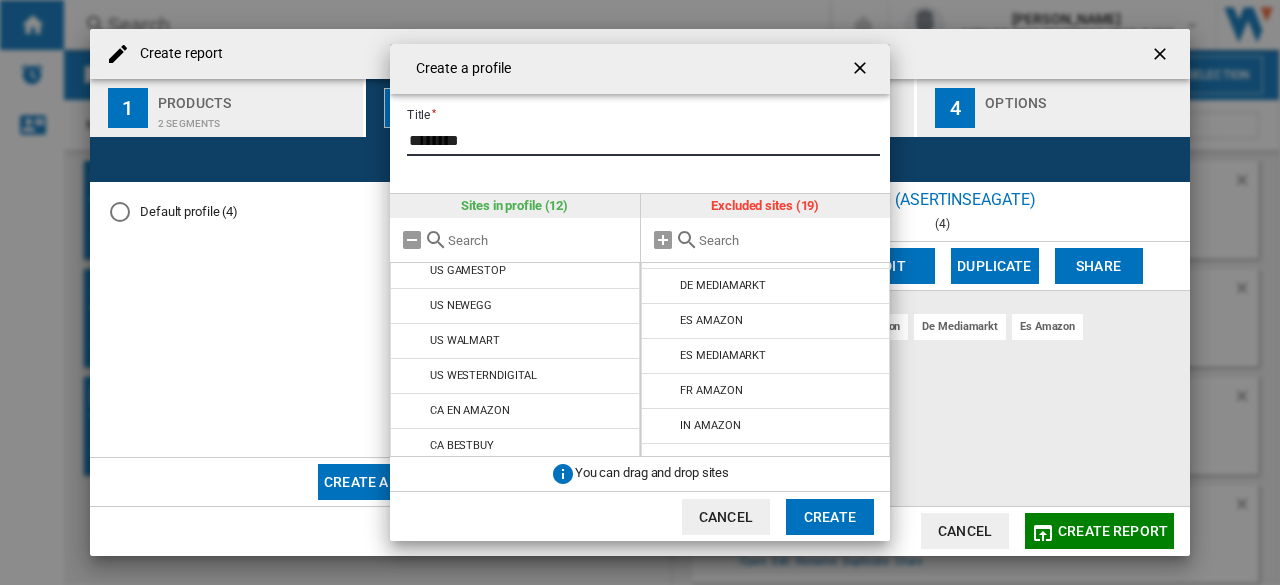scroll, scrollTop: 200, scrollLeft: 0, axis: vertical 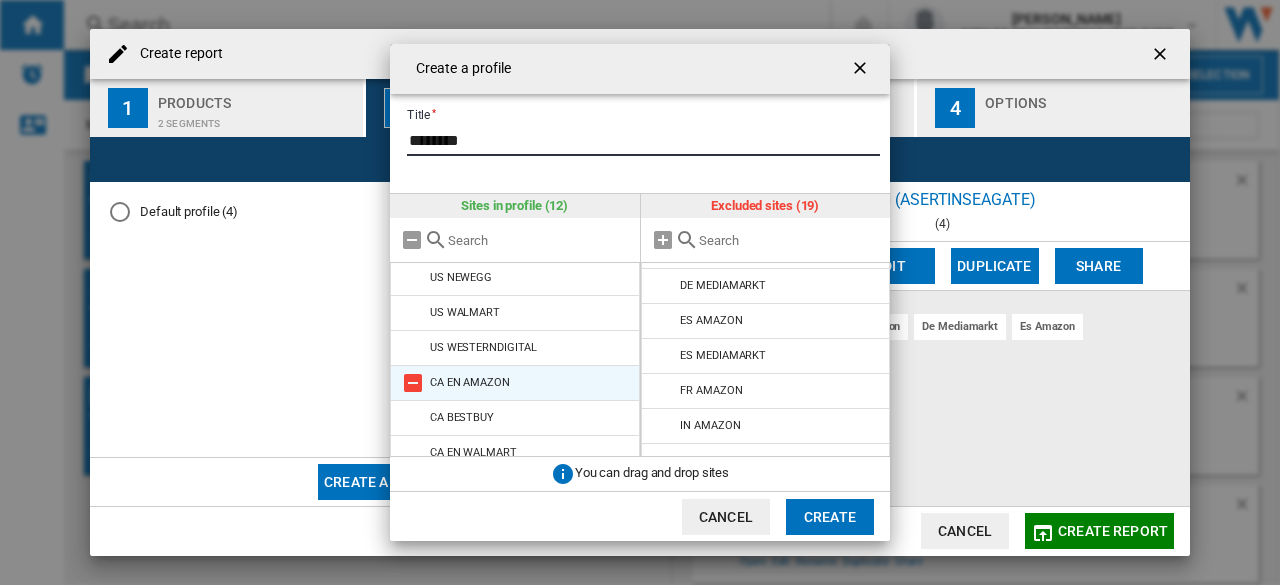 type on "********" 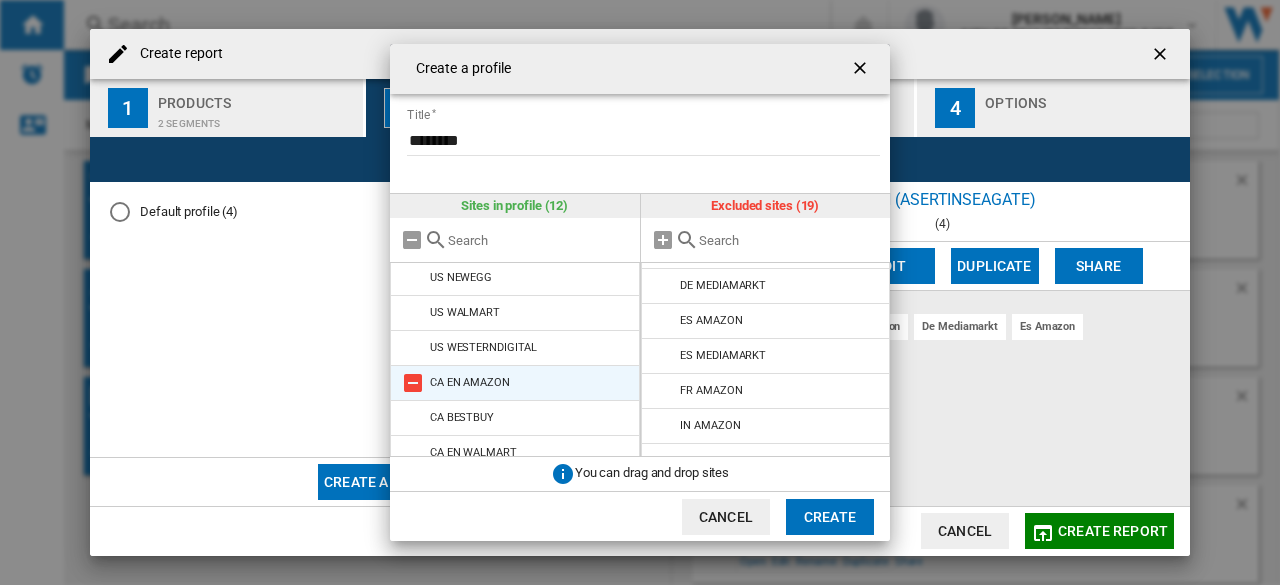 click at bounding box center [413, 383] 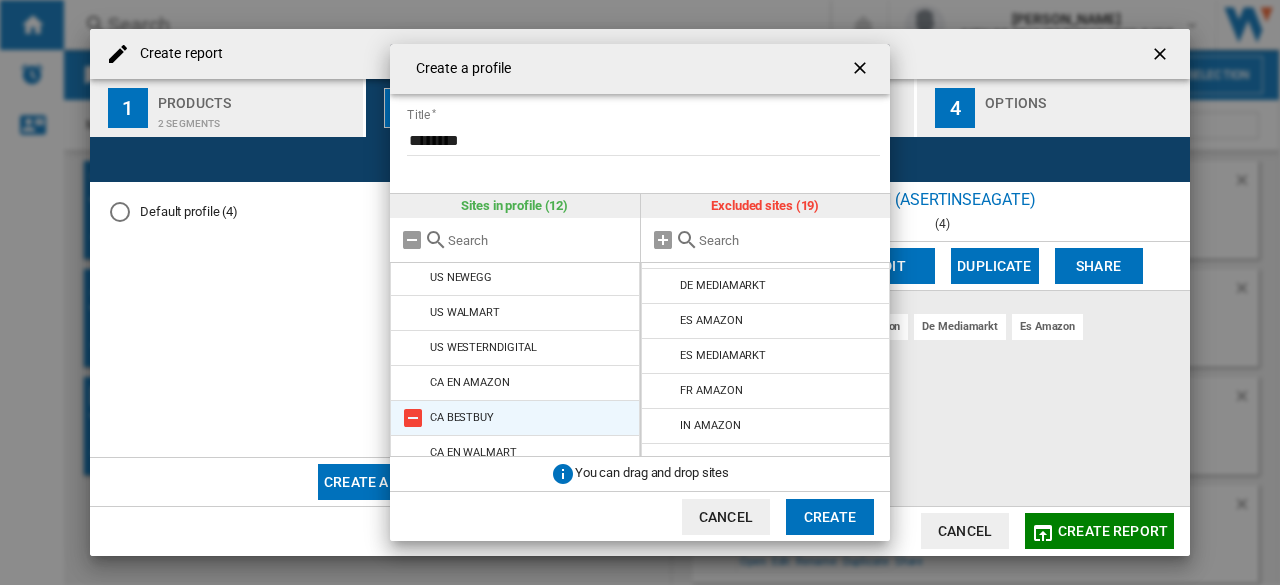 scroll, scrollTop: 508, scrollLeft: 0, axis: vertical 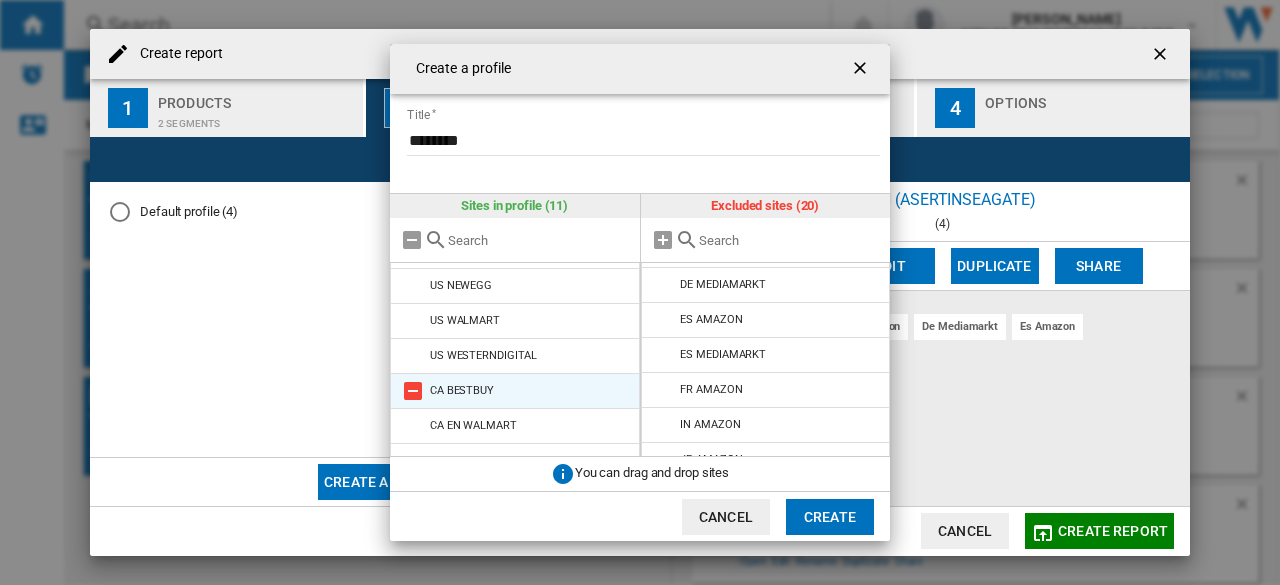 click at bounding box center (413, 391) 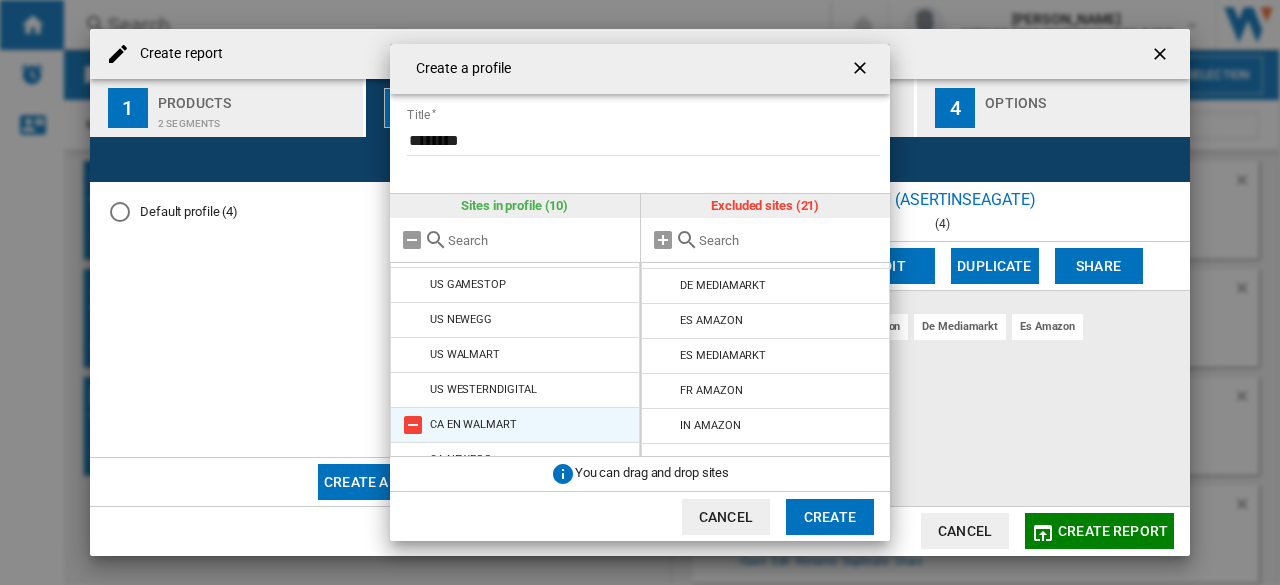 click at bounding box center [413, 425] 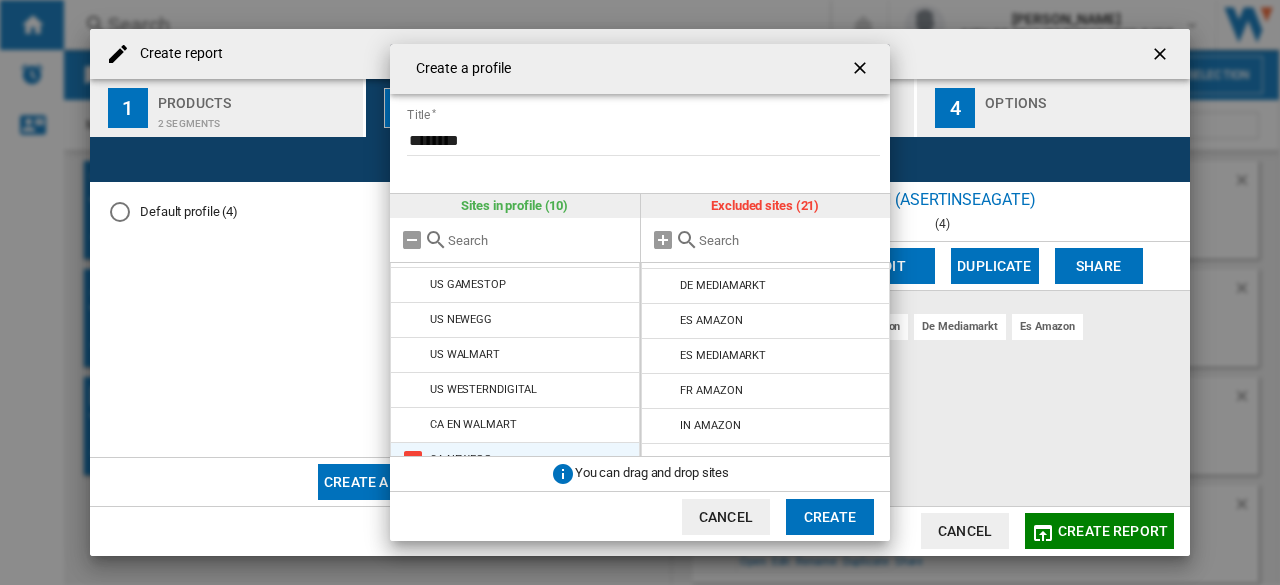 scroll, scrollTop: 578, scrollLeft: 0, axis: vertical 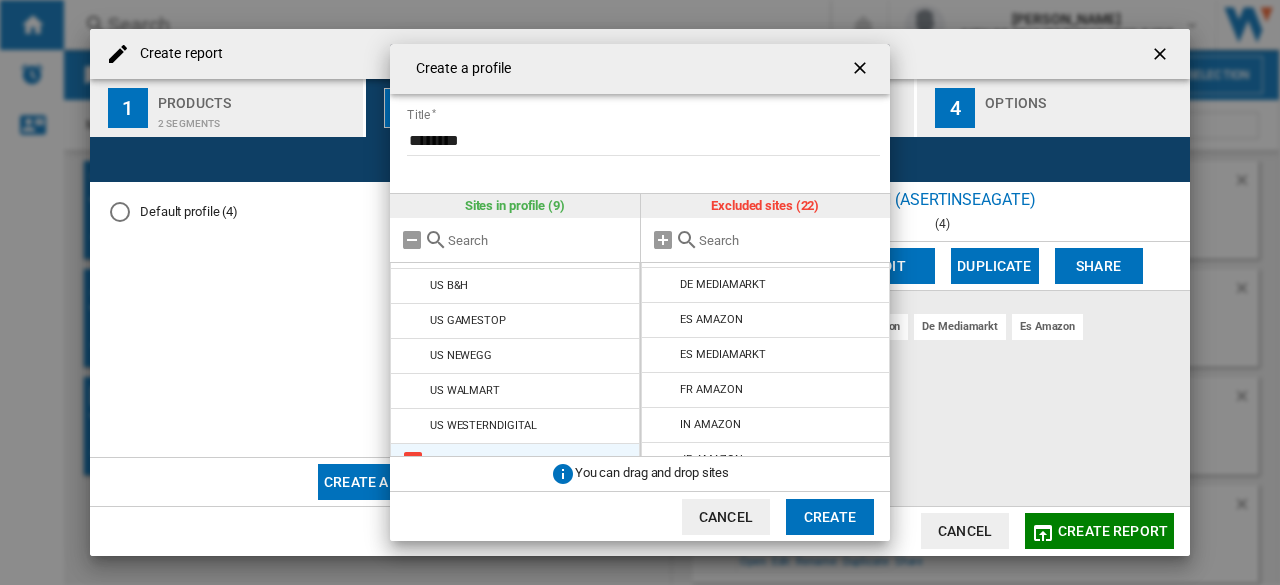 click at bounding box center (413, 461) 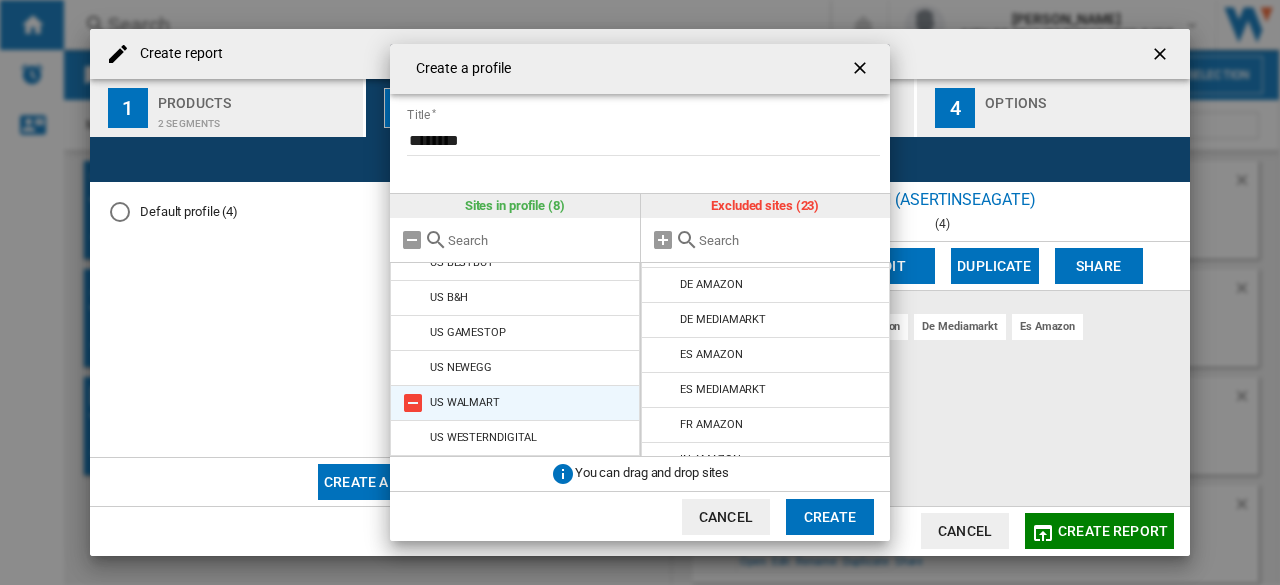 scroll, scrollTop: 612, scrollLeft: 0, axis: vertical 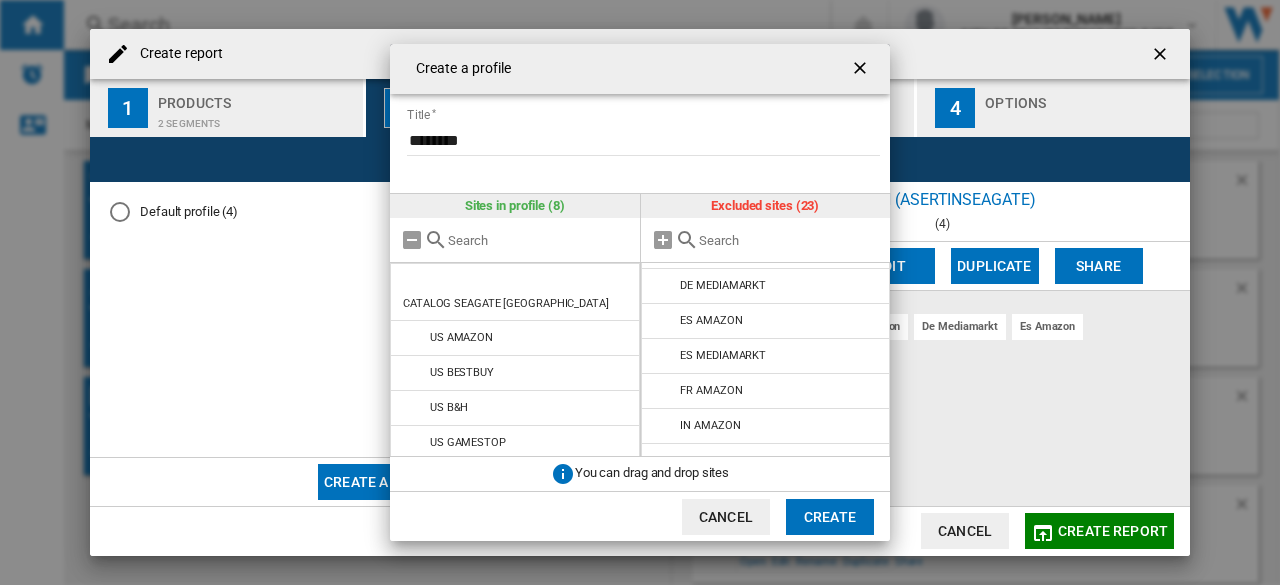 click on "Create" 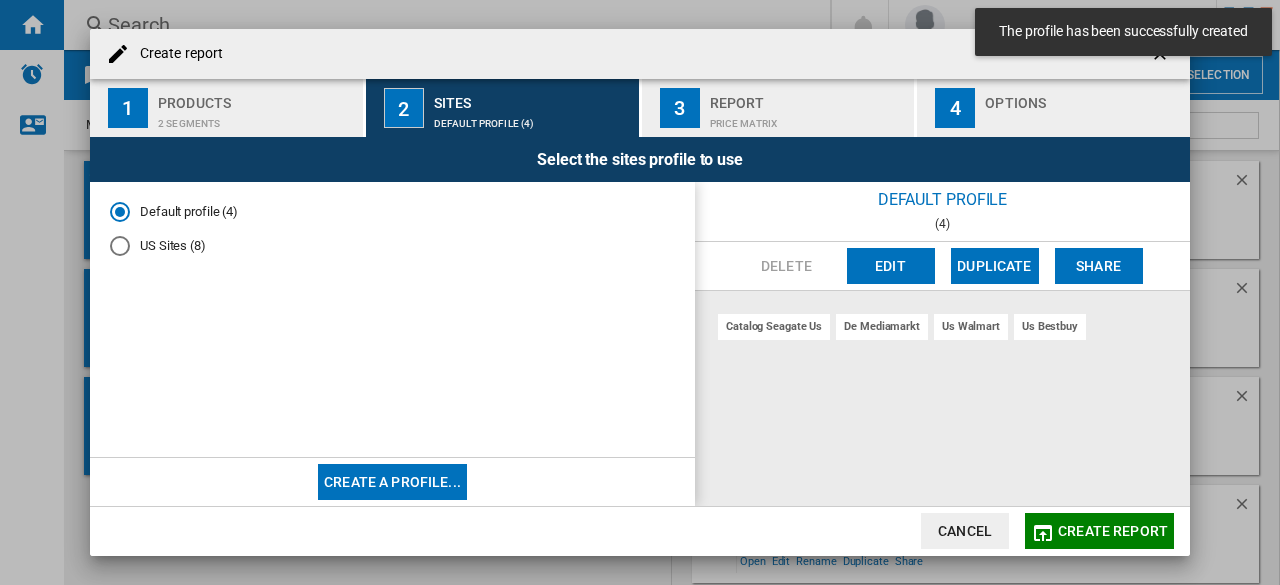 click on "US Sites (8)" at bounding box center (392, 246) 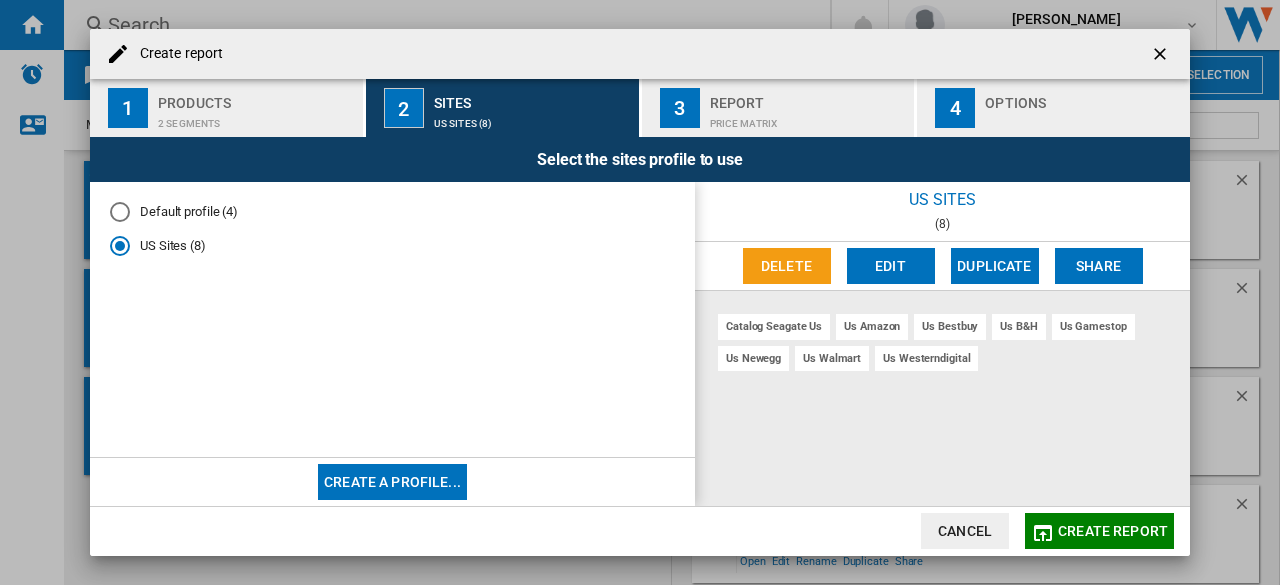 click on "Report" at bounding box center (808, 97) 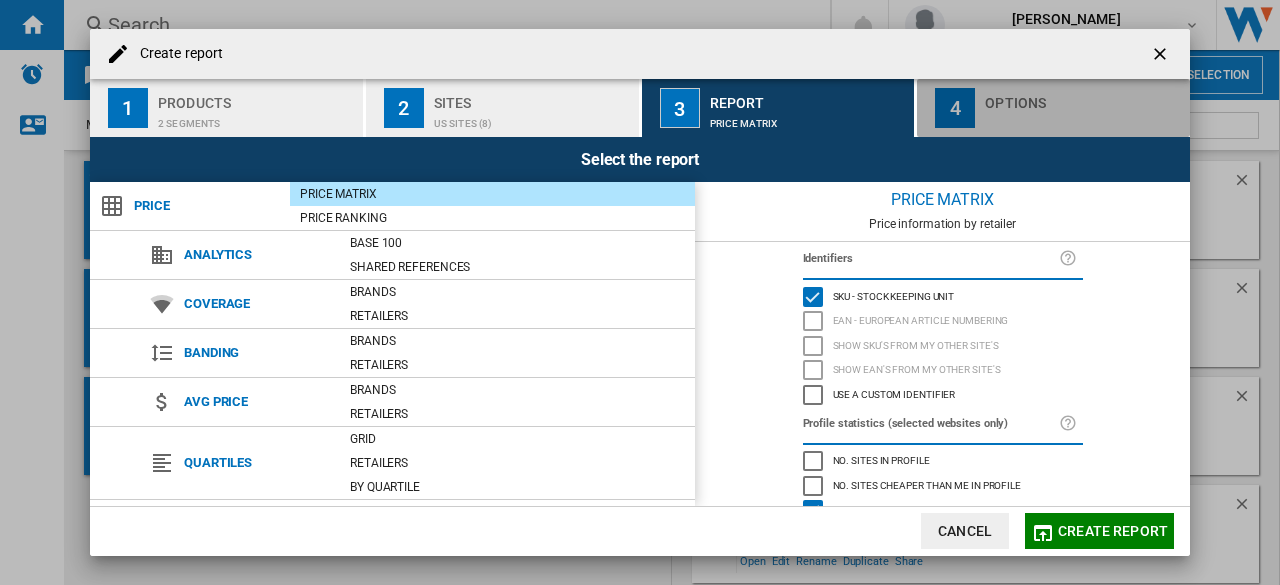 click at bounding box center (1083, 118) 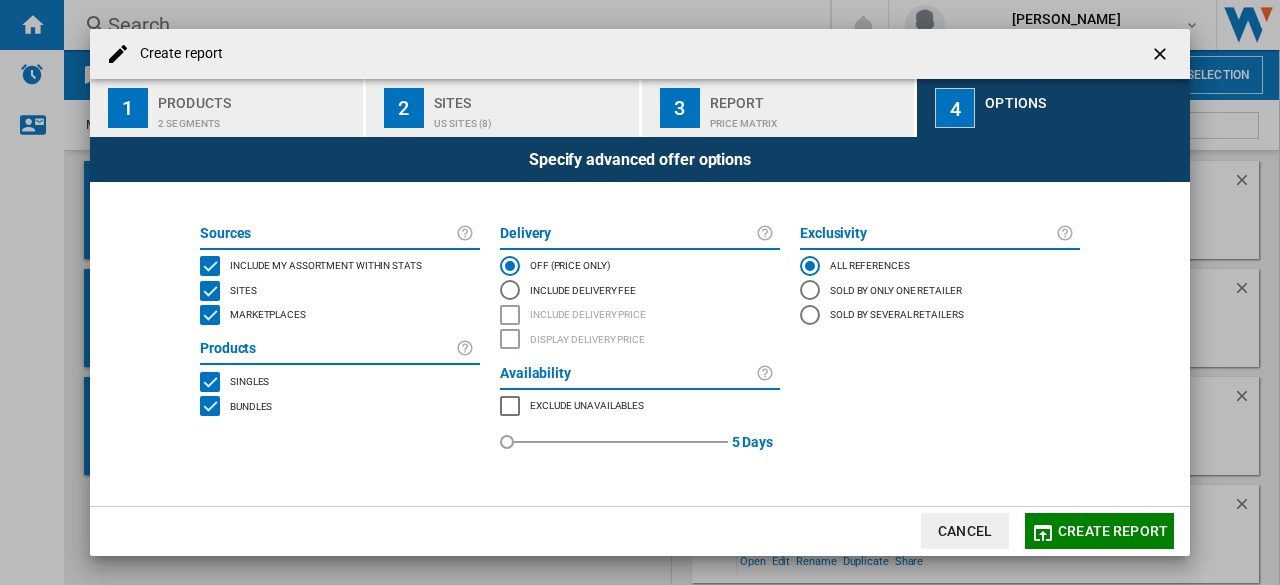 click at bounding box center (1068, 234) 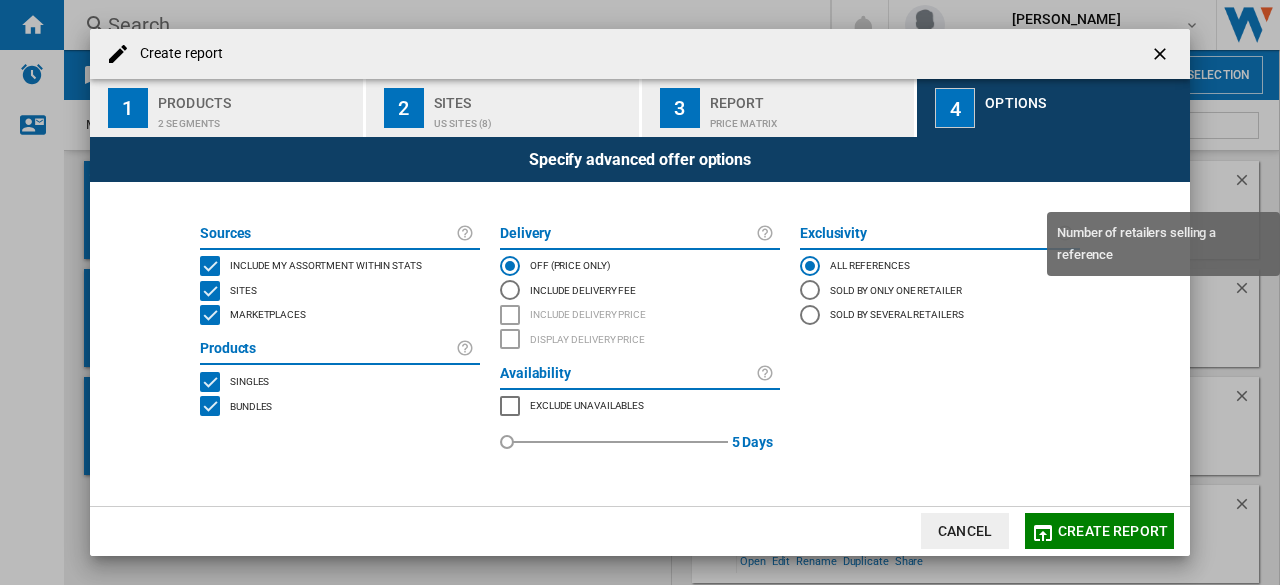 click at bounding box center (1068, 234) 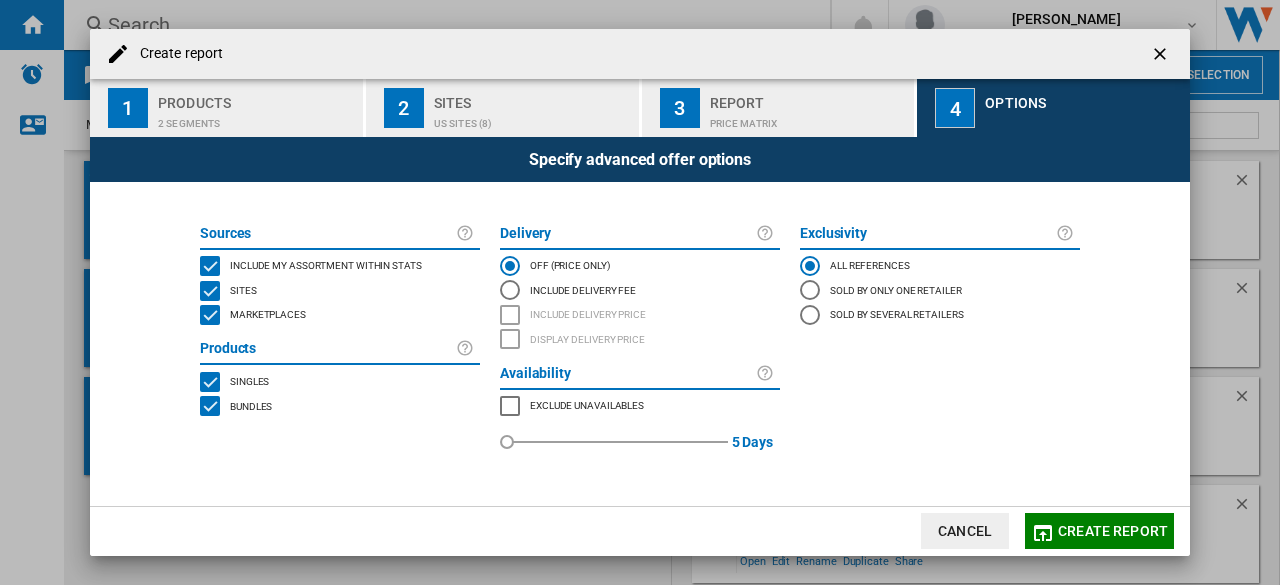 click on "All references" at bounding box center [940, 266] 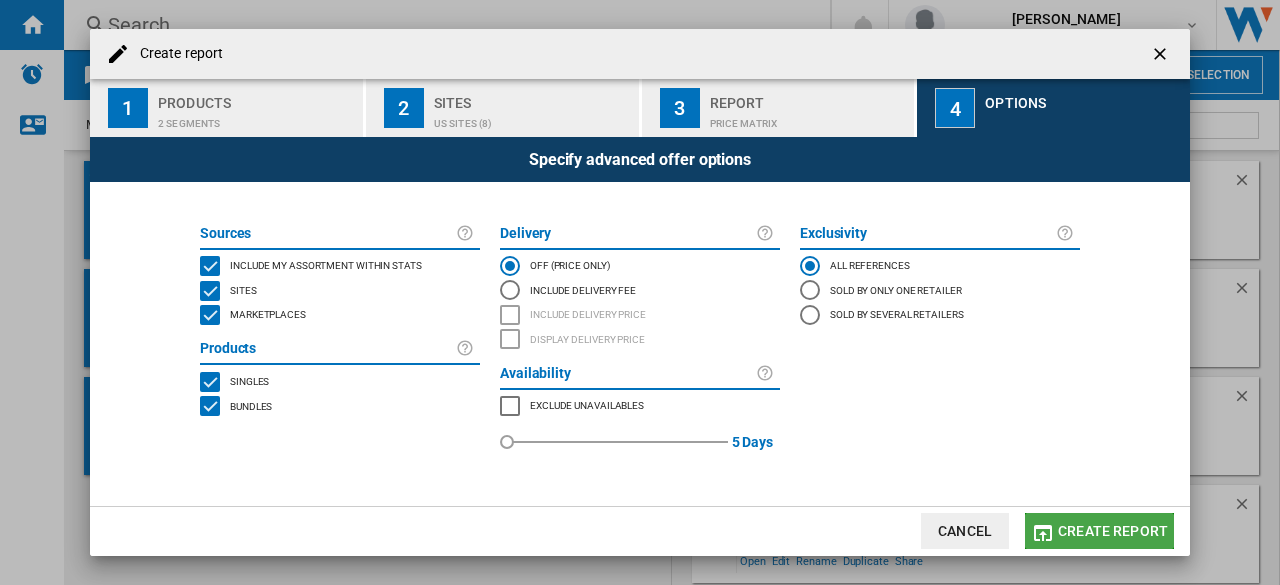 click on "Create report" 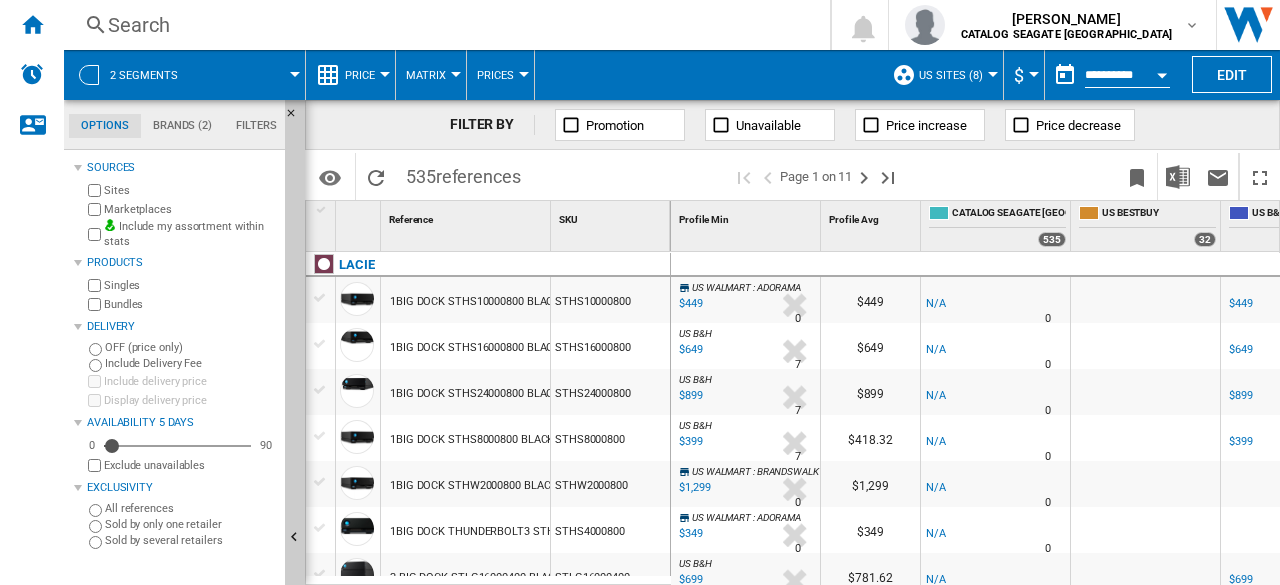 scroll, scrollTop: 400, scrollLeft: 0, axis: vertical 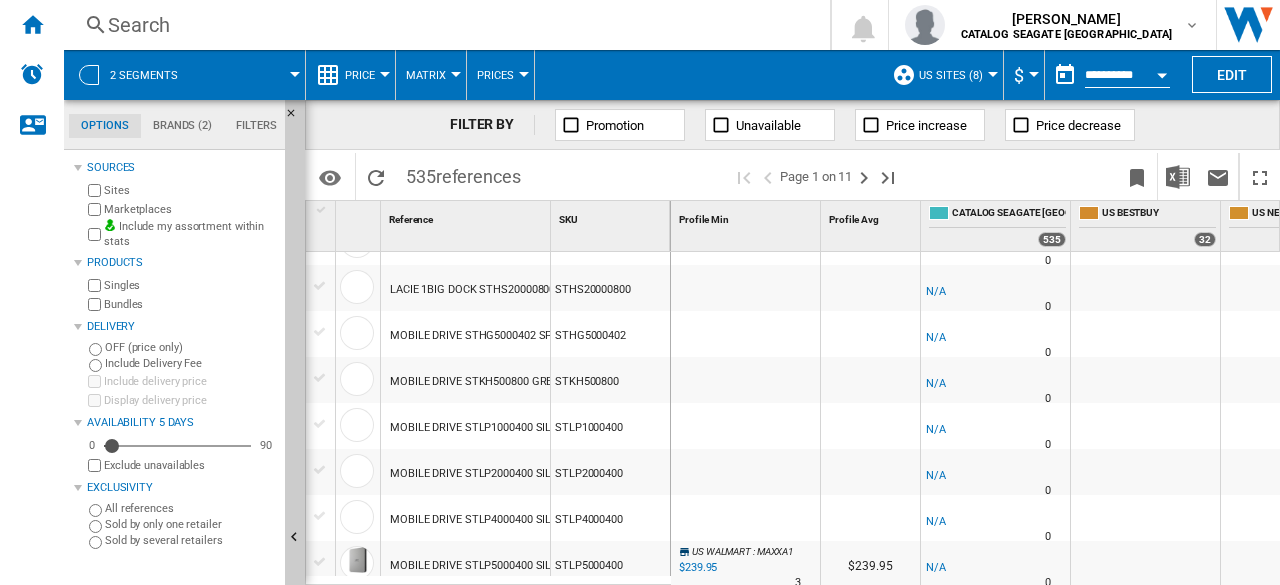 click on "Exclude unavailables" at bounding box center [190, 465] 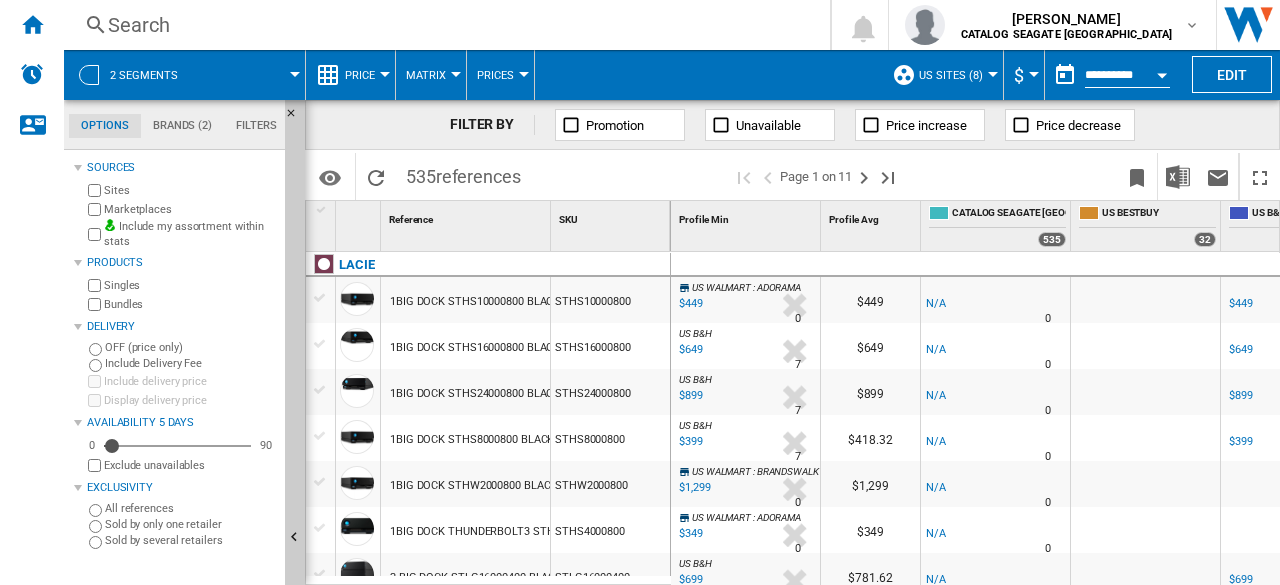 scroll, scrollTop: 200, scrollLeft: 0, axis: vertical 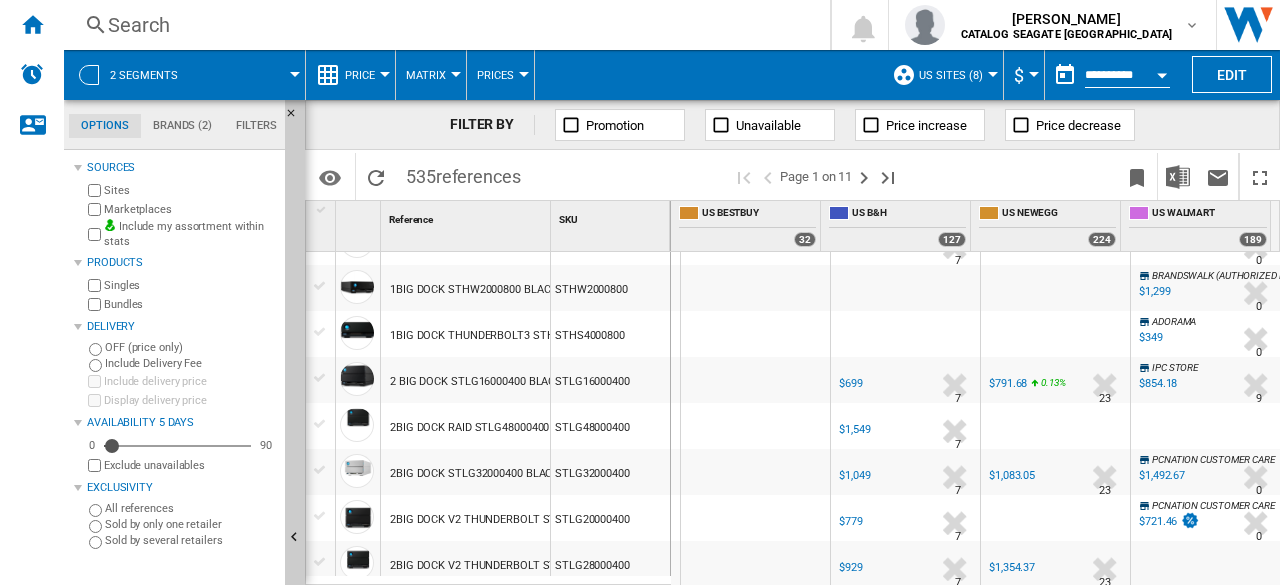 drag, startPoint x: 1146, startPoint y: 574, endPoint x: 1279, endPoint y: 567, distance: 133.18408 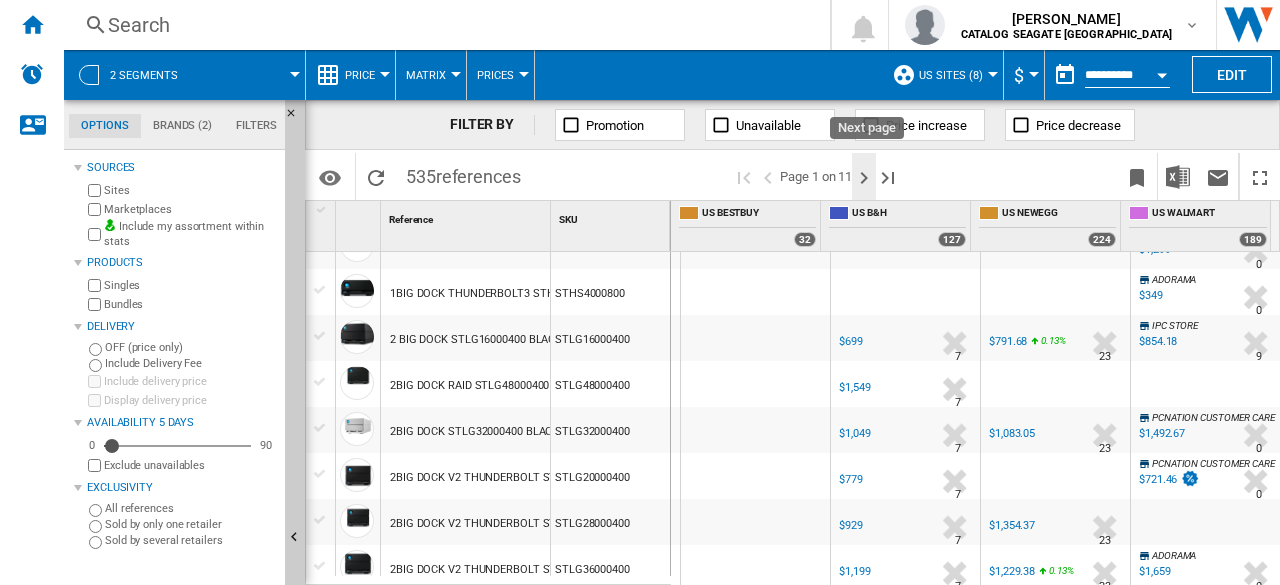 click at bounding box center [864, 178] 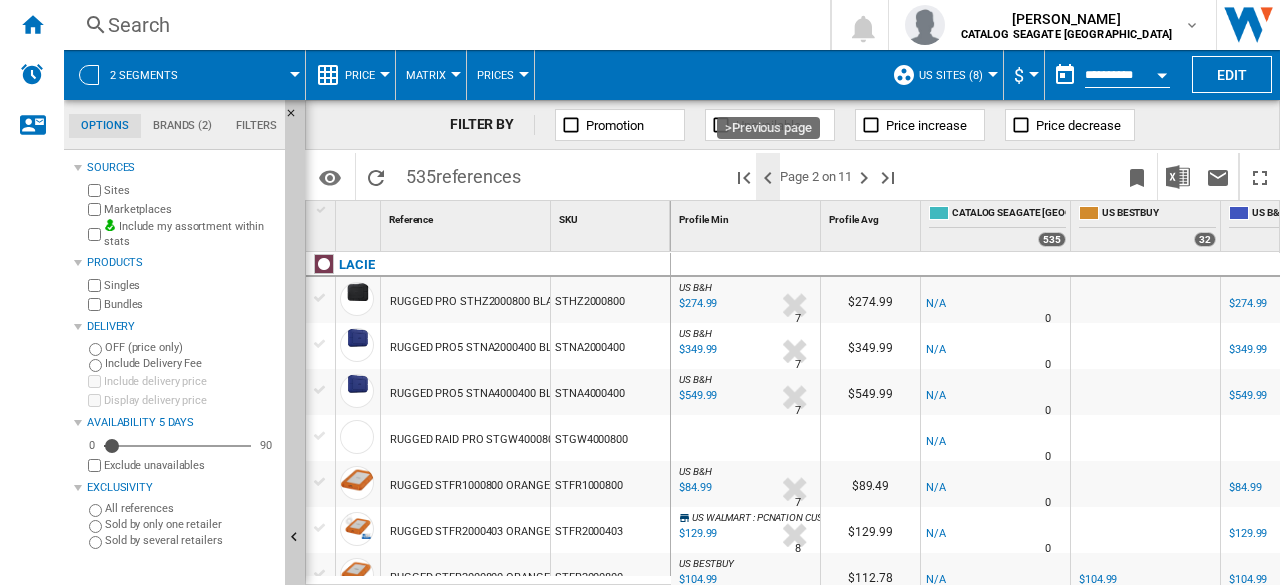 click at bounding box center [768, 178] 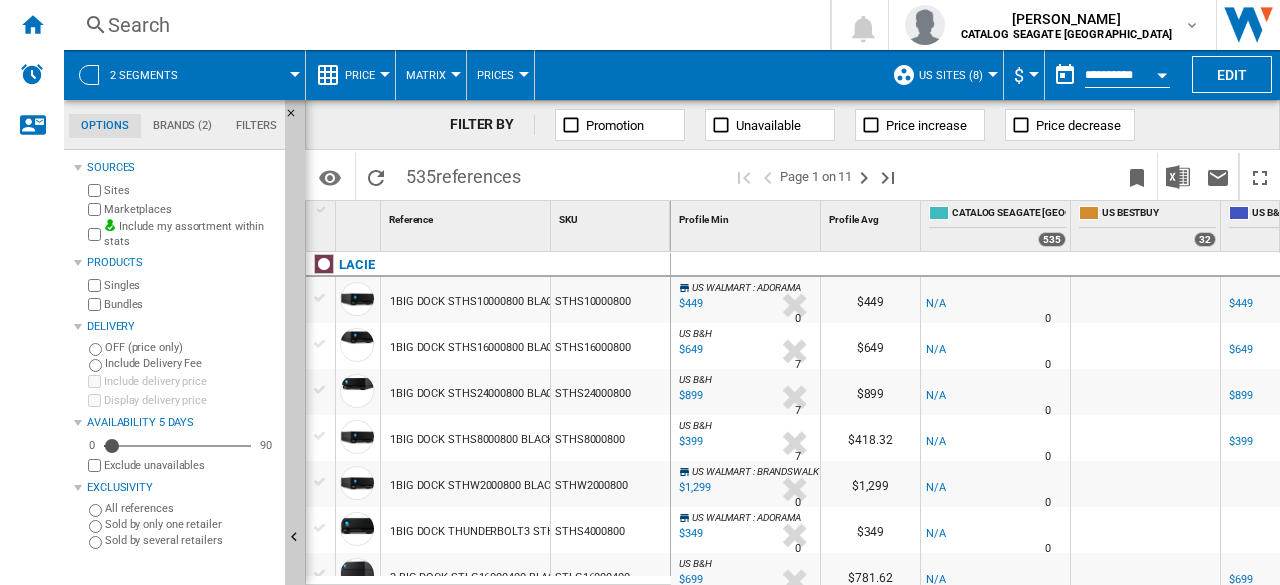 drag, startPoint x: 1018, startPoint y: 575, endPoint x: 1096, endPoint y: 565, distance: 78.63841 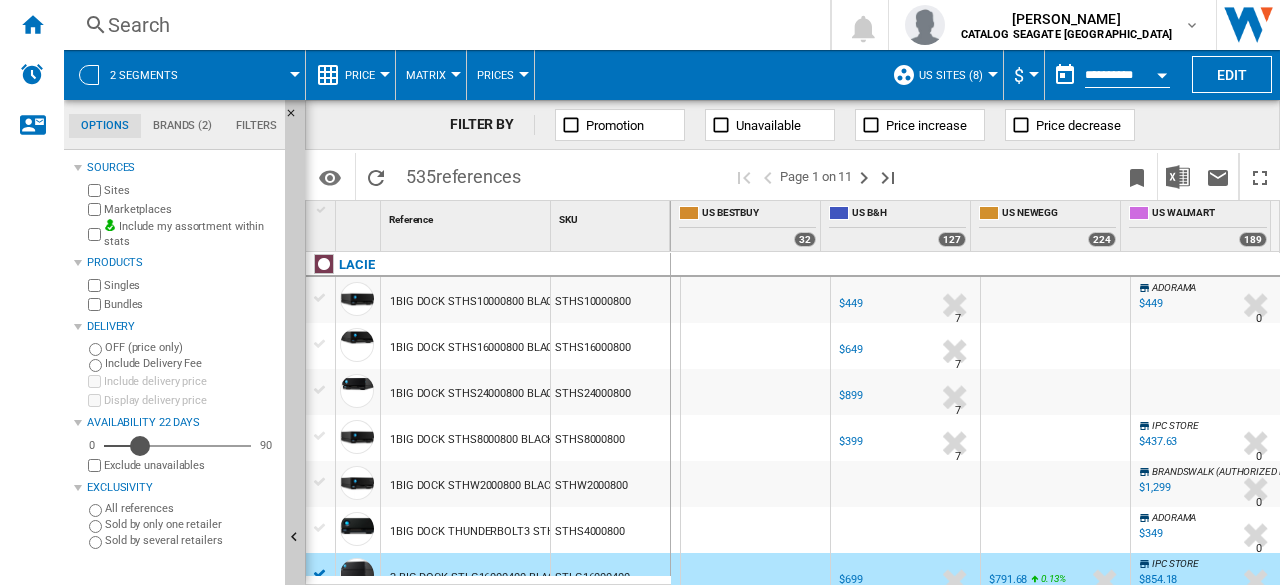drag, startPoint x: 117, startPoint y: 447, endPoint x: 139, endPoint y: 447, distance: 22 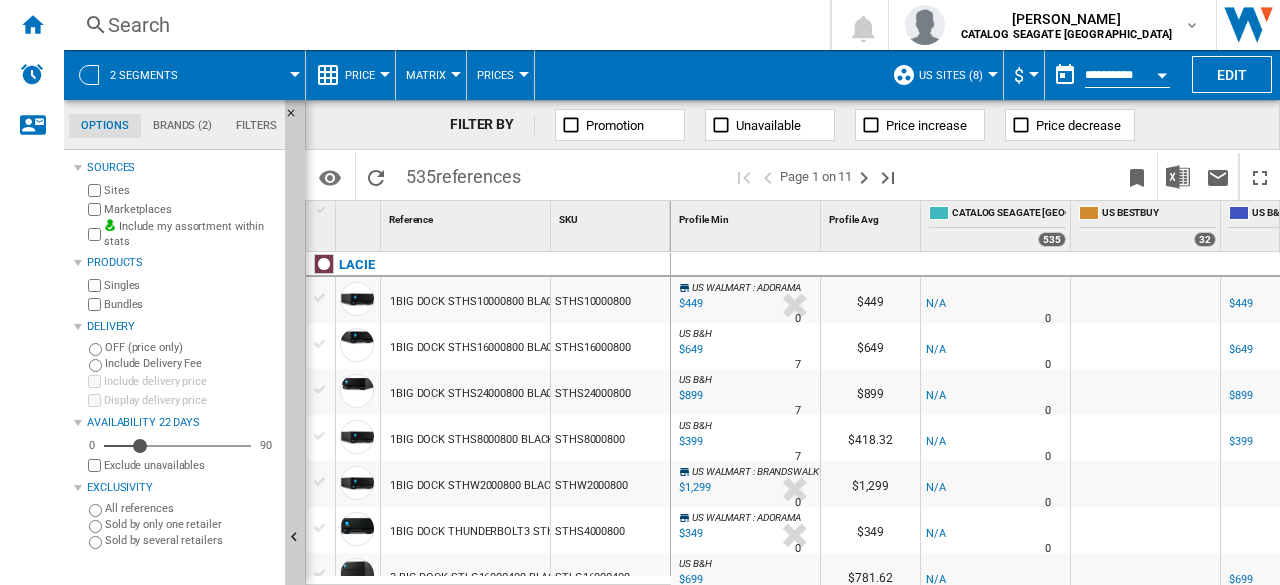 scroll, scrollTop: 0, scrollLeft: 47, axis: horizontal 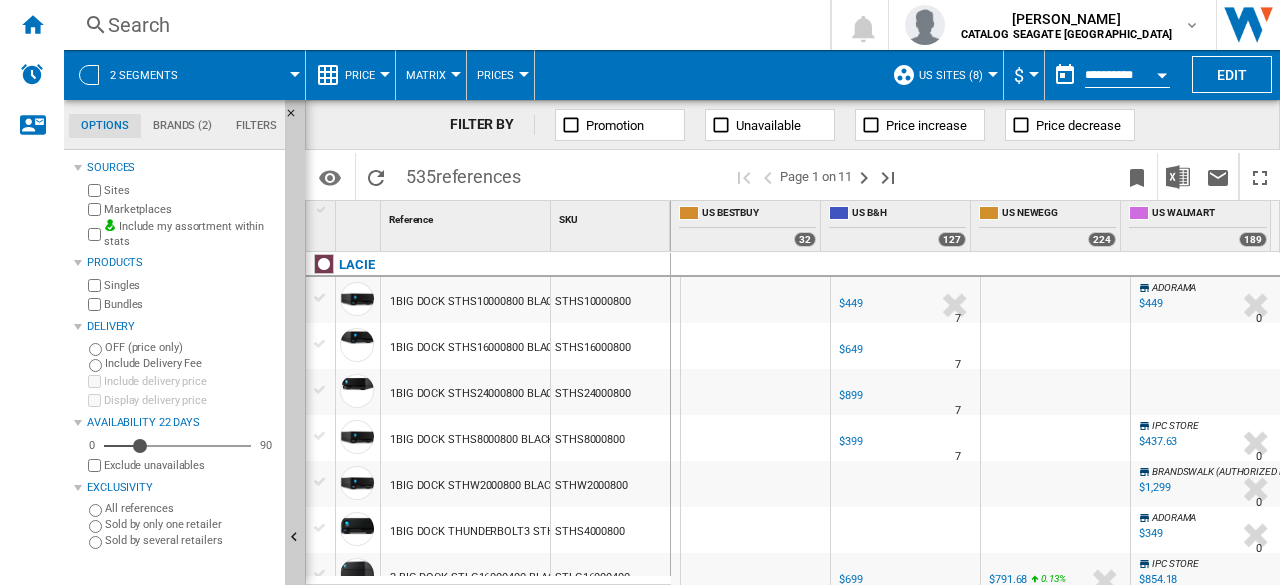 click on "US Sites (8)" at bounding box center [956, 75] 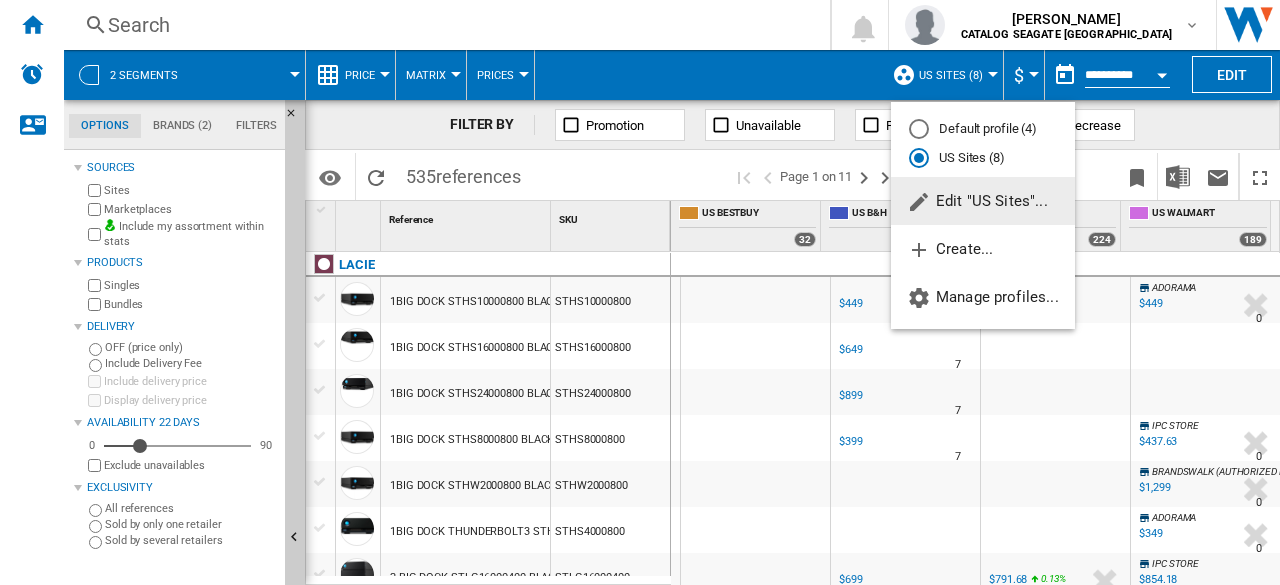 click on "Edit "US Sites"..." 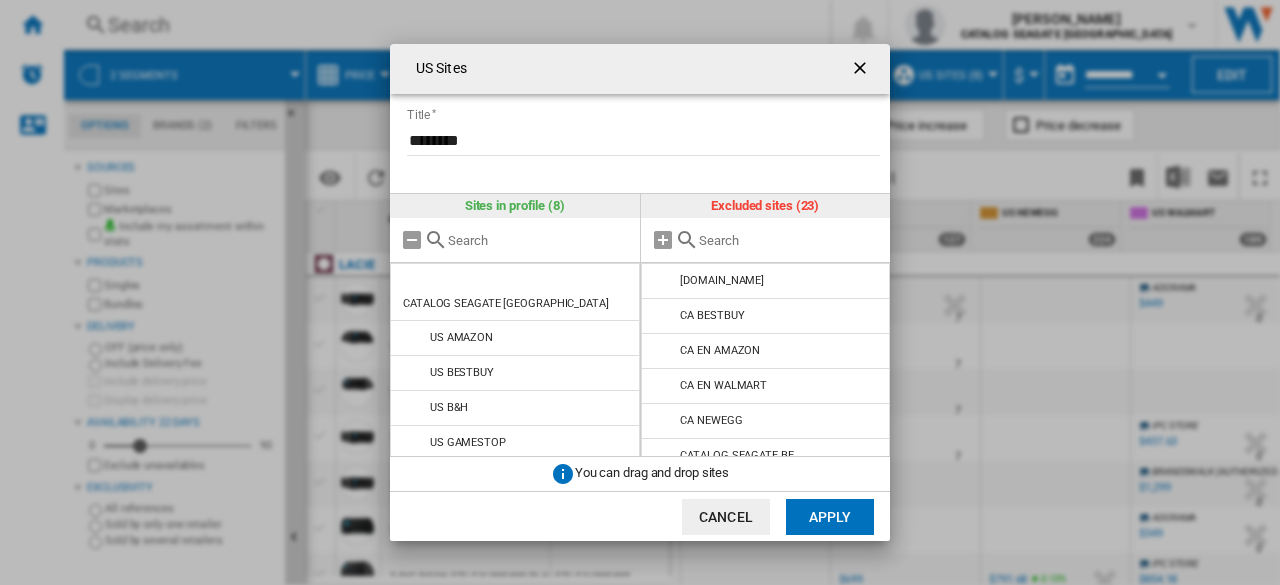 click at bounding box center [862, 70] 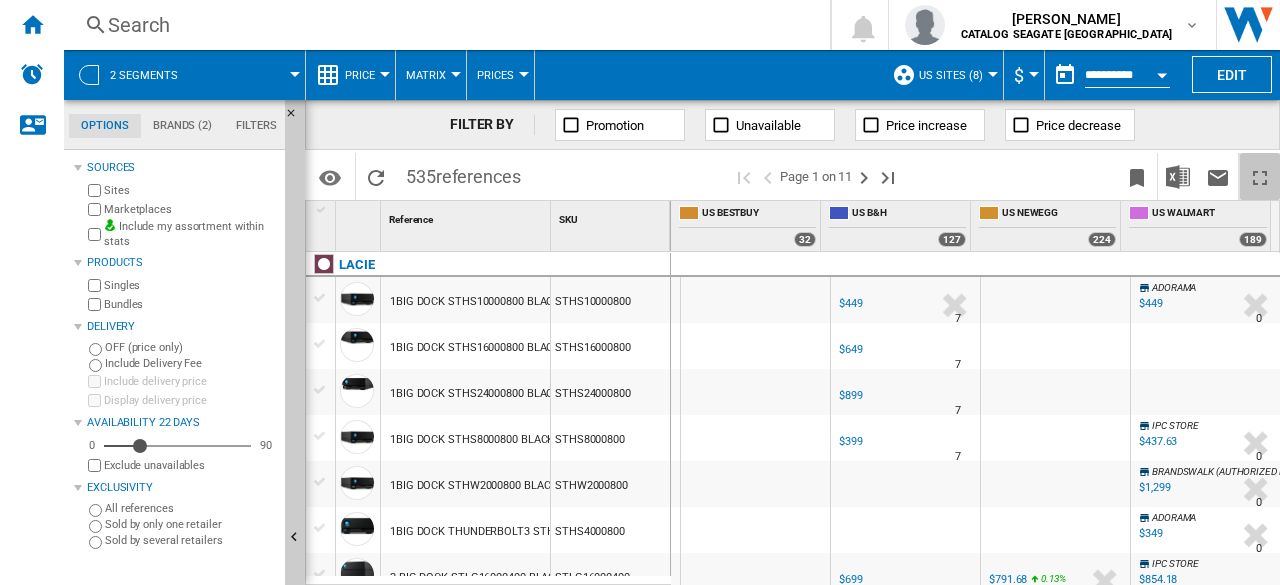 click at bounding box center [1260, 178] 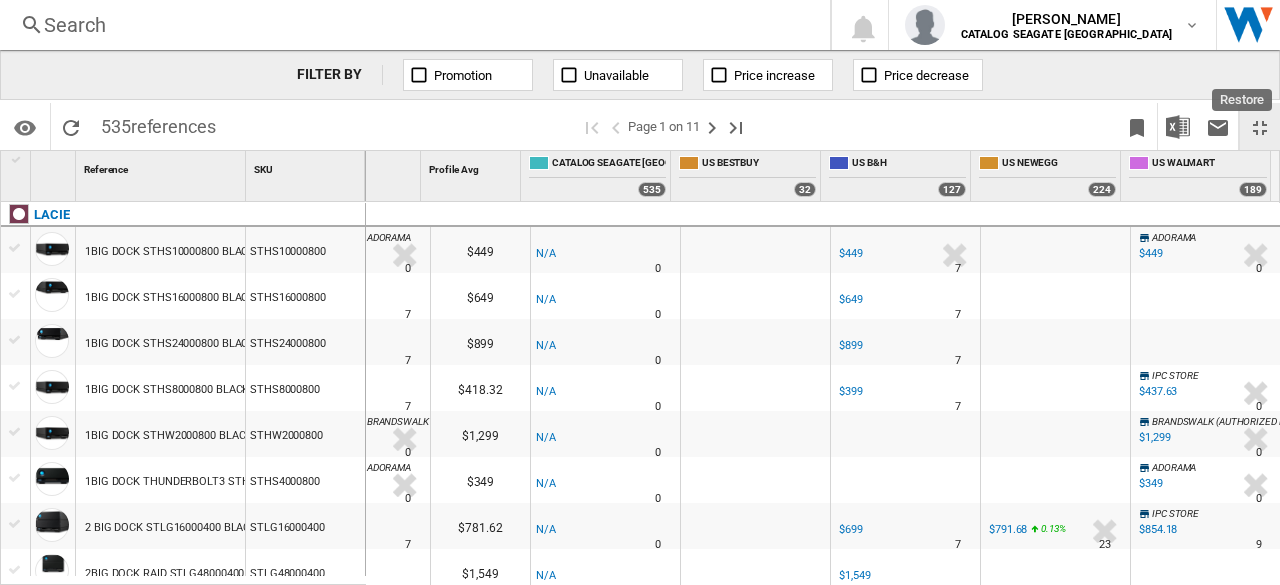 click at bounding box center (1260, 128) 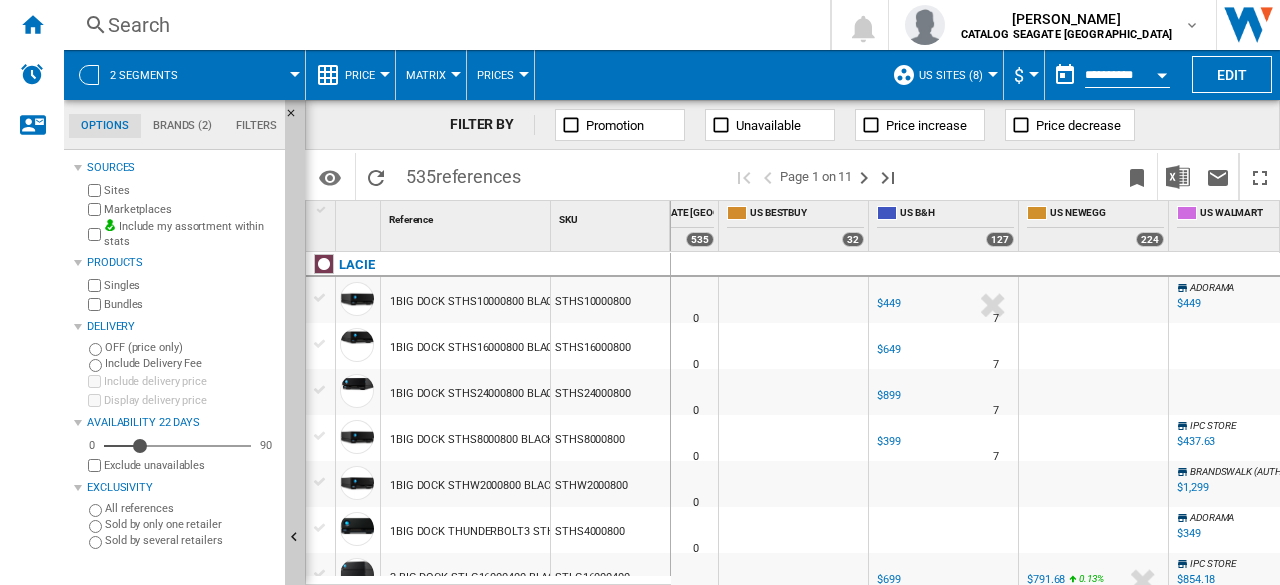 type 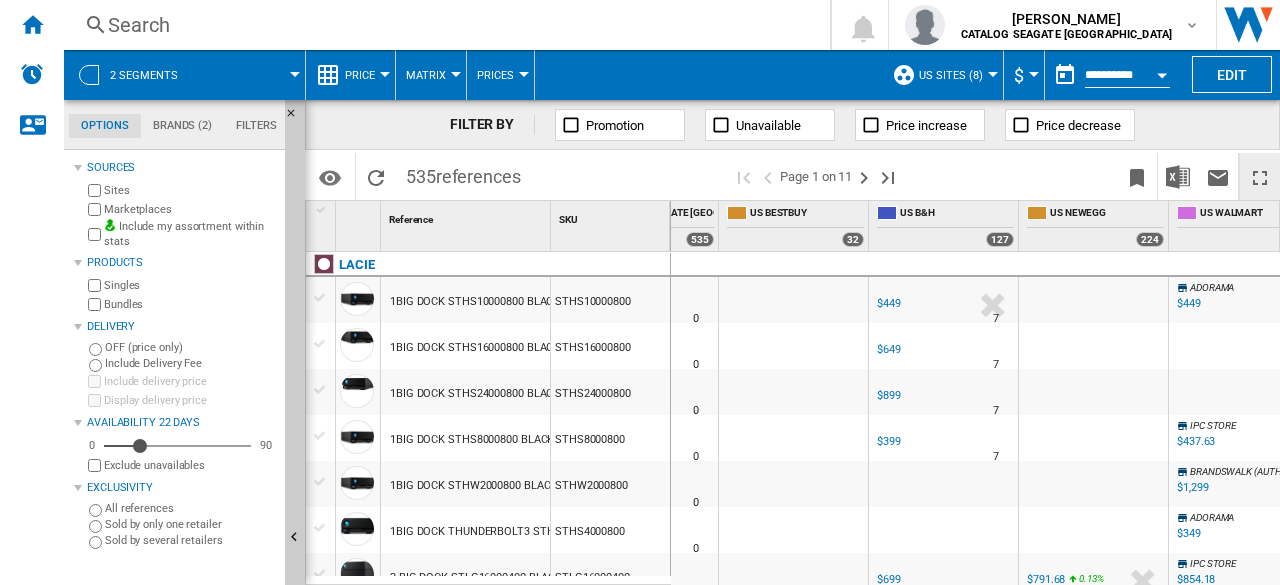 click at bounding box center (993, 74) 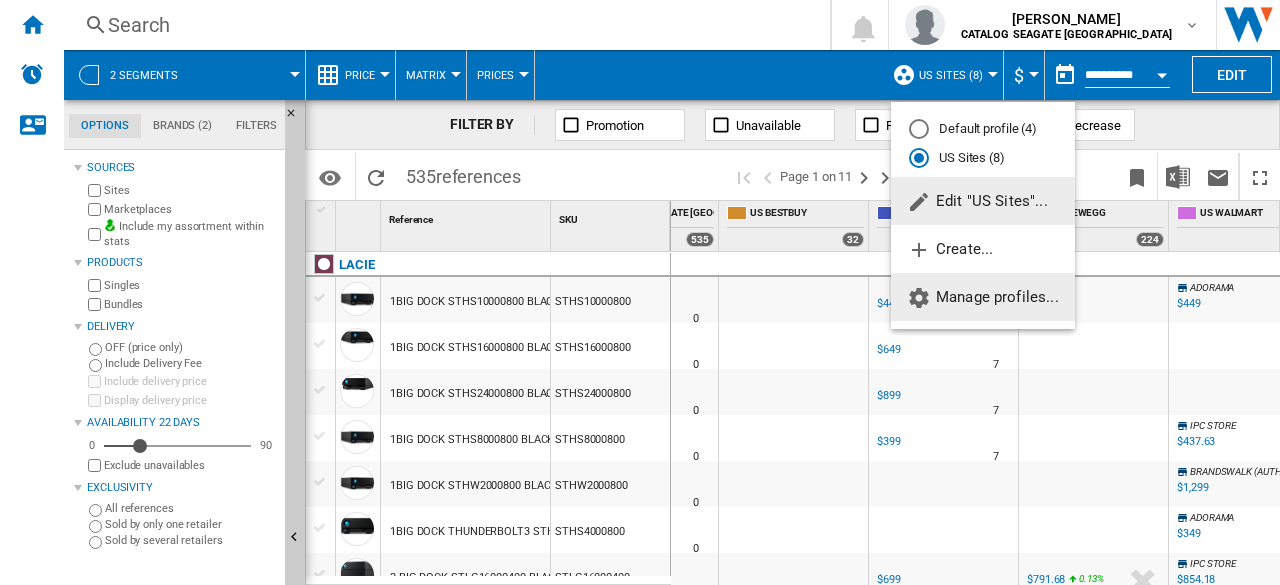 click on "Manage profiles..." 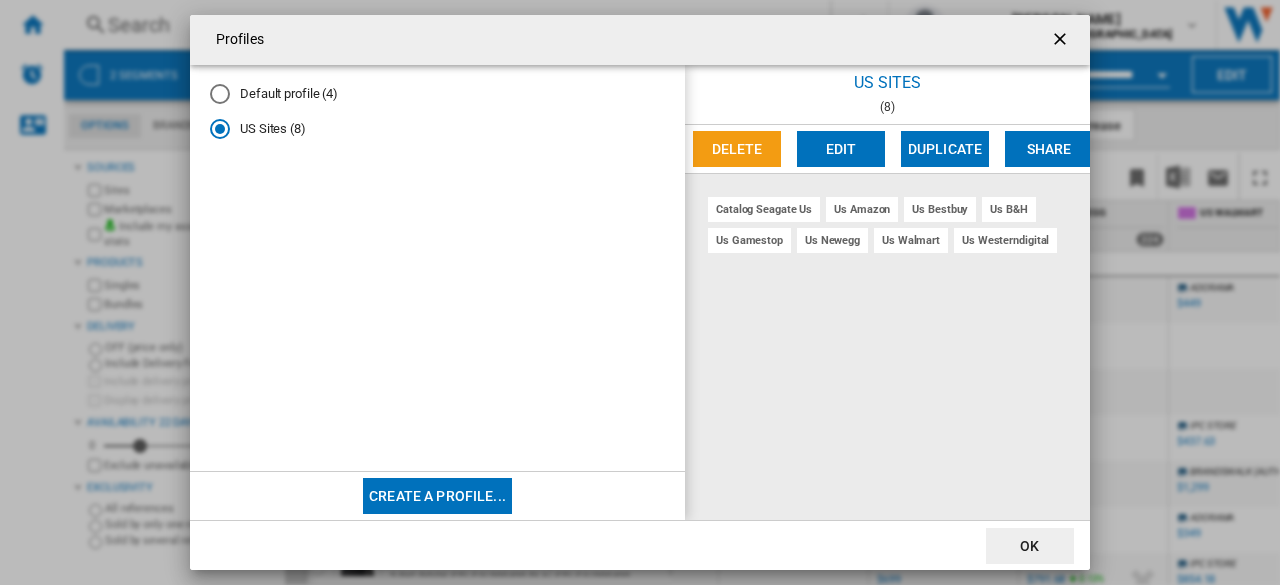 click at bounding box center [1062, 41] 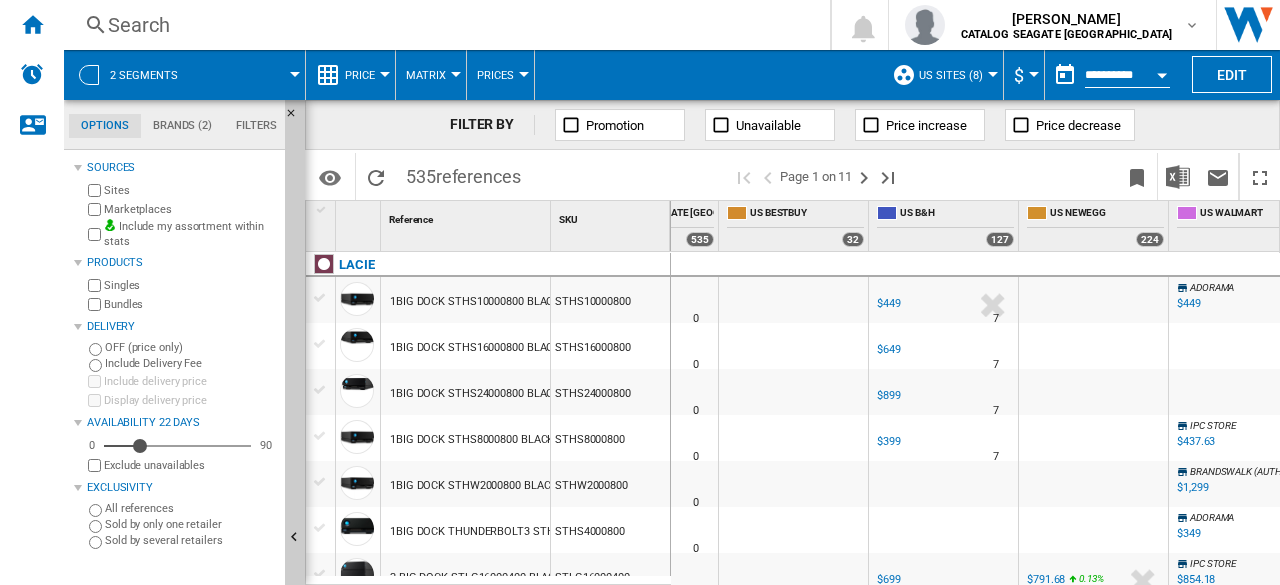 scroll, scrollTop: 0, scrollLeft: 400, axis: horizontal 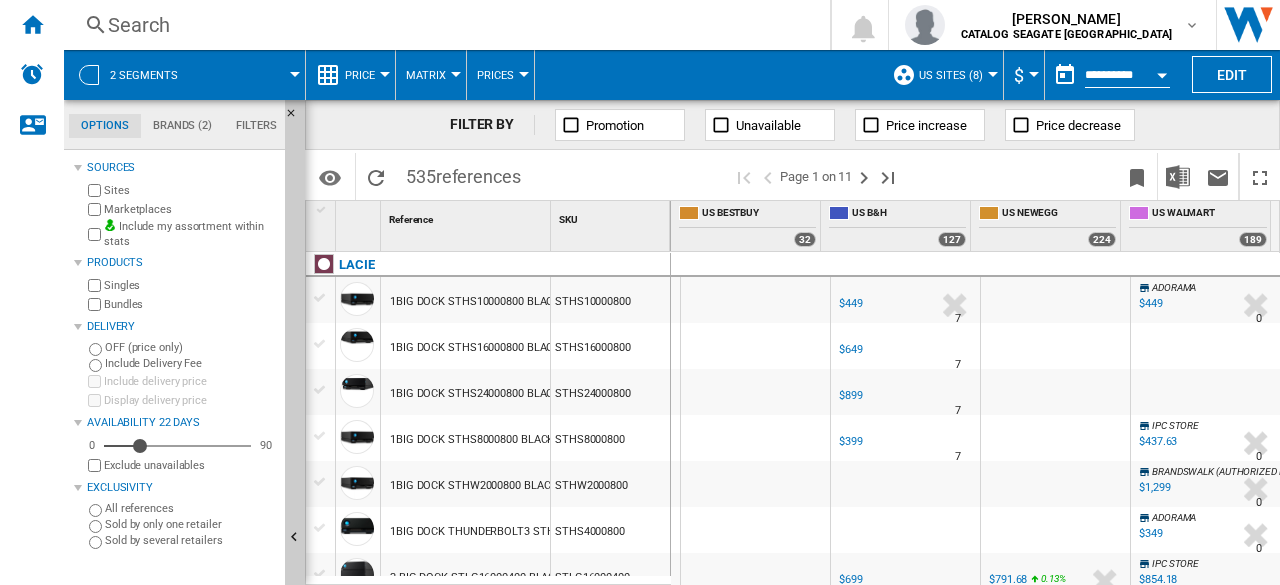 click on "Exclude unavailables" at bounding box center (190, 465) 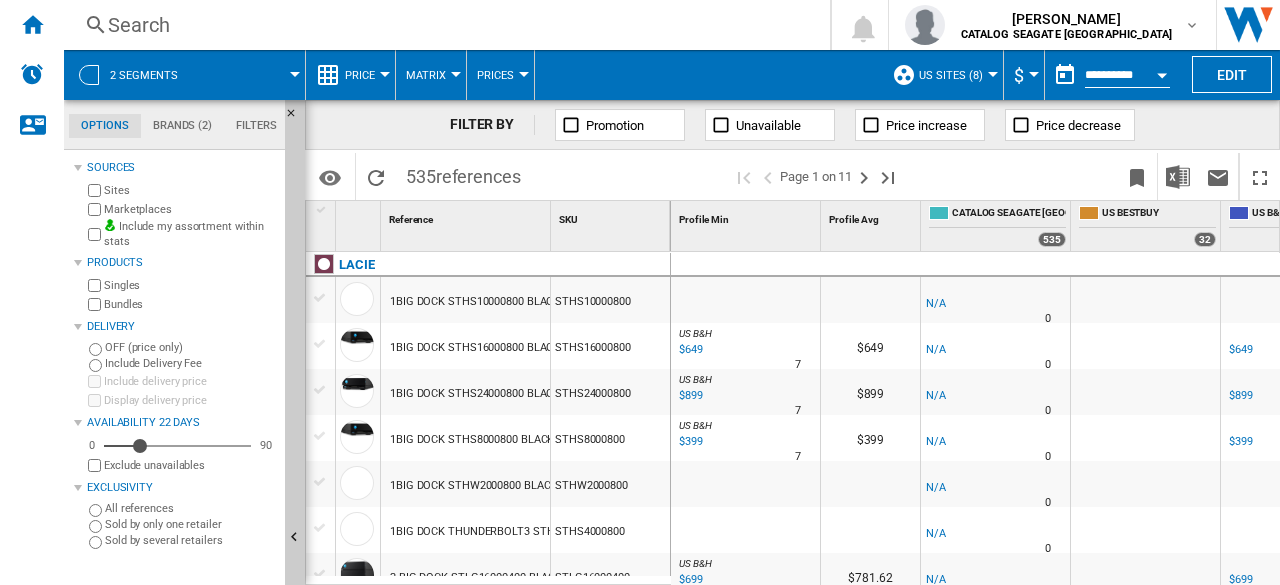 scroll, scrollTop: 400, scrollLeft: 0, axis: vertical 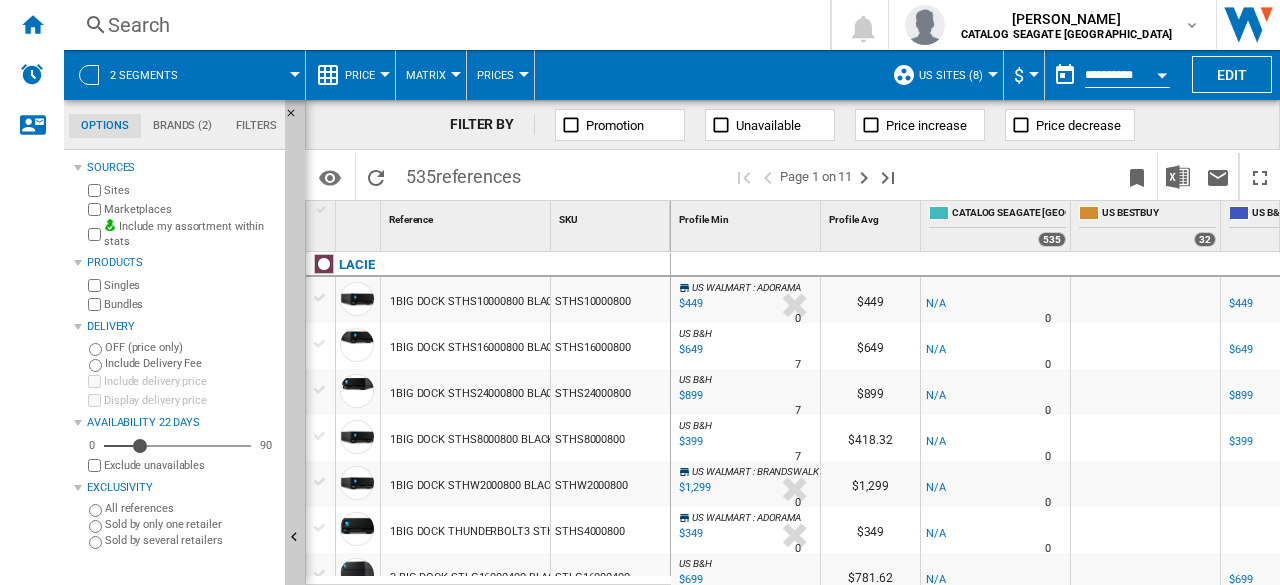 drag, startPoint x: 998, startPoint y: 225, endPoint x: 1040, endPoint y: 167, distance: 71.610054 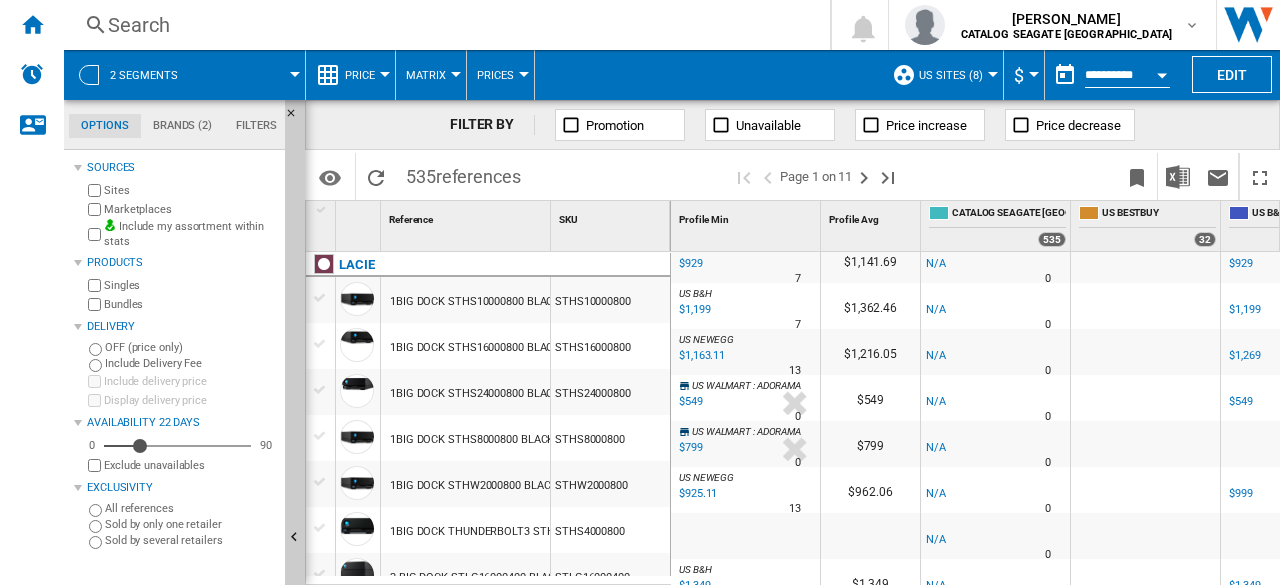 scroll, scrollTop: 500, scrollLeft: 0, axis: vertical 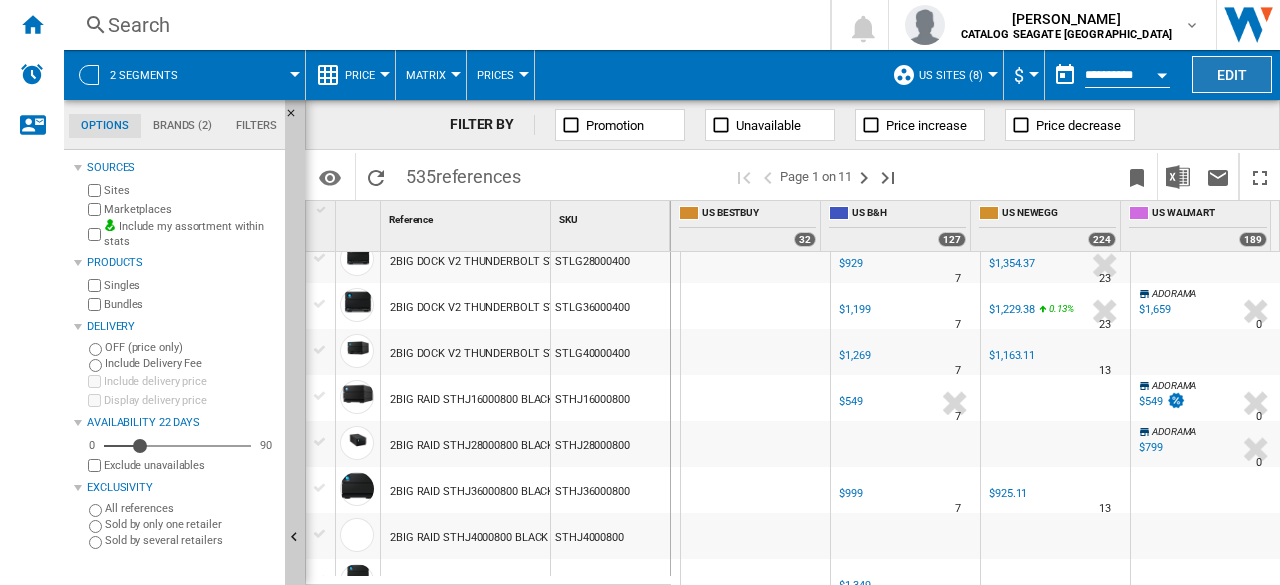 click on "Edit" at bounding box center (1232, 74) 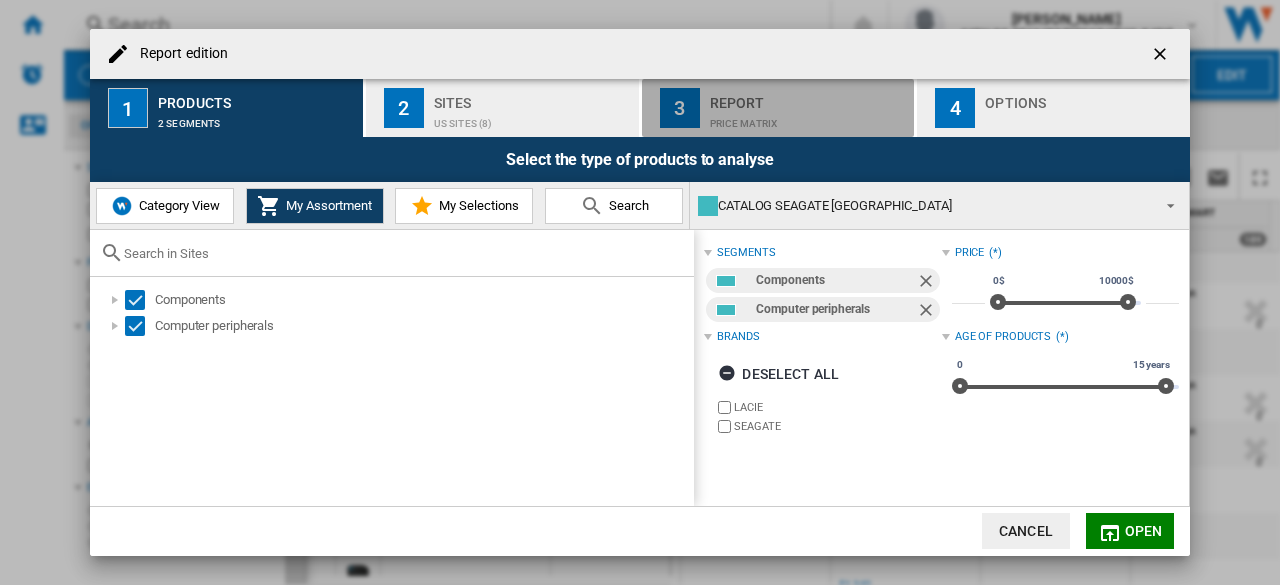 click on "Price Matrix" at bounding box center (808, 118) 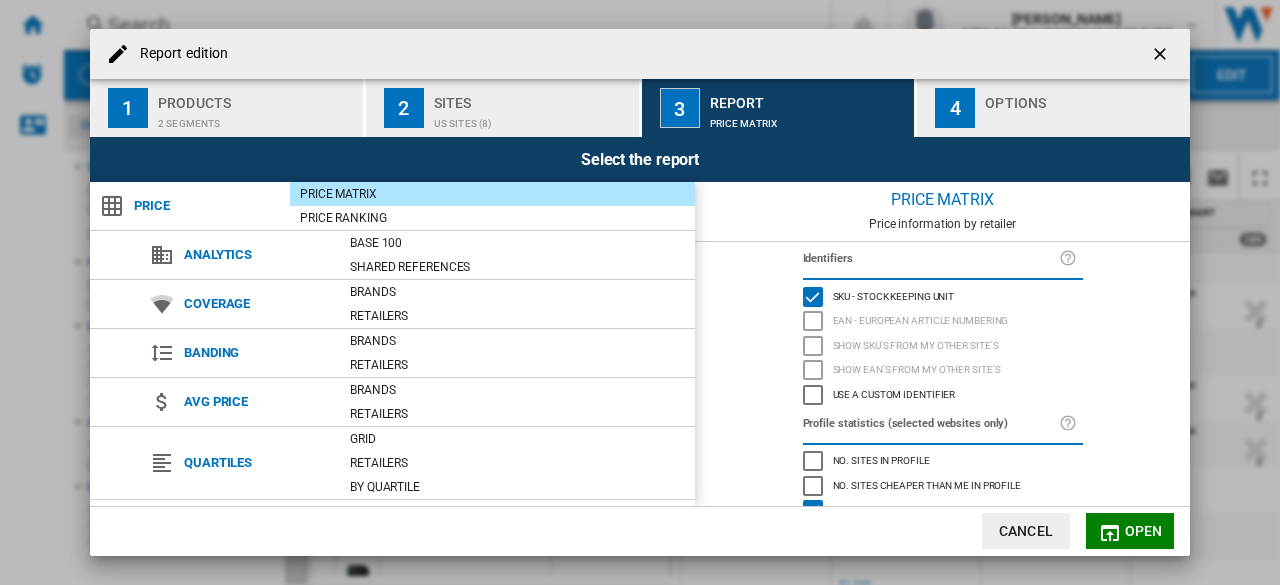 click at bounding box center (1083, 118) 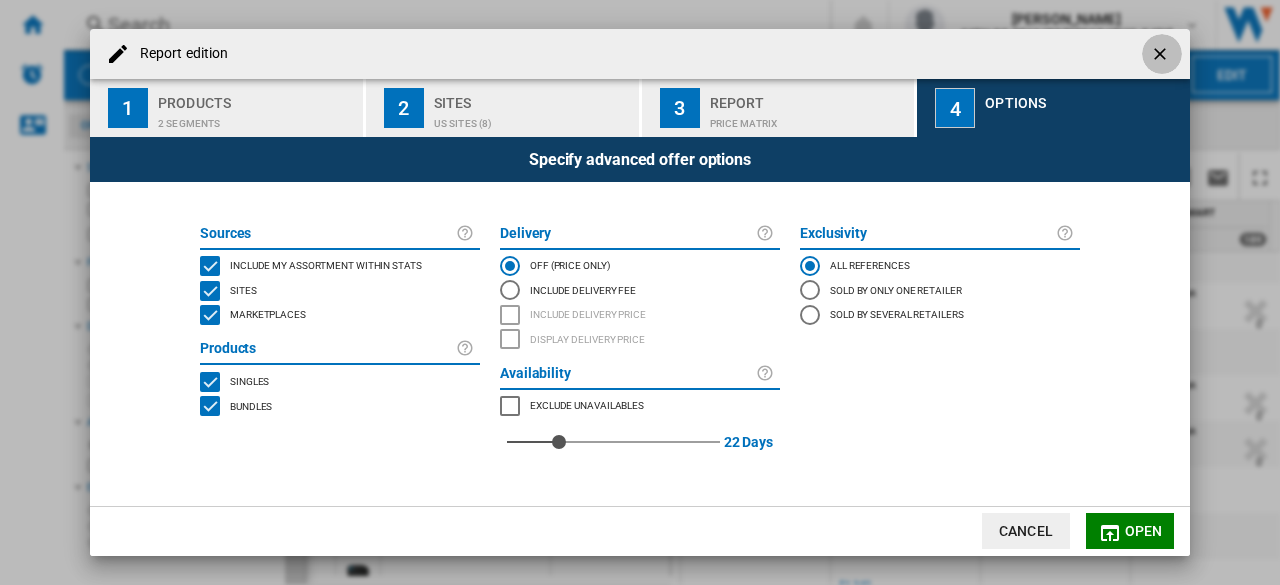 click at bounding box center (1162, 56) 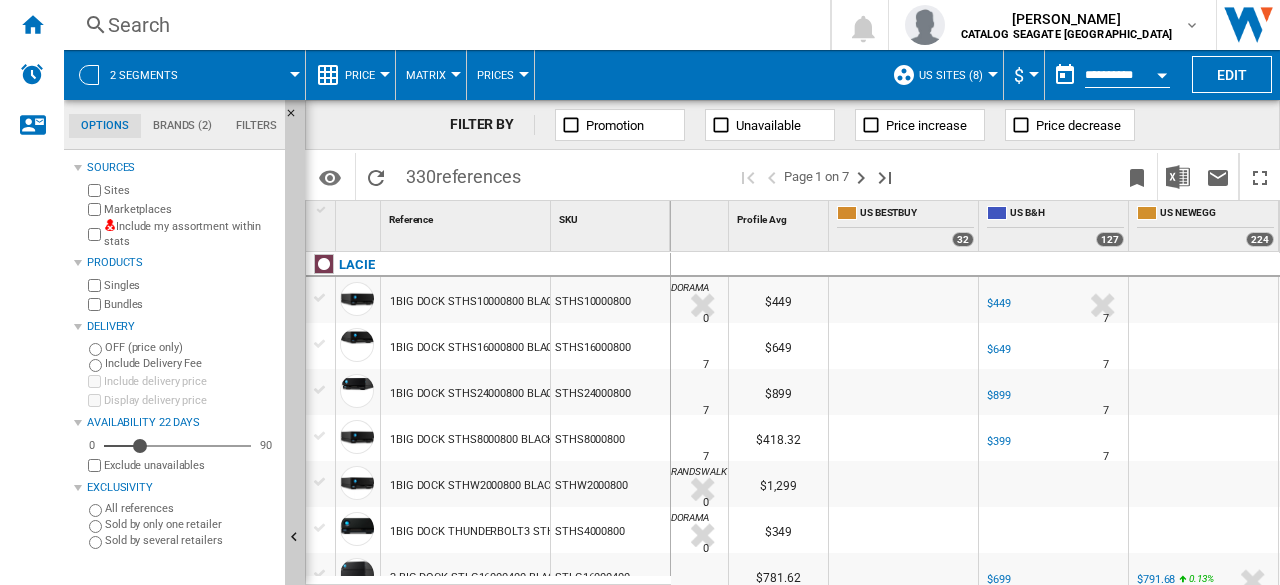 scroll, scrollTop: 0, scrollLeft: 250, axis: horizontal 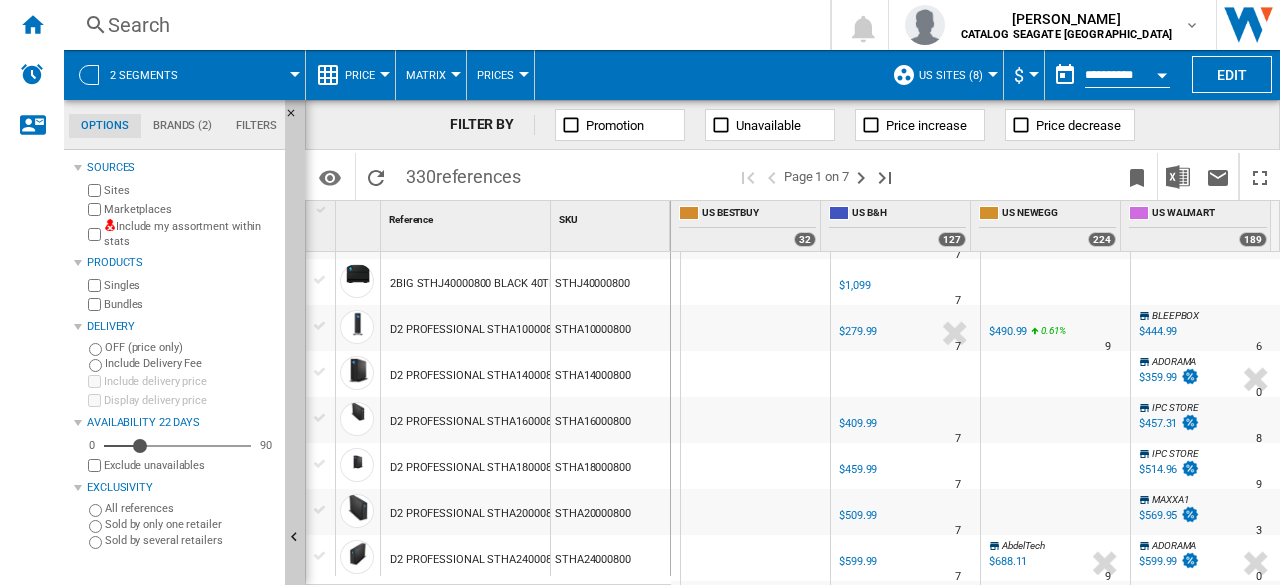 click on "Marketplaces" at bounding box center [190, 209] 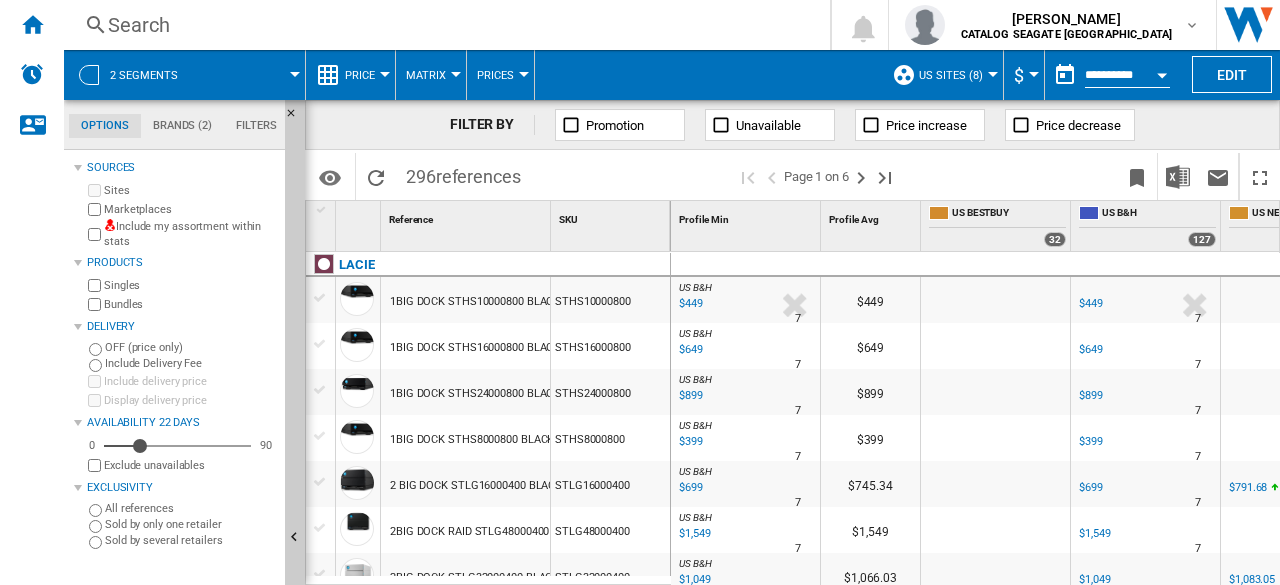 click at bounding box center (295, 74) 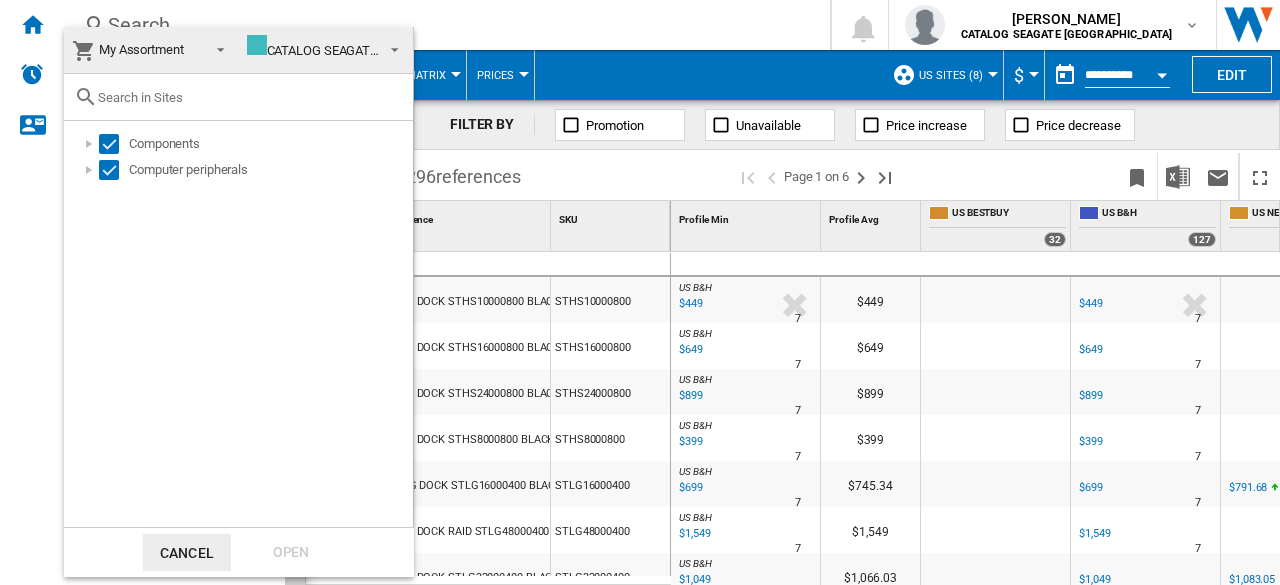 click at bounding box center (640, 292) 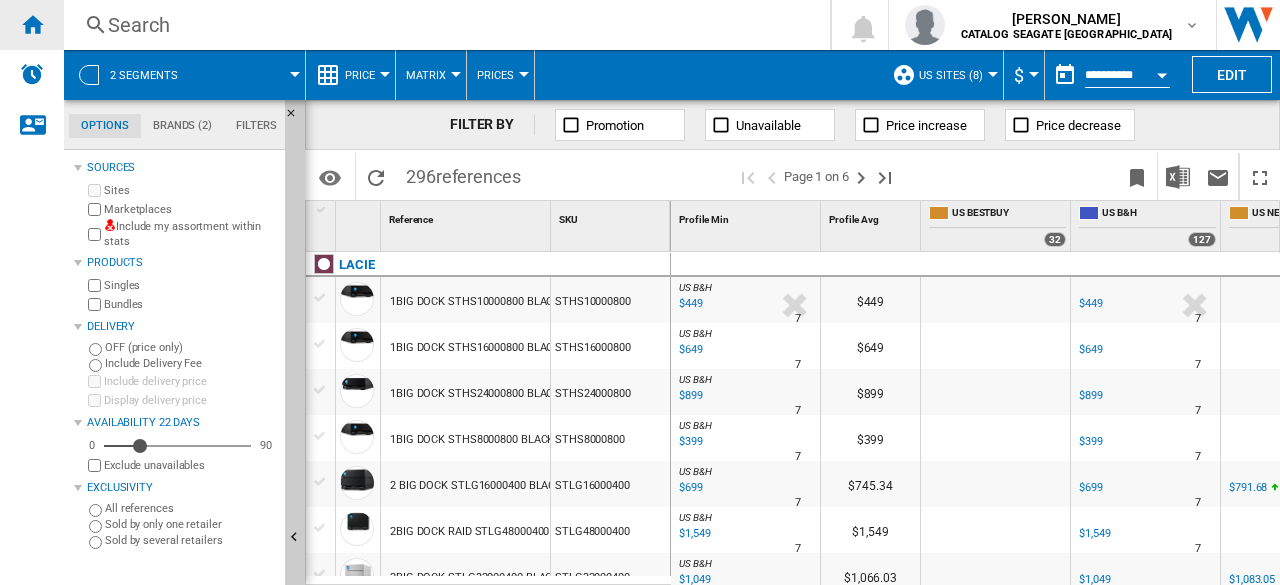 click at bounding box center (32, 24) 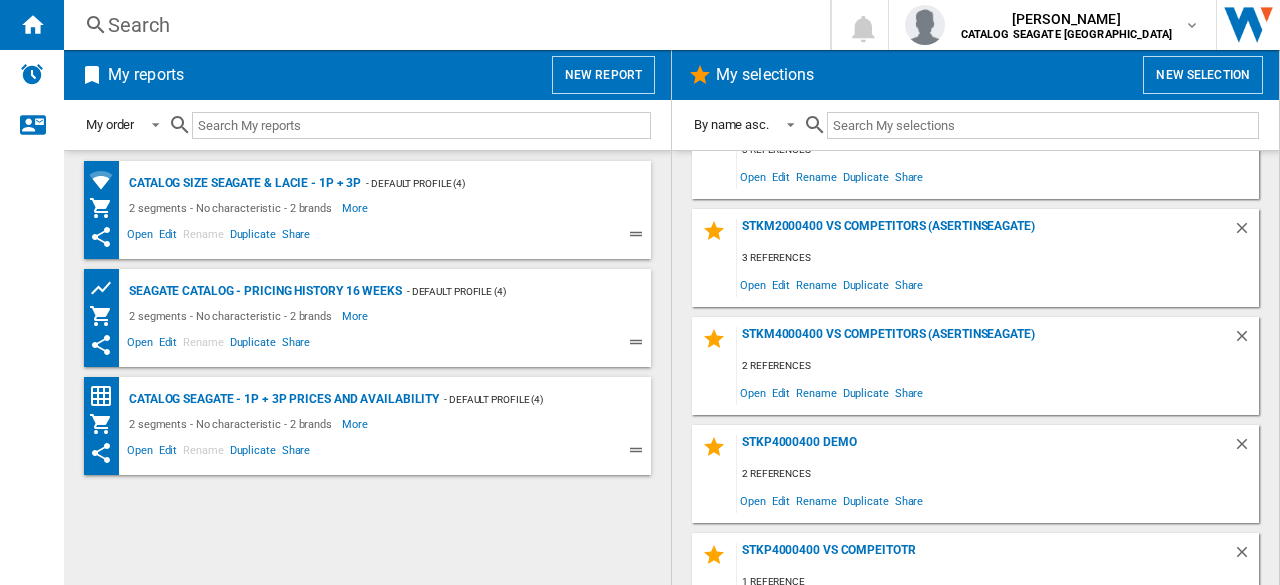 scroll, scrollTop: 645, scrollLeft: 0, axis: vertical 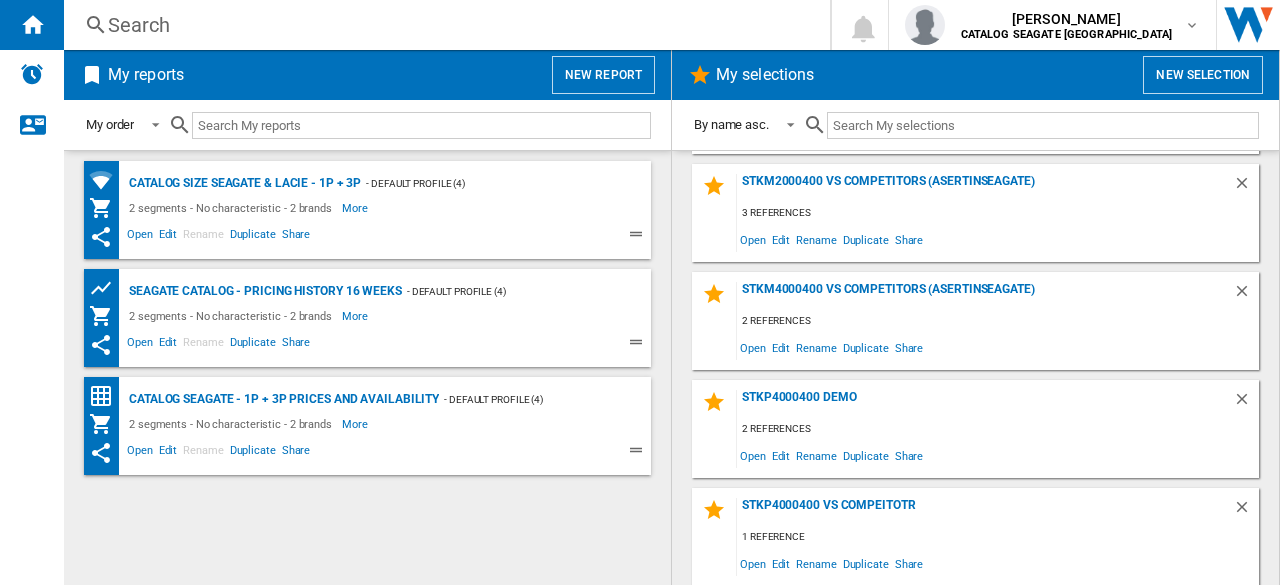click at bounding box center [421, 125] 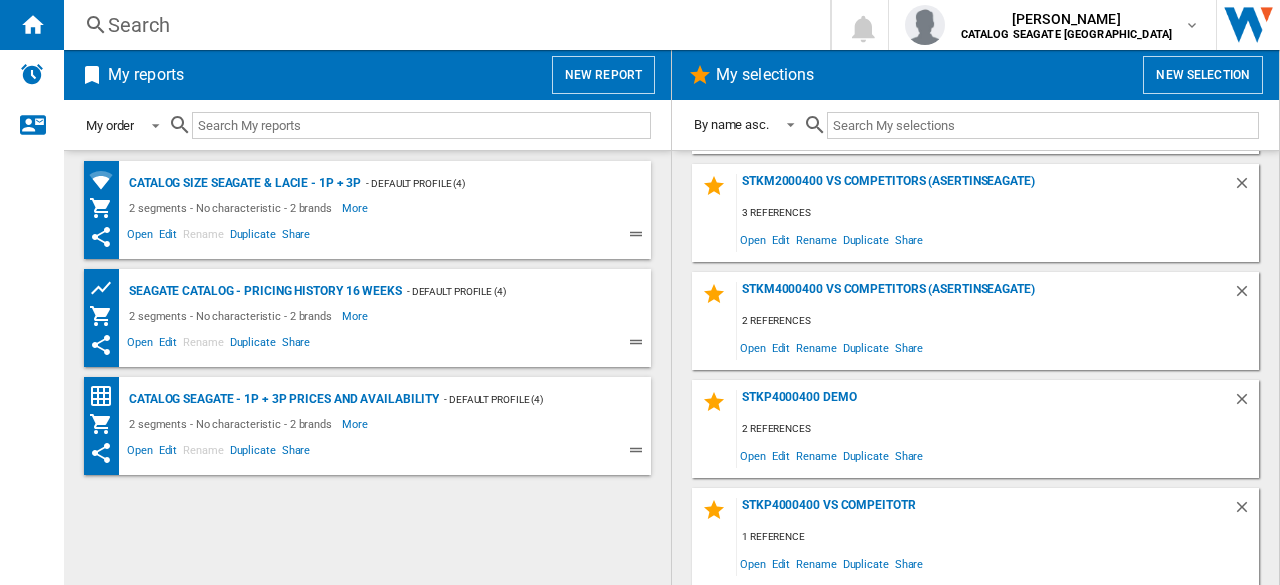 click at bounding box center [150, 124] 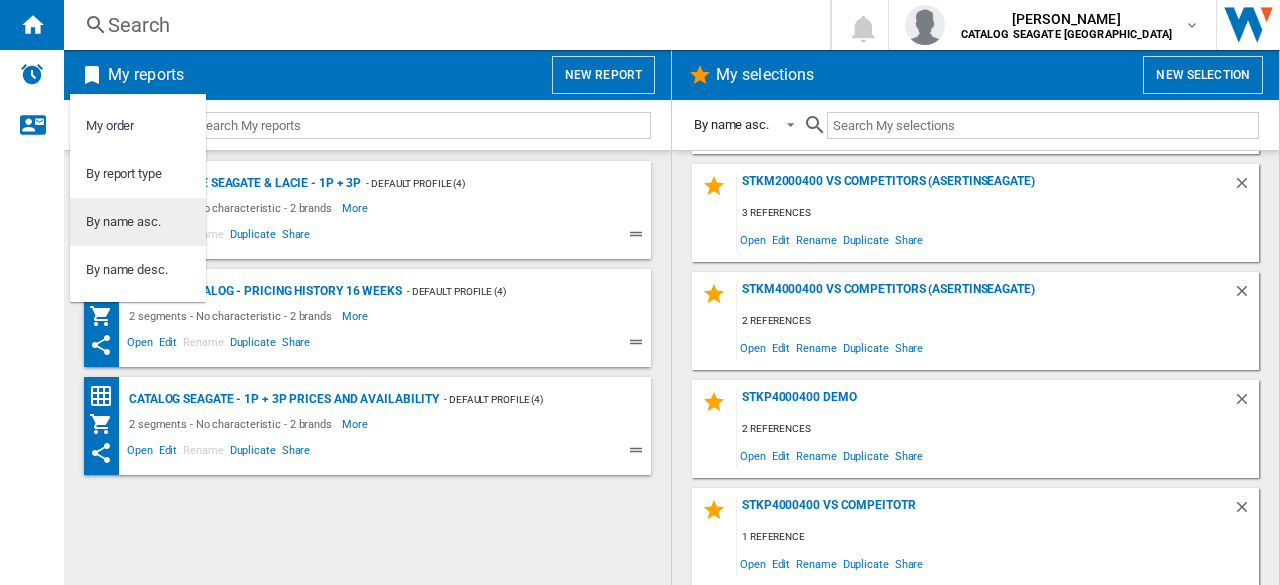 click on "By name asc." at bounding box center (138, 222) 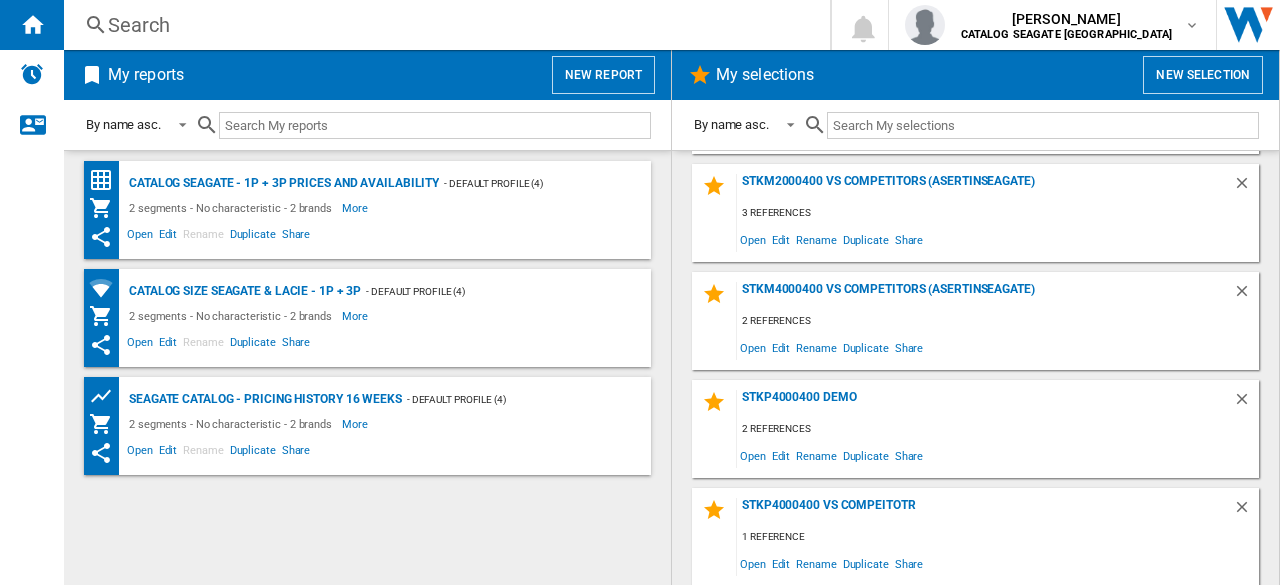 click on "New report" at bounding box center [603, 75] 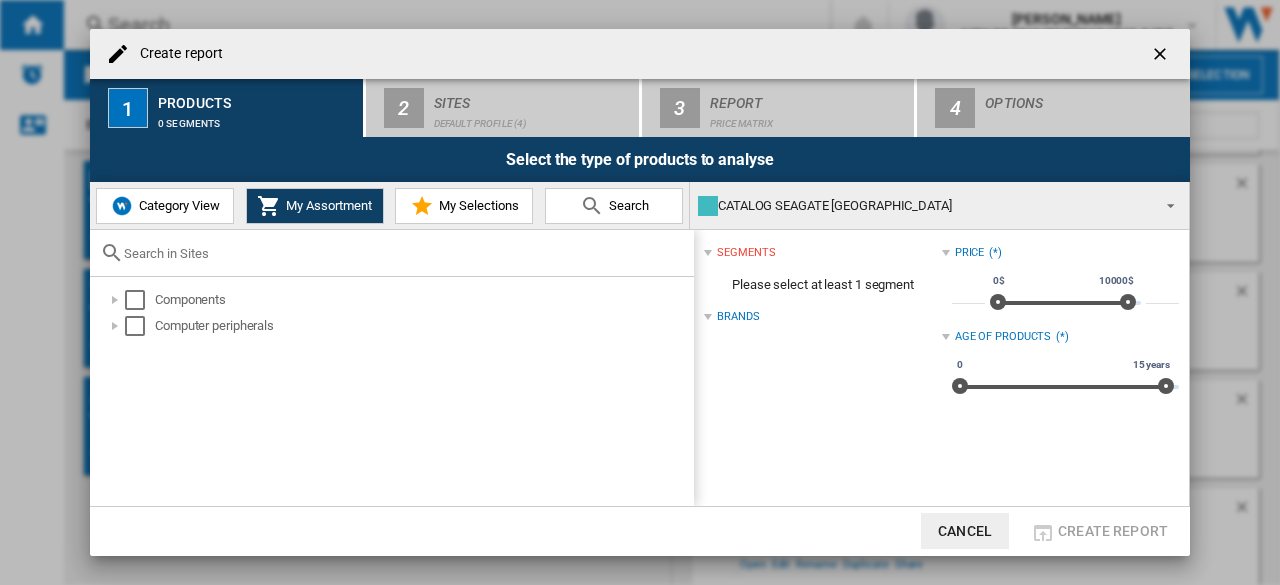 click at bounding box center (1162, 56) 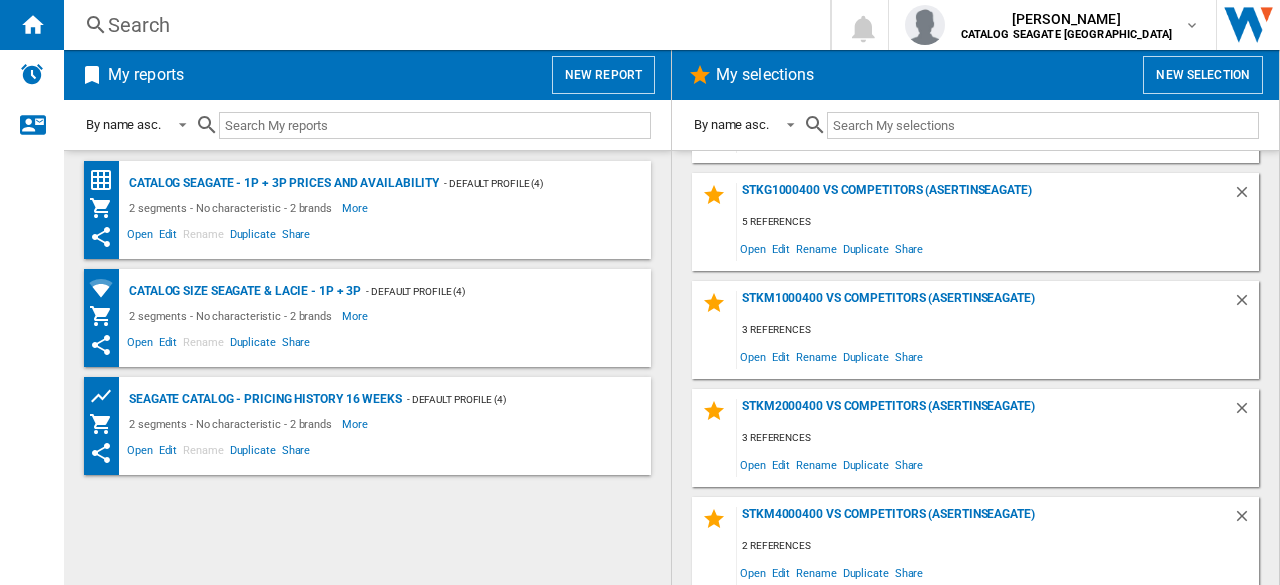 scroll, scrollTop: 645, scrollLeft: 0, axis: vertical 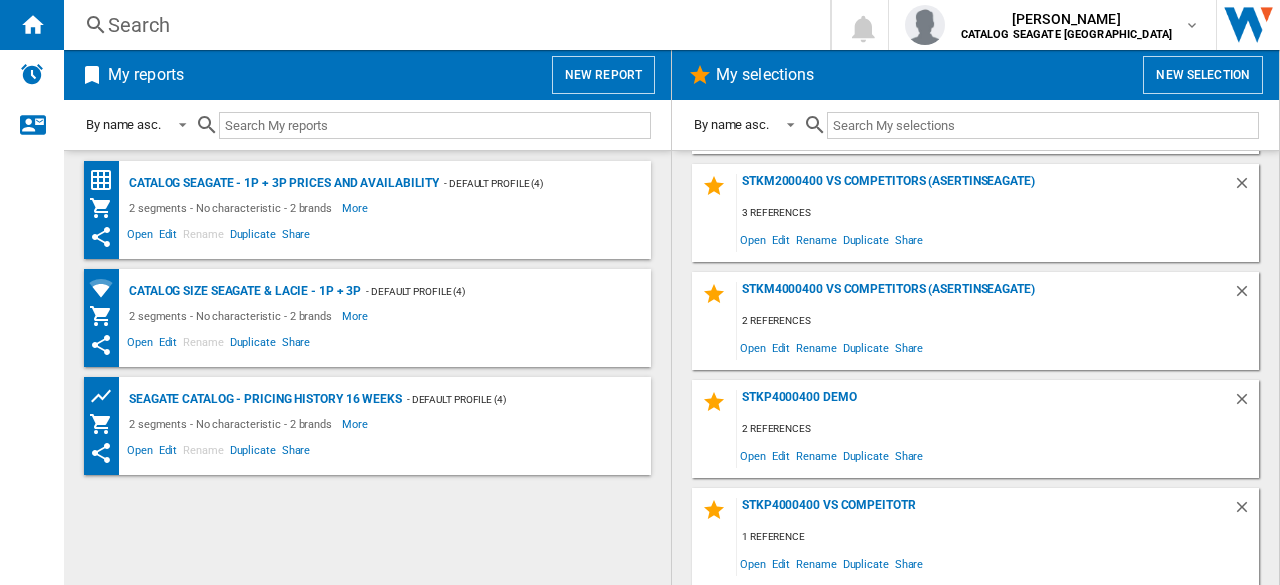 click at bounding box center (92, 75) 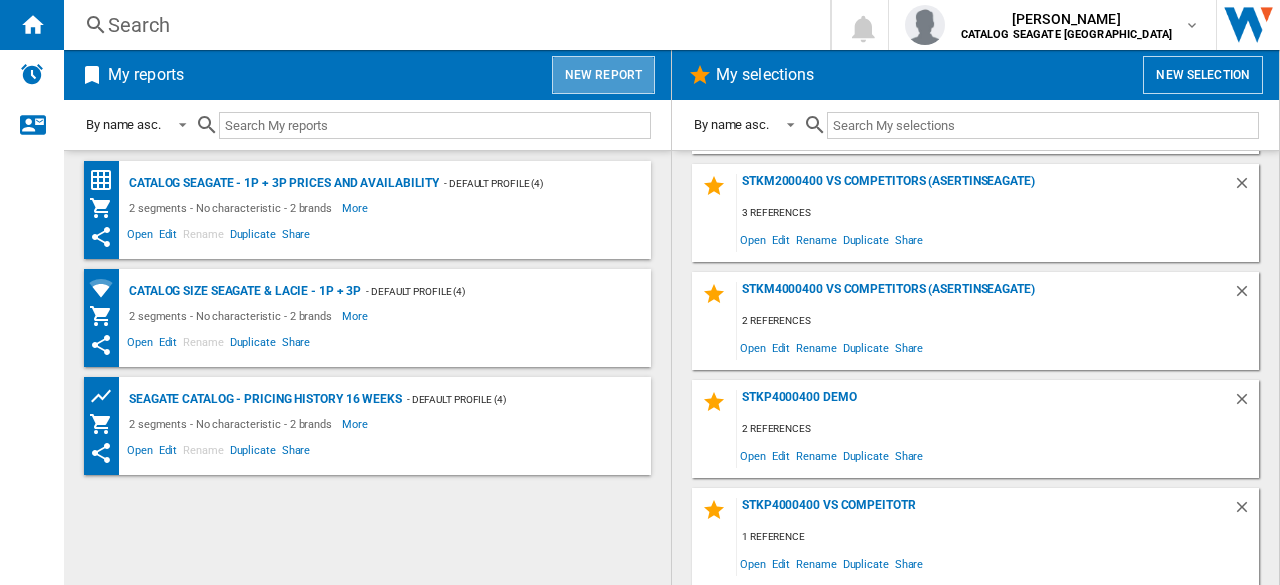click on "New report" at bounding box center (603, 75) 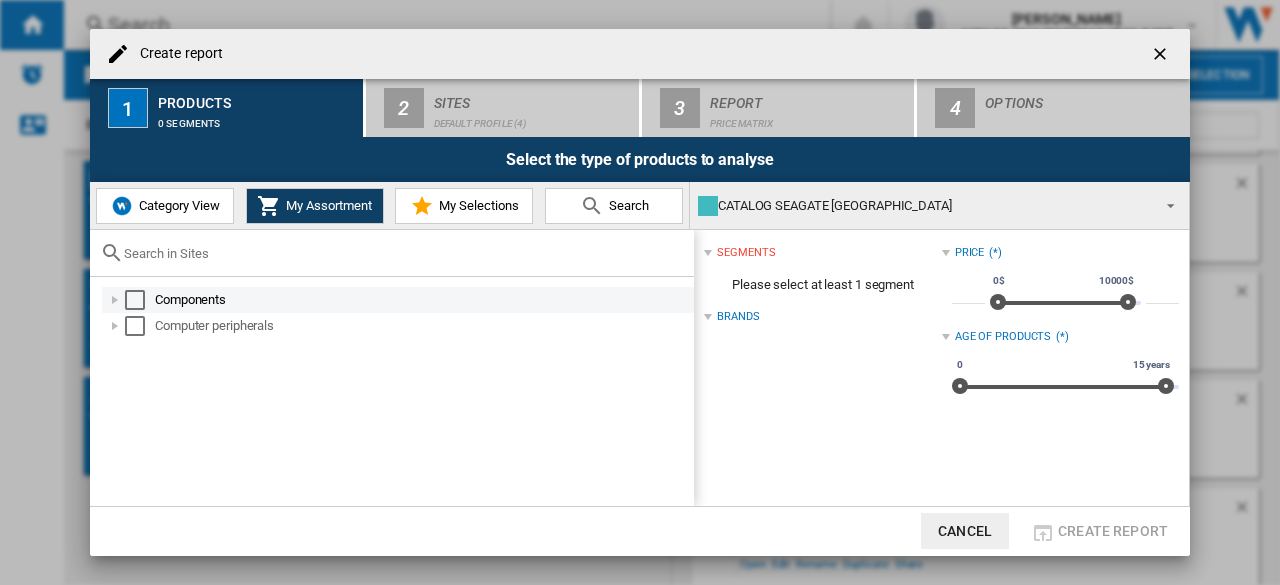 click at bounding box center (135, 300) 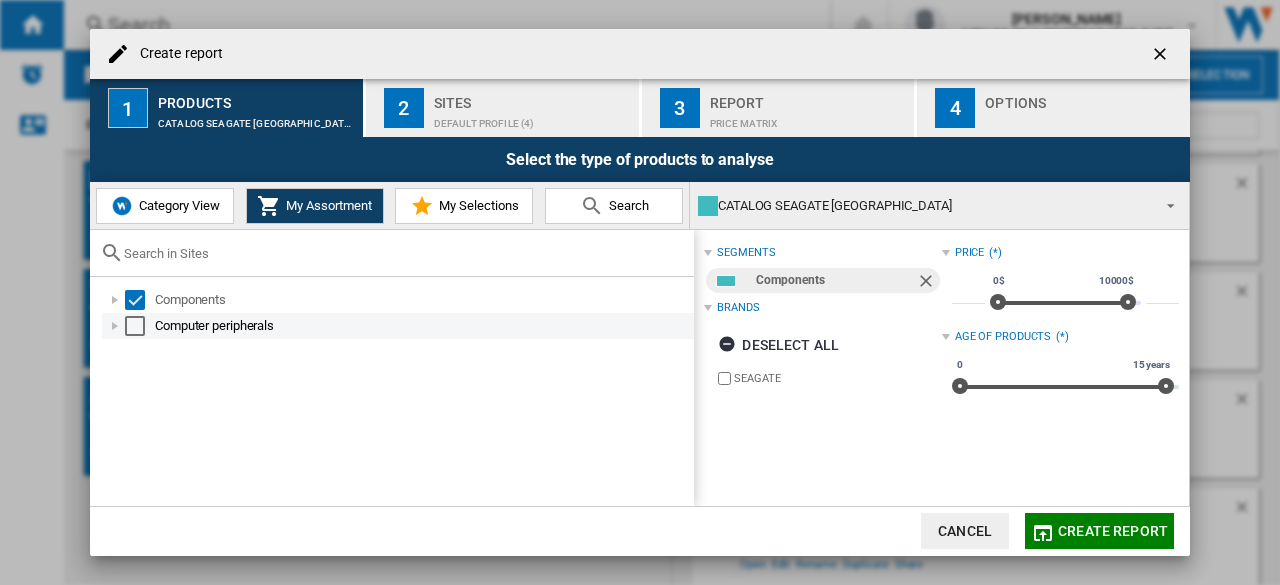 click at bounding box center (135, 326) 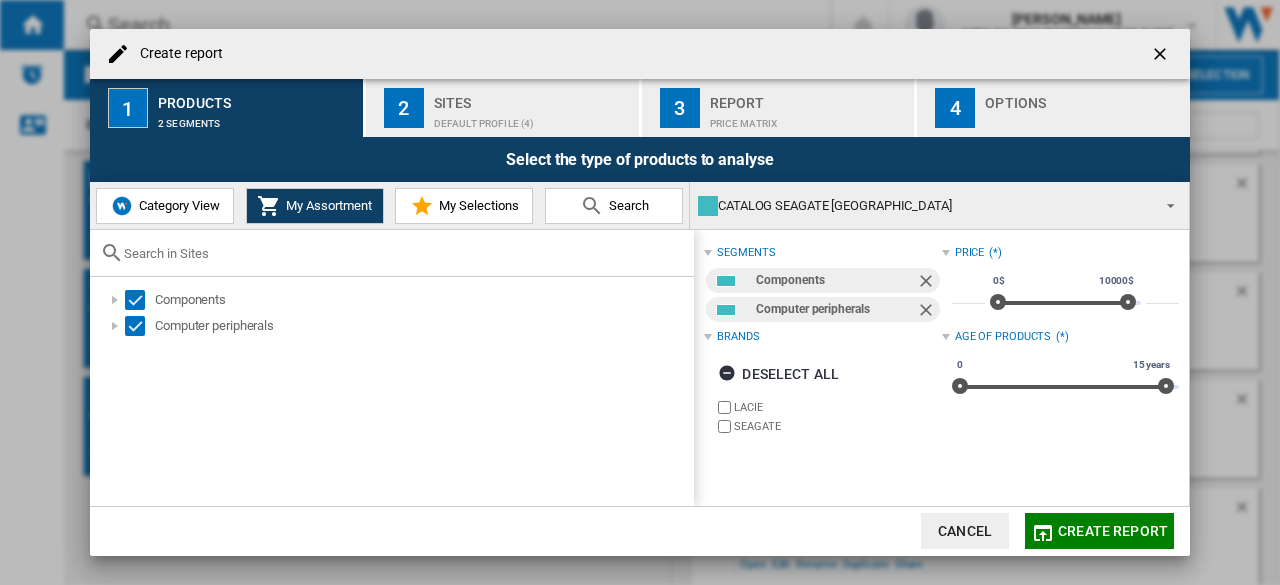 click on "My Selections" at bounding box center (464, 206) 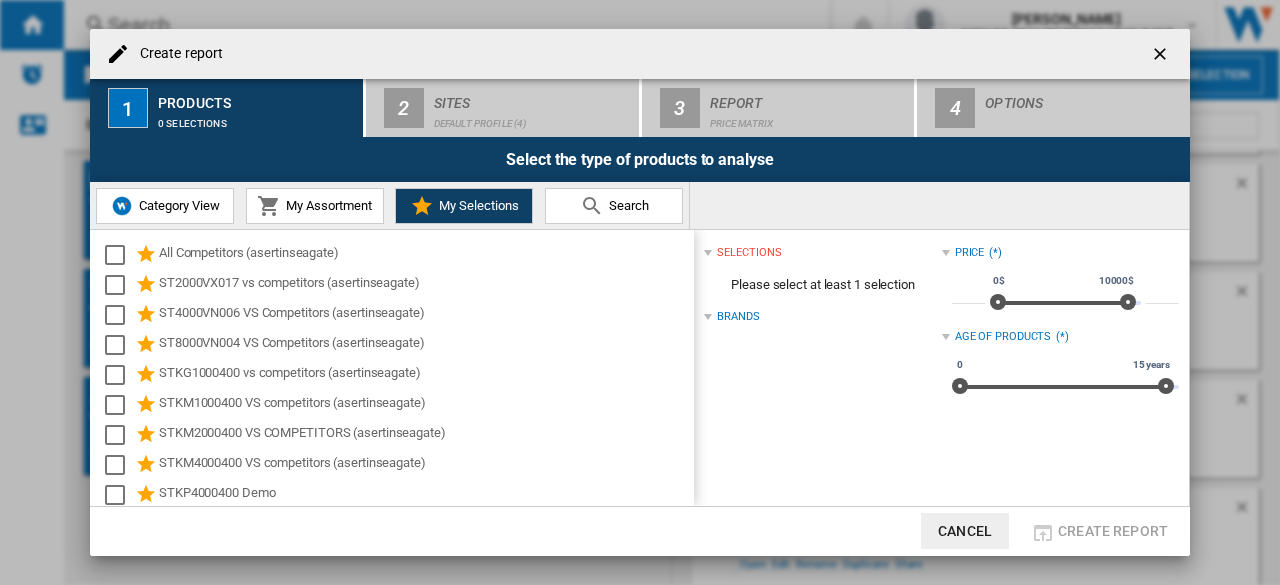 click on "My Assortment" at bounding box center [326, 205] 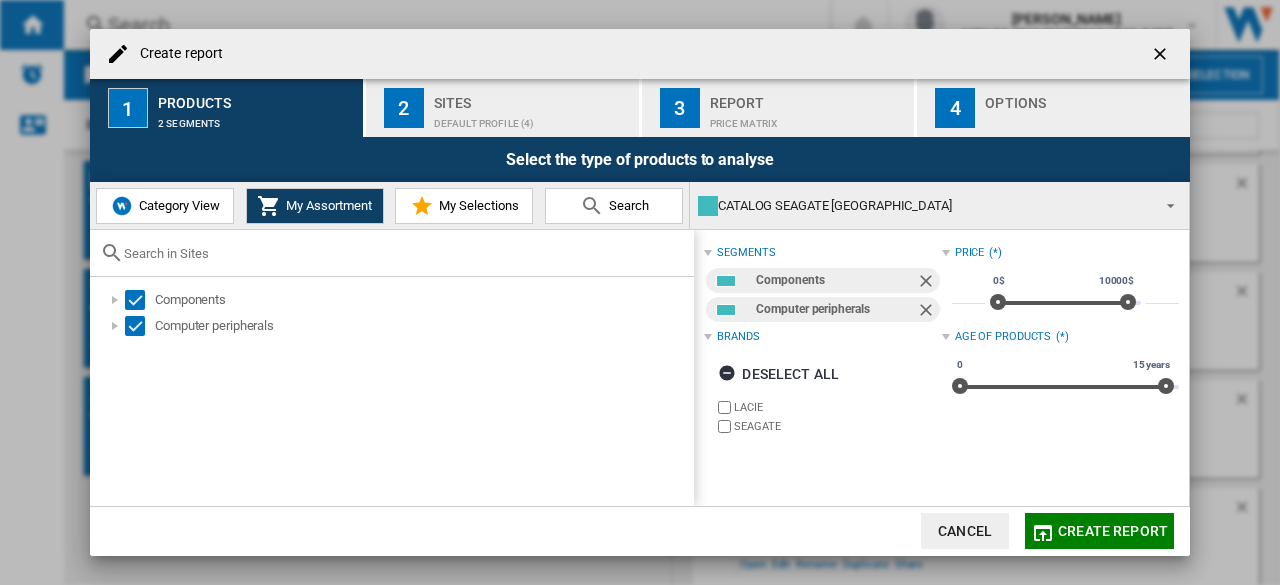 click at bounding box center (592, 206) 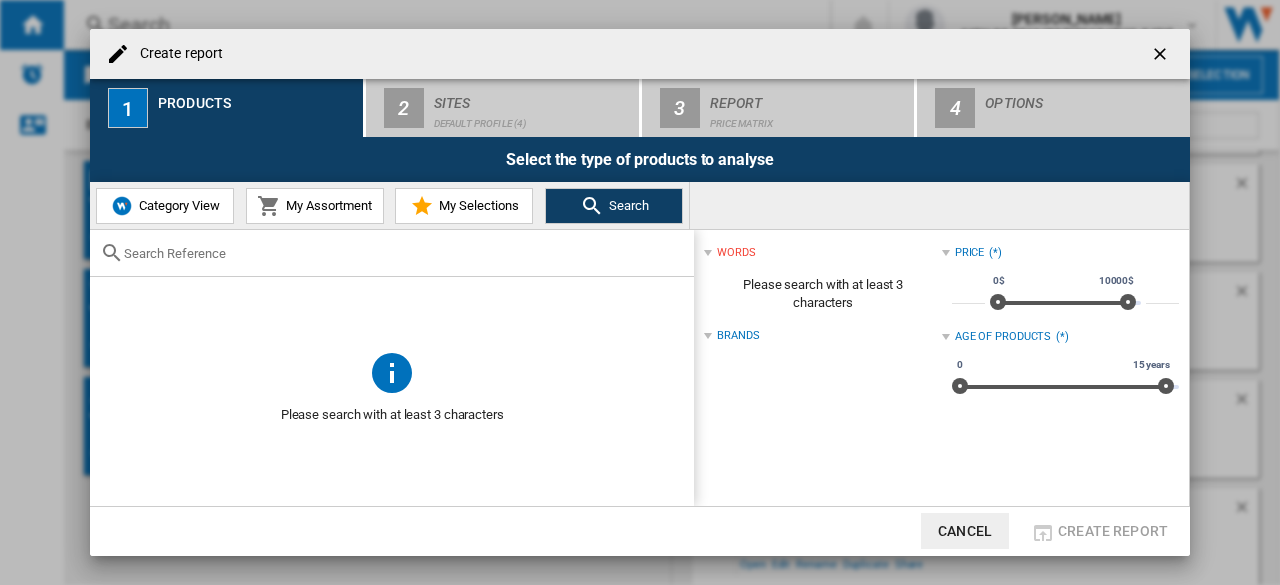 click on "My Assortment" at bounding box center (326, 205) 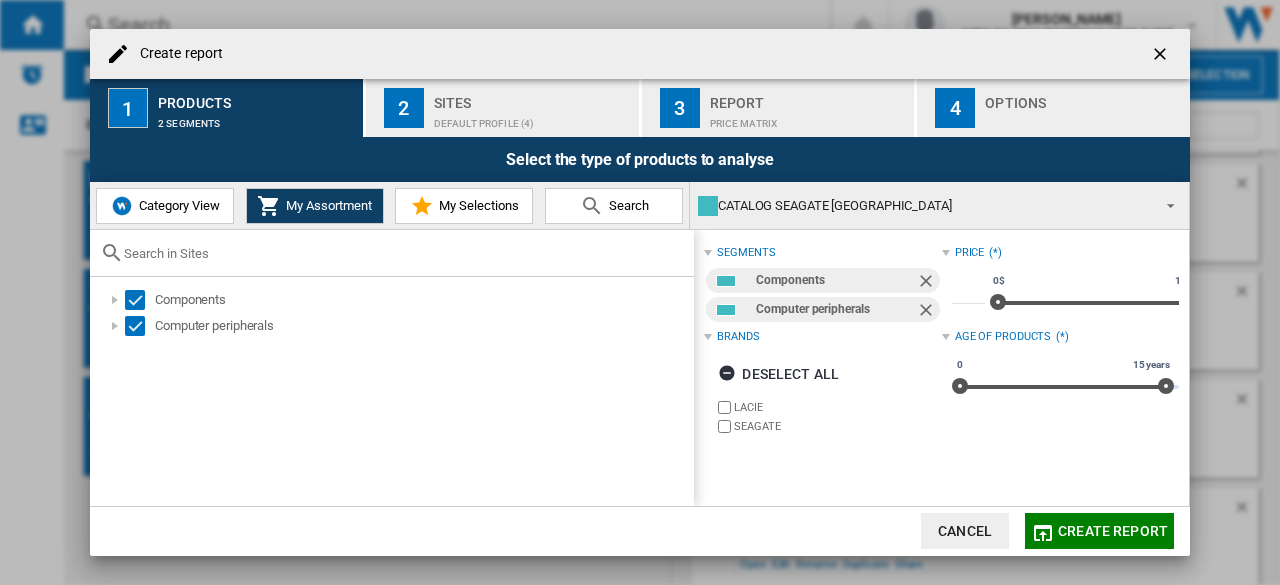 click on "Default profile (4)" at bounding box center [532, 118] 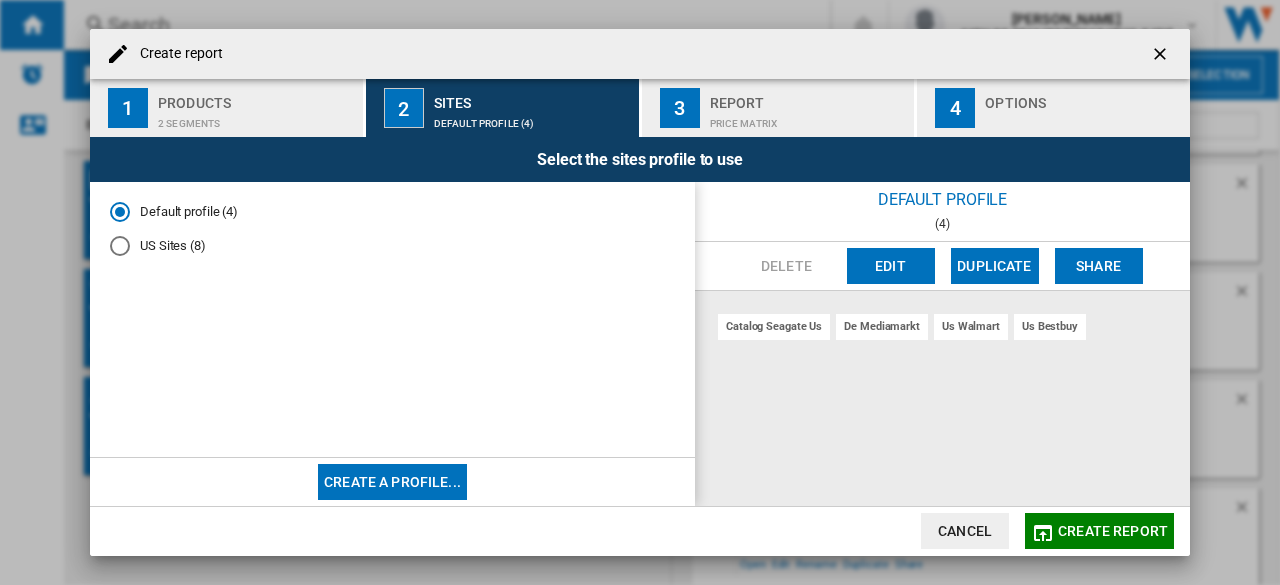click on "US Sites (8)" at bounding box center [392, 246] 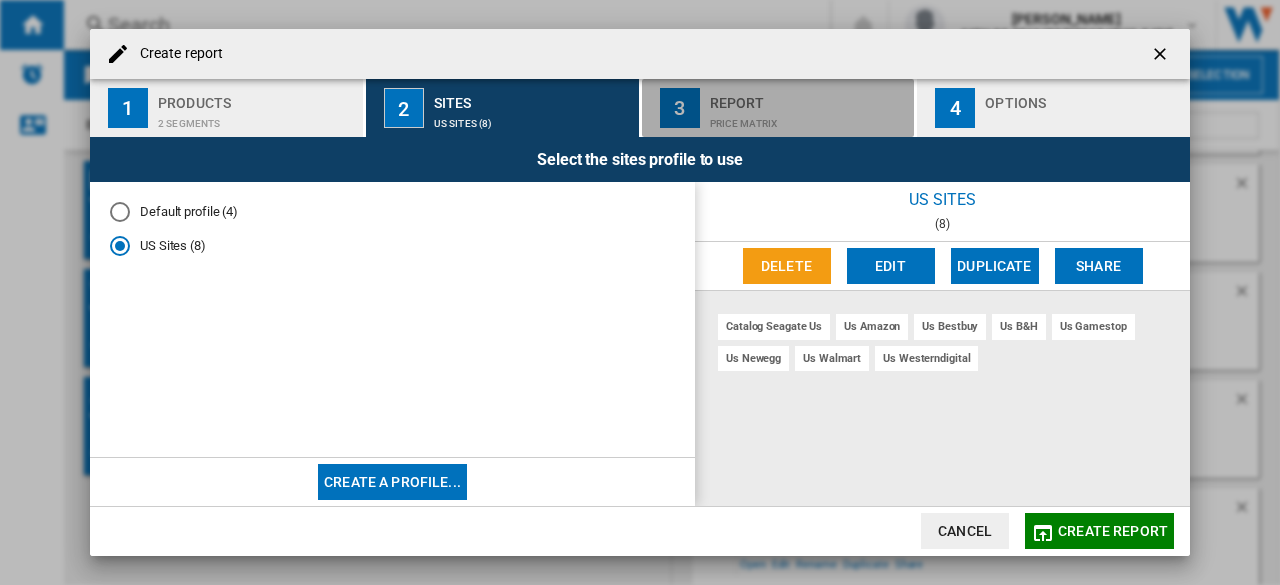 click on "Price Matrix" at bounding box center [808, 118] 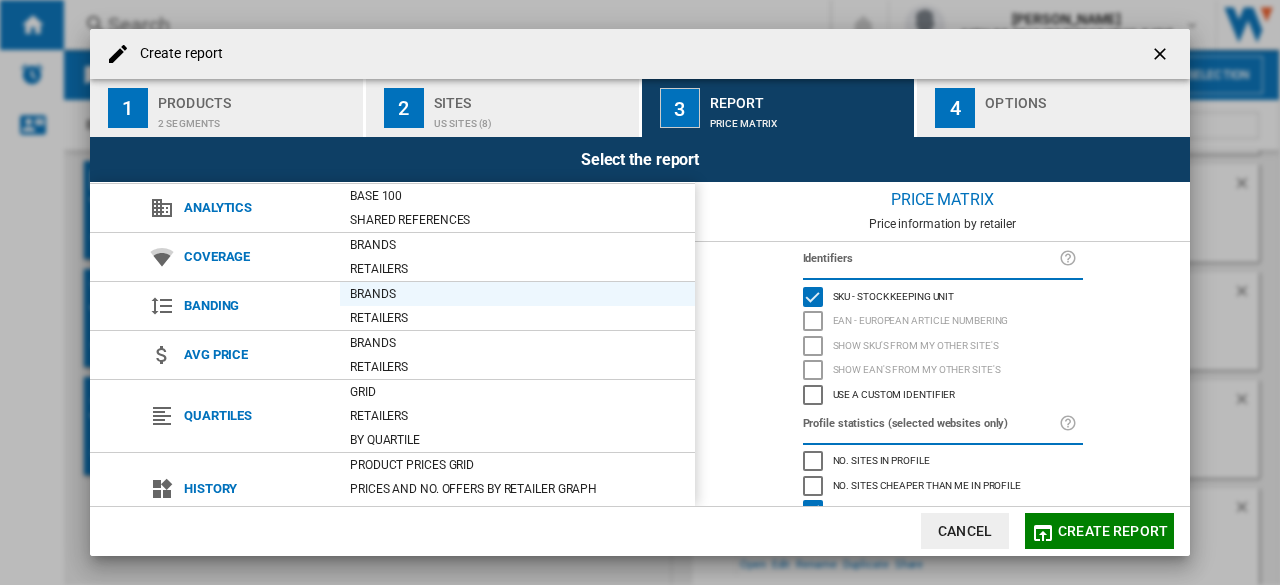 scroll, scrollTop: 0, scrollLeft: 0, axis: both 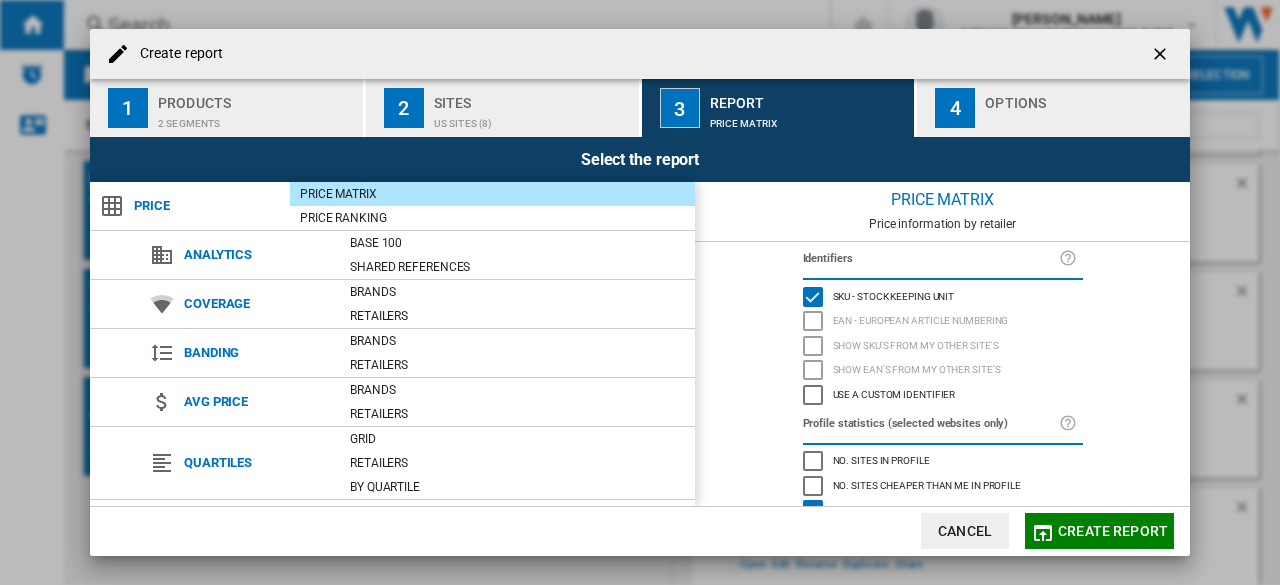 click at bounding box center (1083, 118) 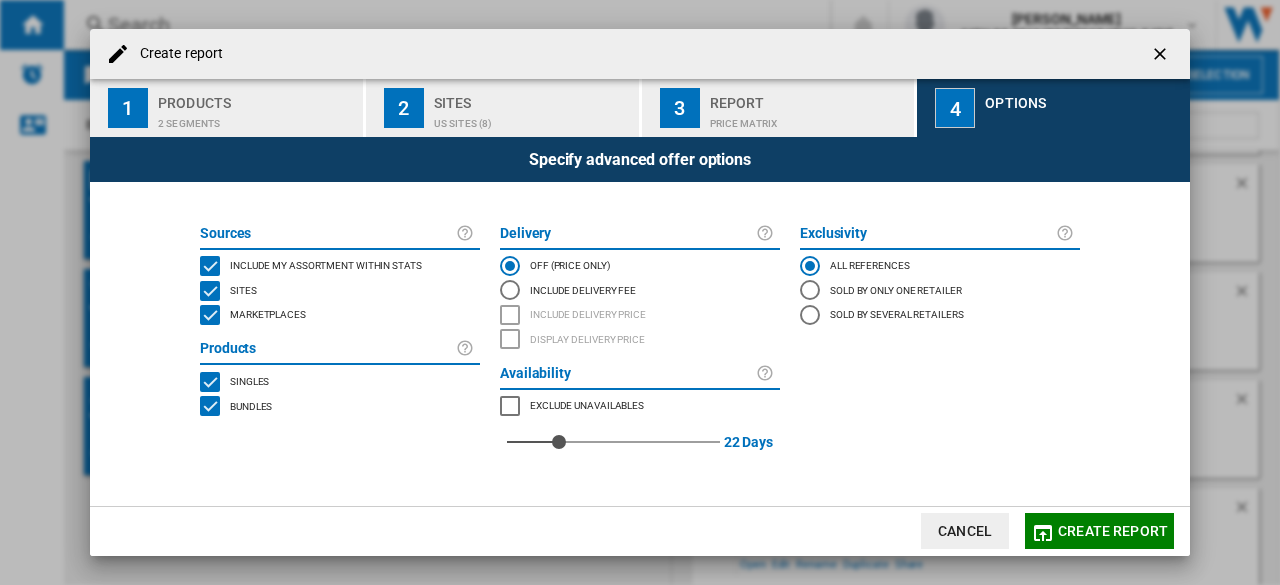 click on "Create report" at bounding box center [640, 54] 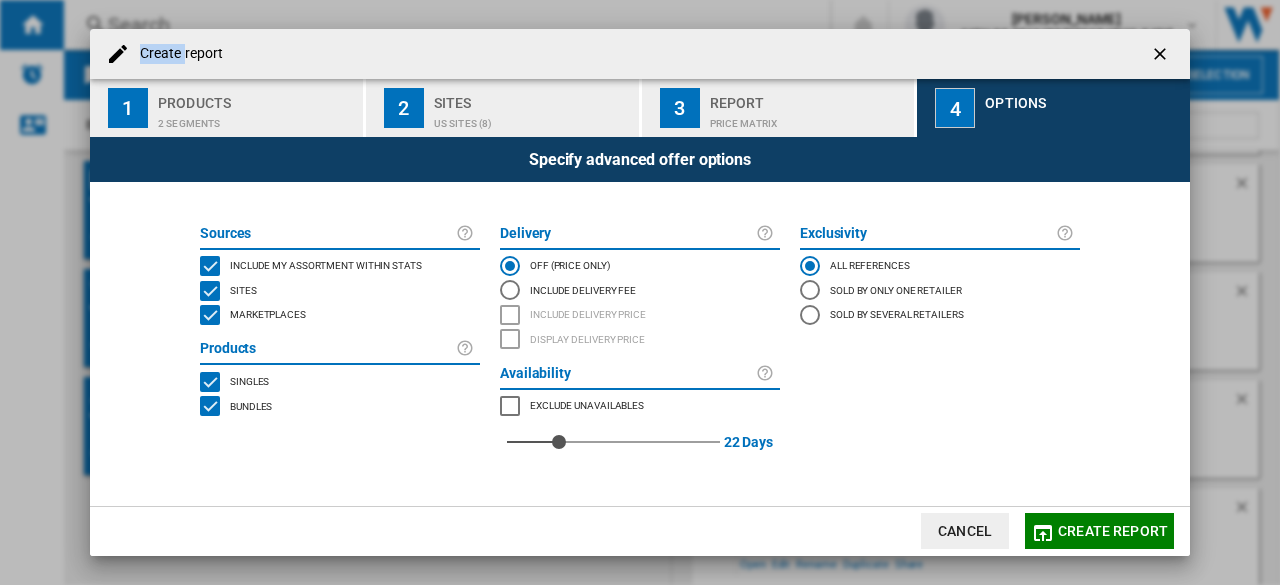 click on "Create report" at bounding box center (176, 54) 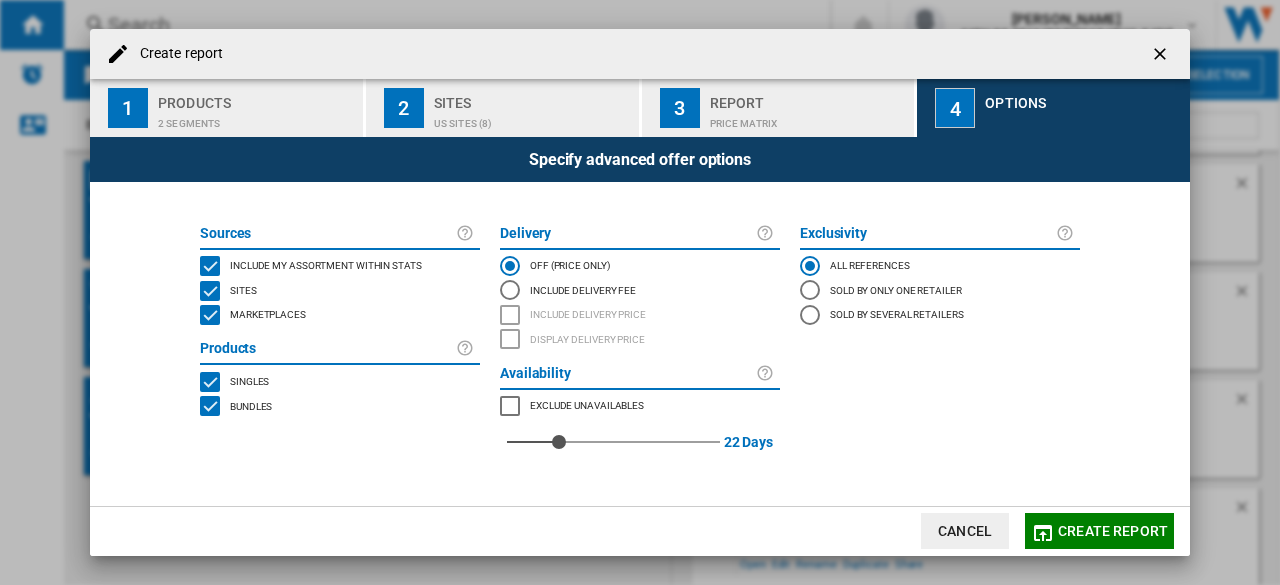 click at bounding box center [118, 54] 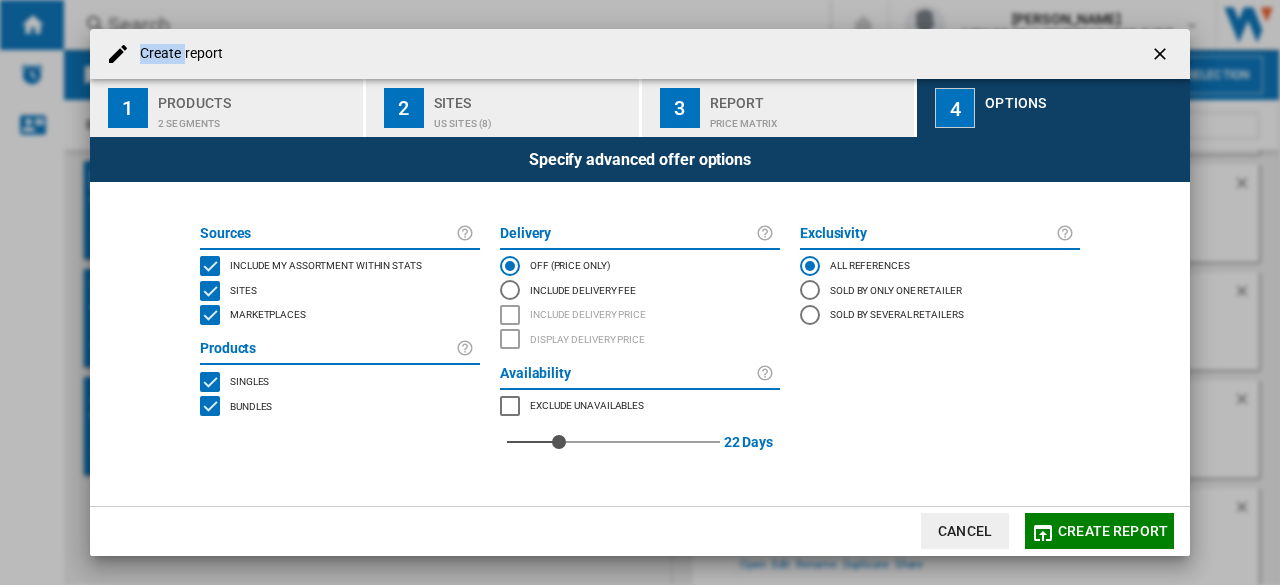 click at bounding box center (118, 54) 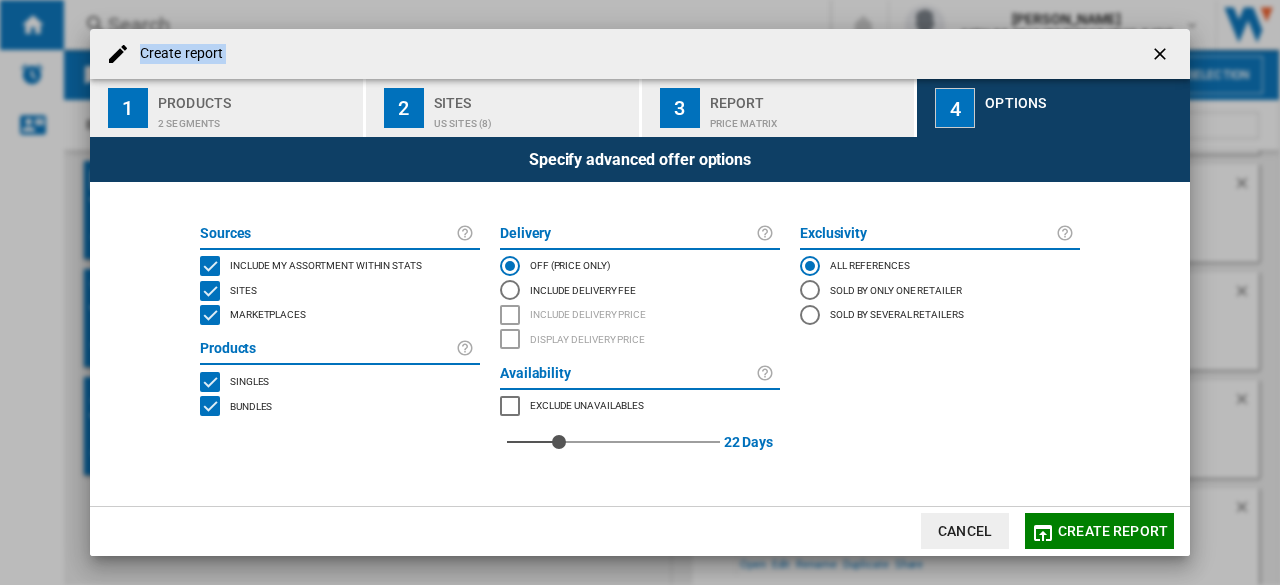click at bounding box center [118, 54] 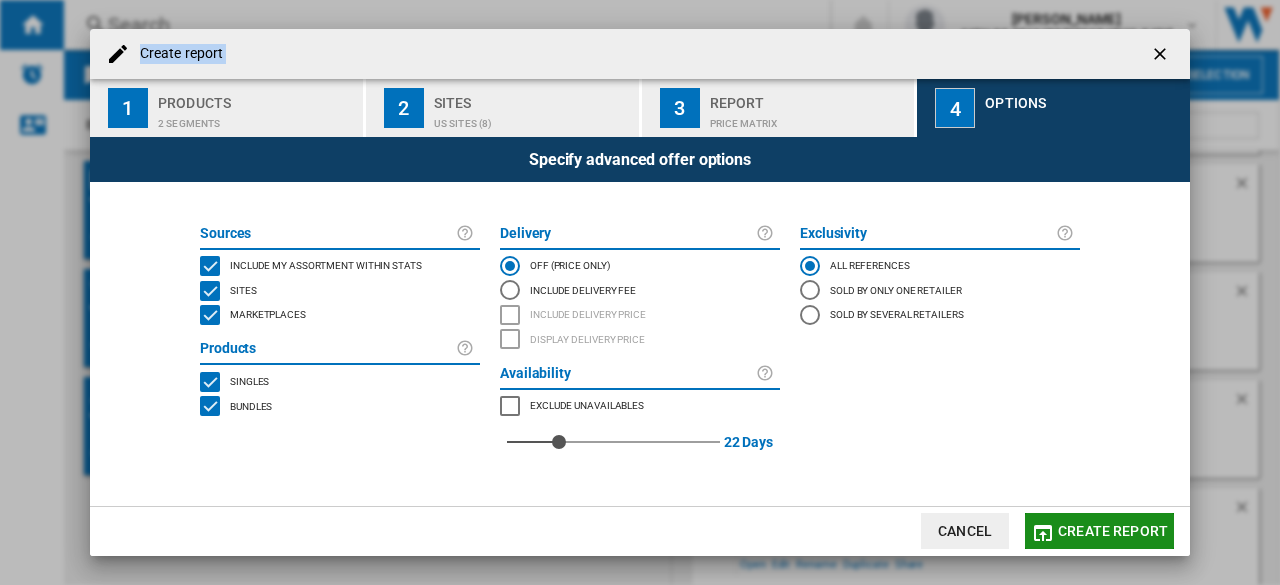 click on "Create report" 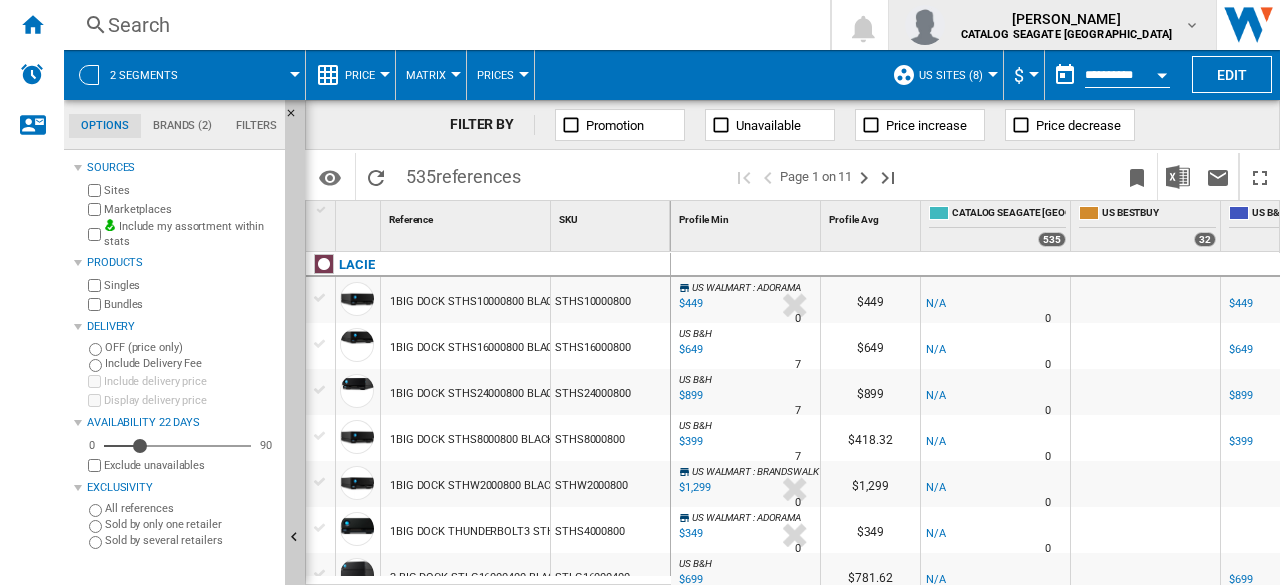 click at bounding box center [1192, 25] 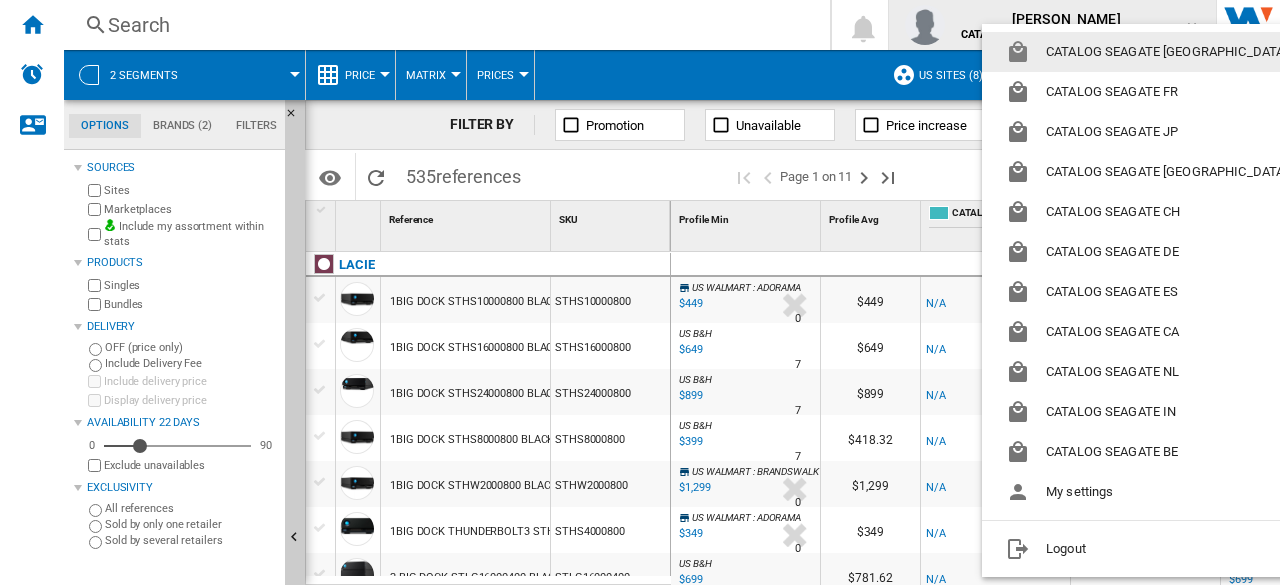 click on "CATALOG SEAGATE US
CATALOG SEAGATE FR
CATALOG SEAGATE JP
CATALOG SEAGATE UK
CATALOG SEAGATE CH
CATALOG SEAGATE DE
CATALOG SEAGATE ES
Logout" at bounding box center [1150, 300] 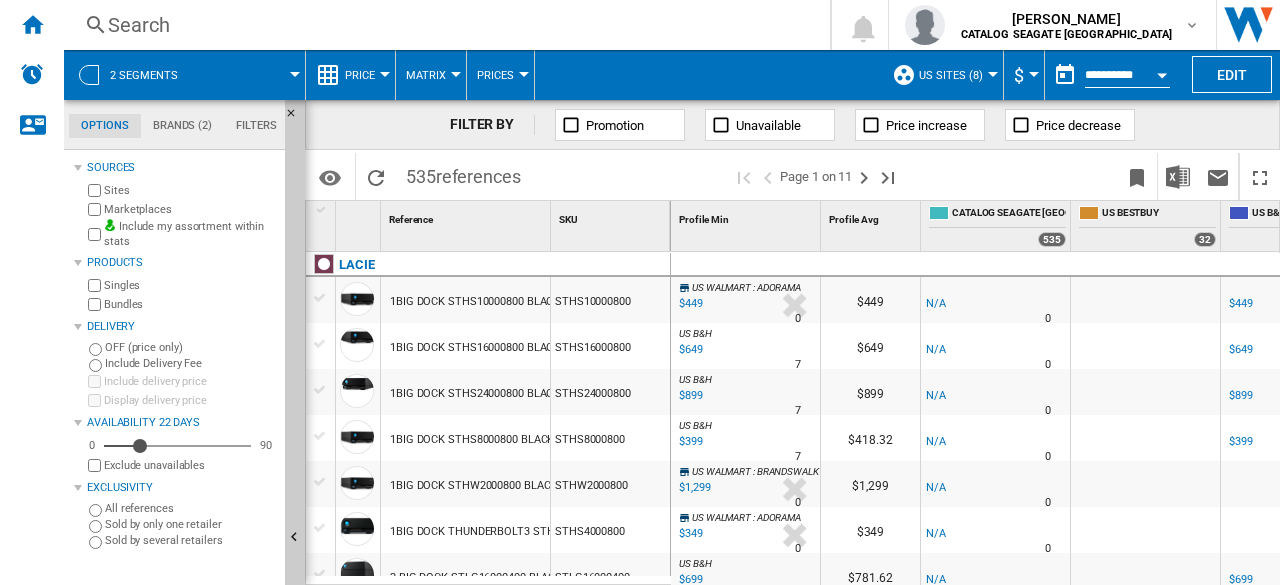 scroll, scrollTop: 0, scrollLeft: 0, axis: both 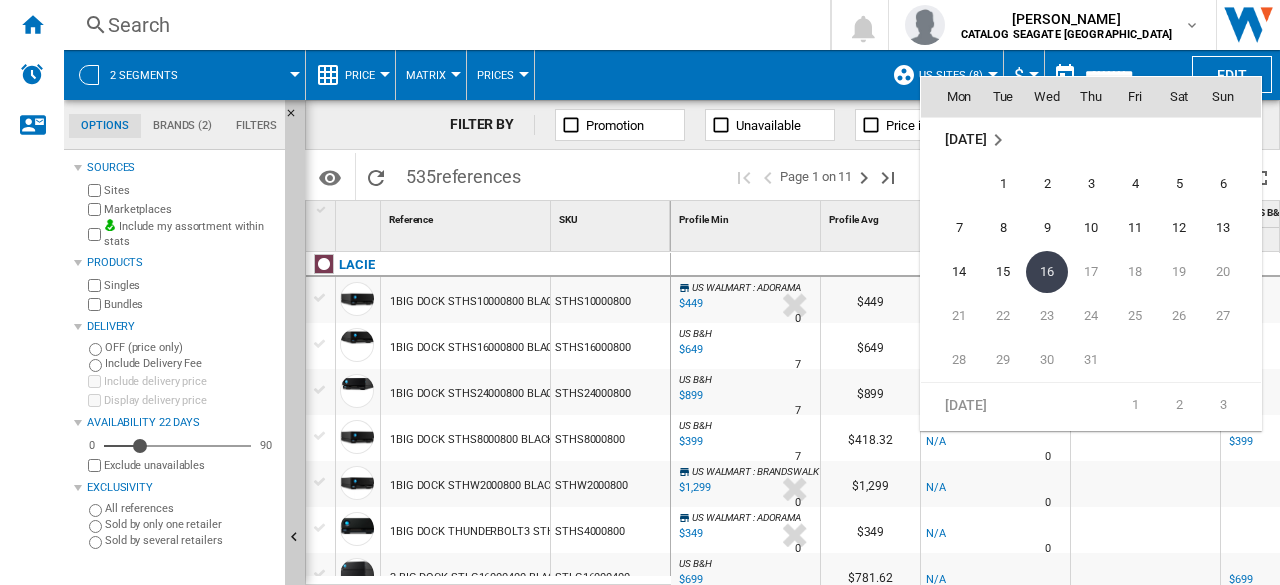 click at bounding box center (640, 292) 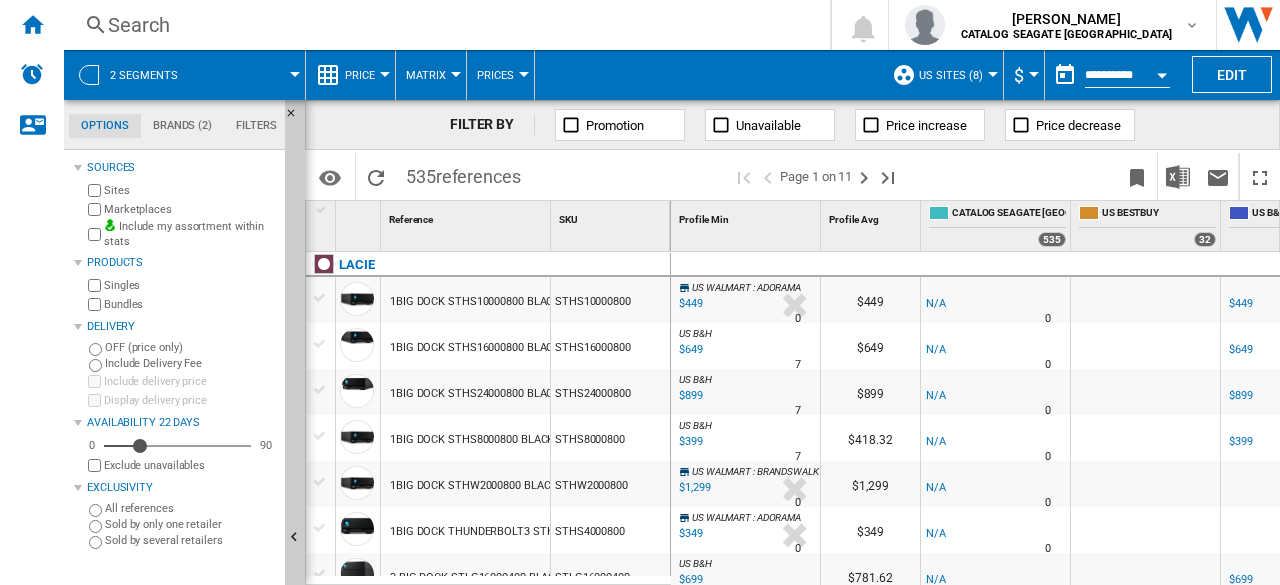 click at bounding box center (1162, 72) 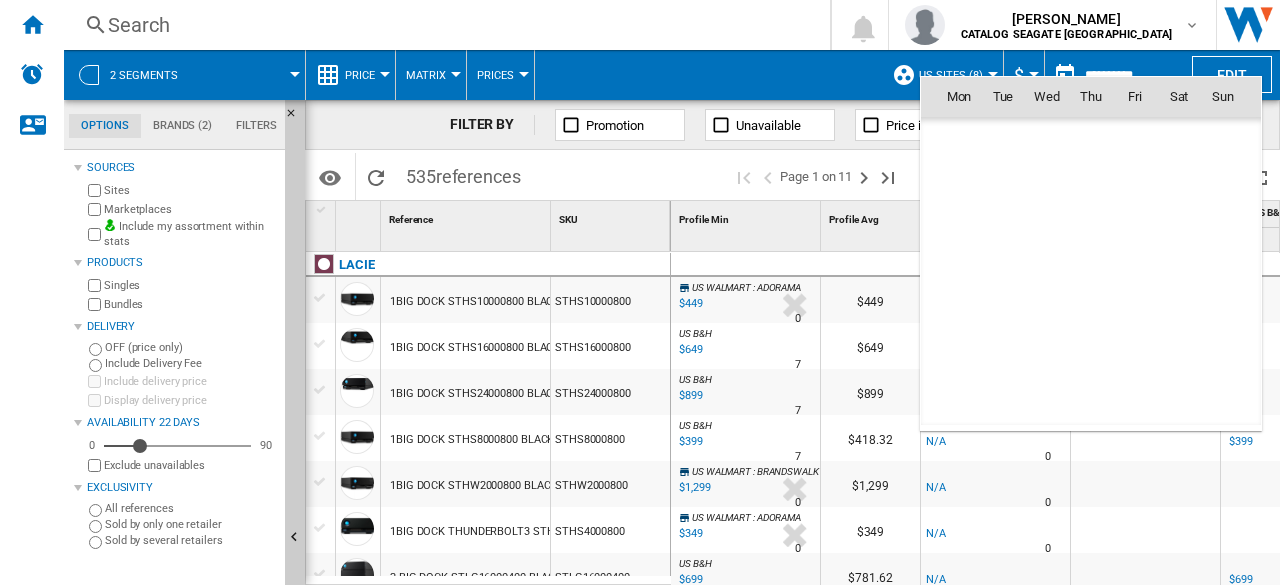 scroll, scrollTop: 9540, scrollLeft: 0, axis: vertical 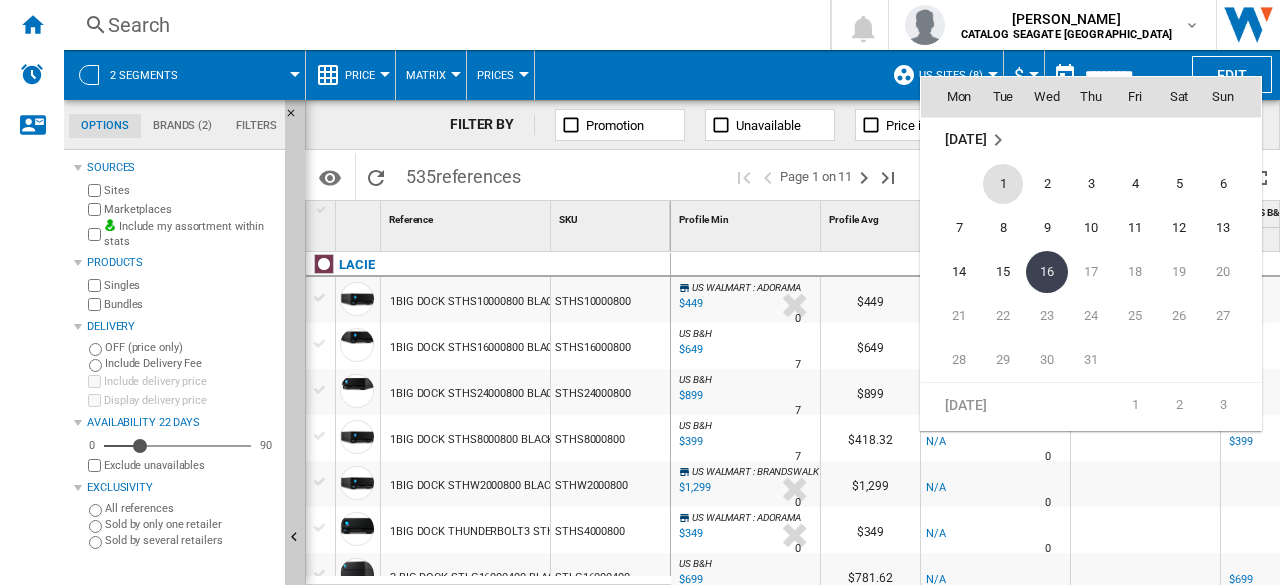 click on "1" at bounding box center (1003, 184) 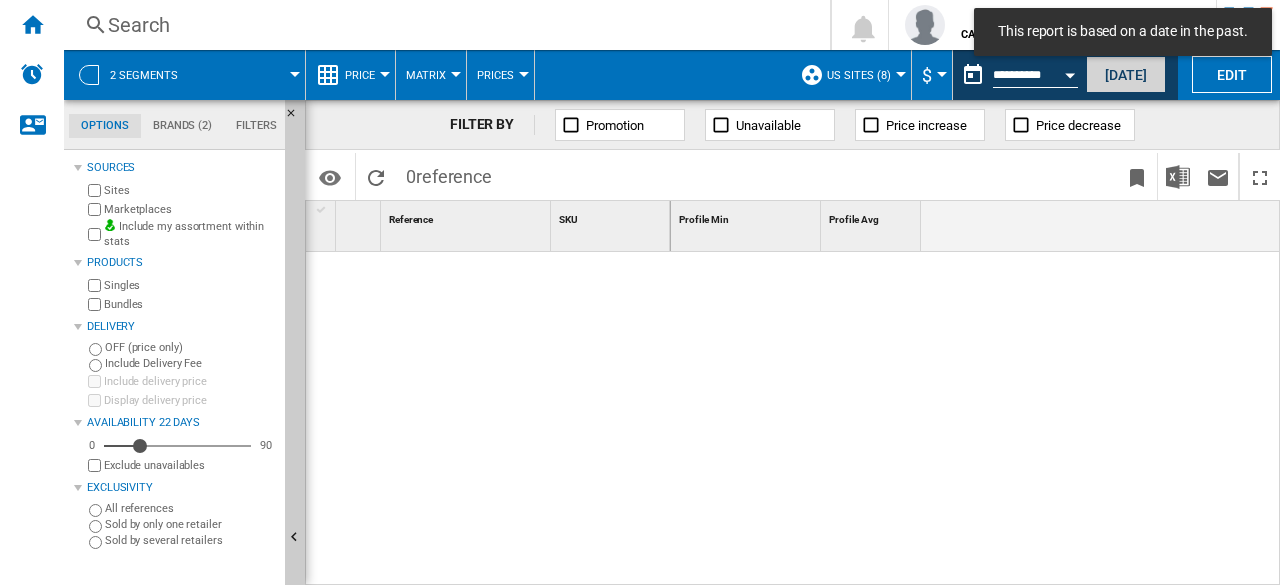 click on "[DATE]" at bounding box center [1126, 74] 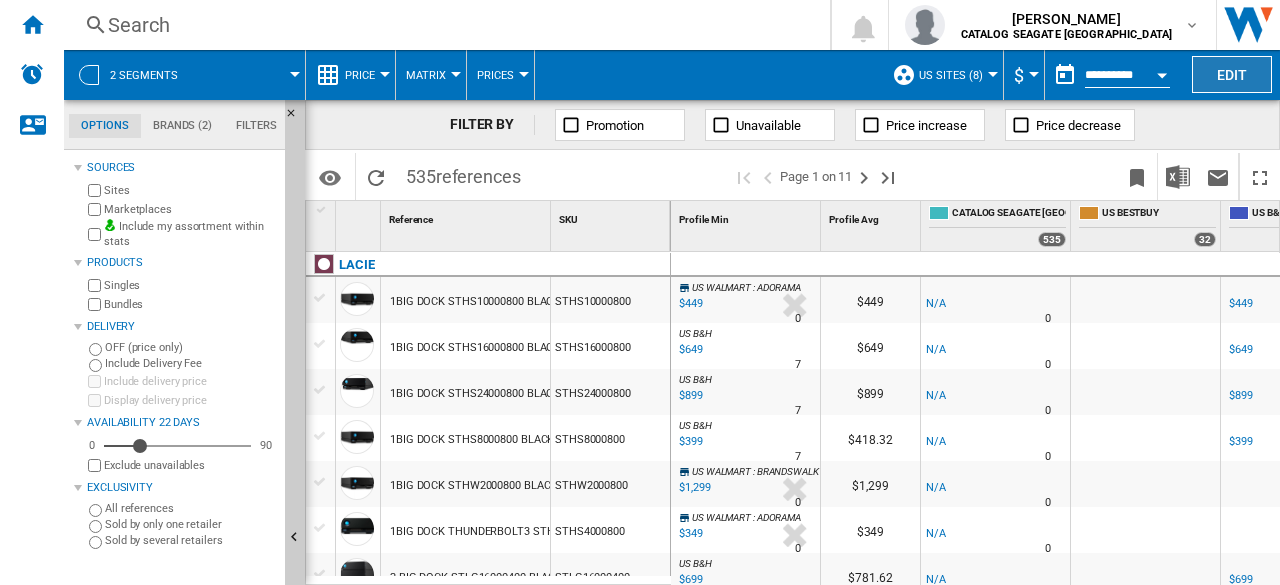 click on "Edit" at bounding box center (1232, 74) 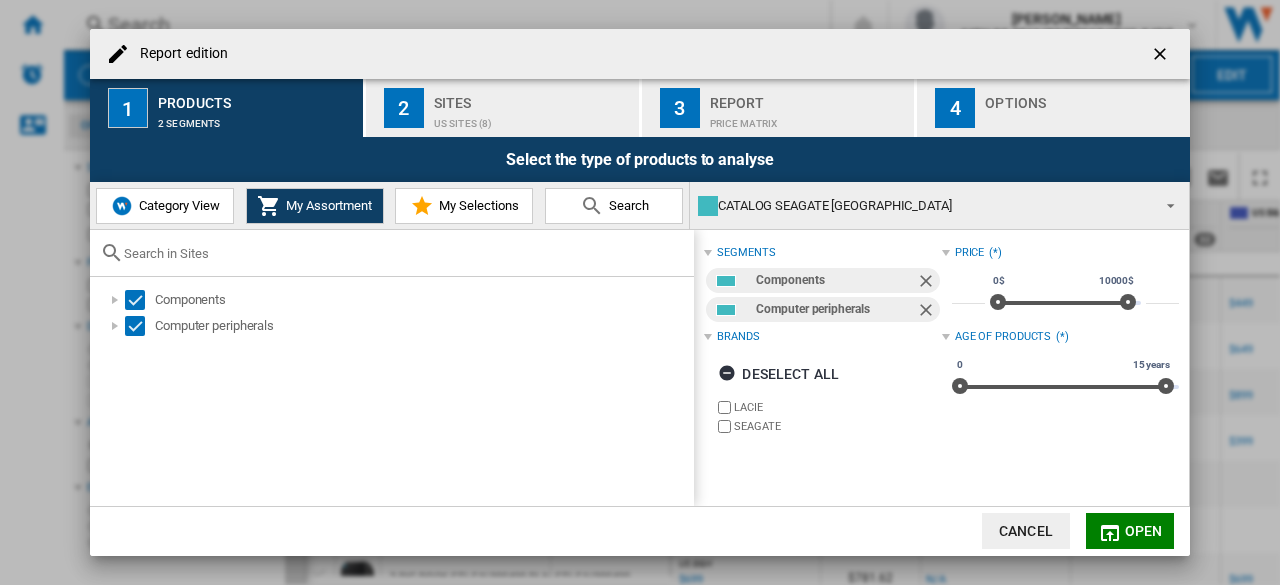 click at bounding box center (1162, 56) 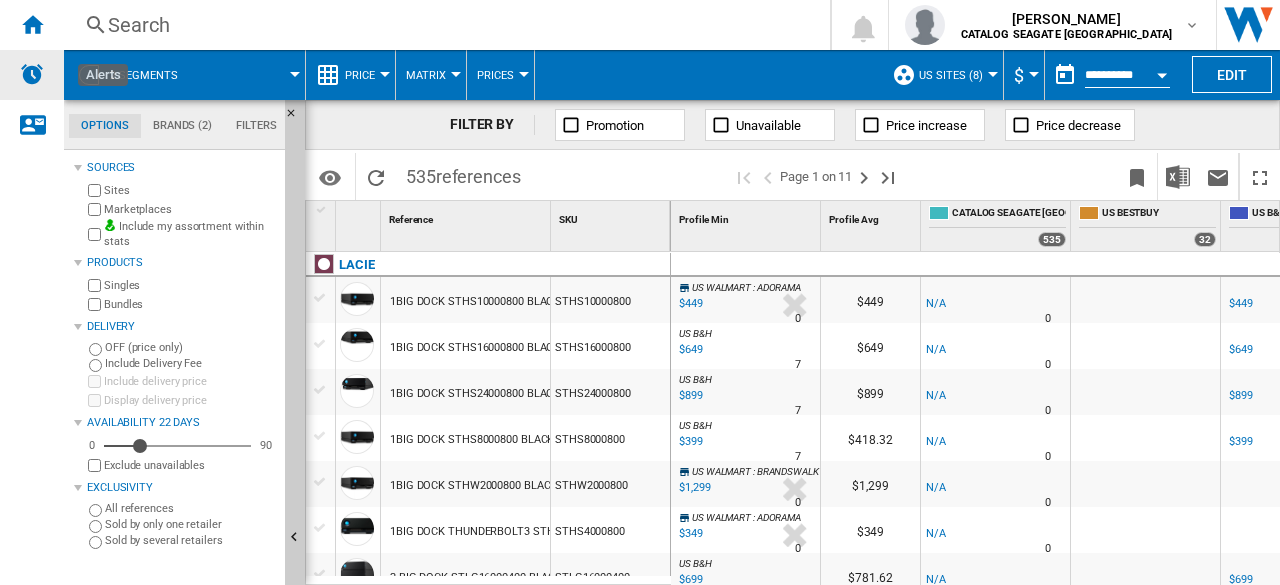 click at bounding box center (32, 74) 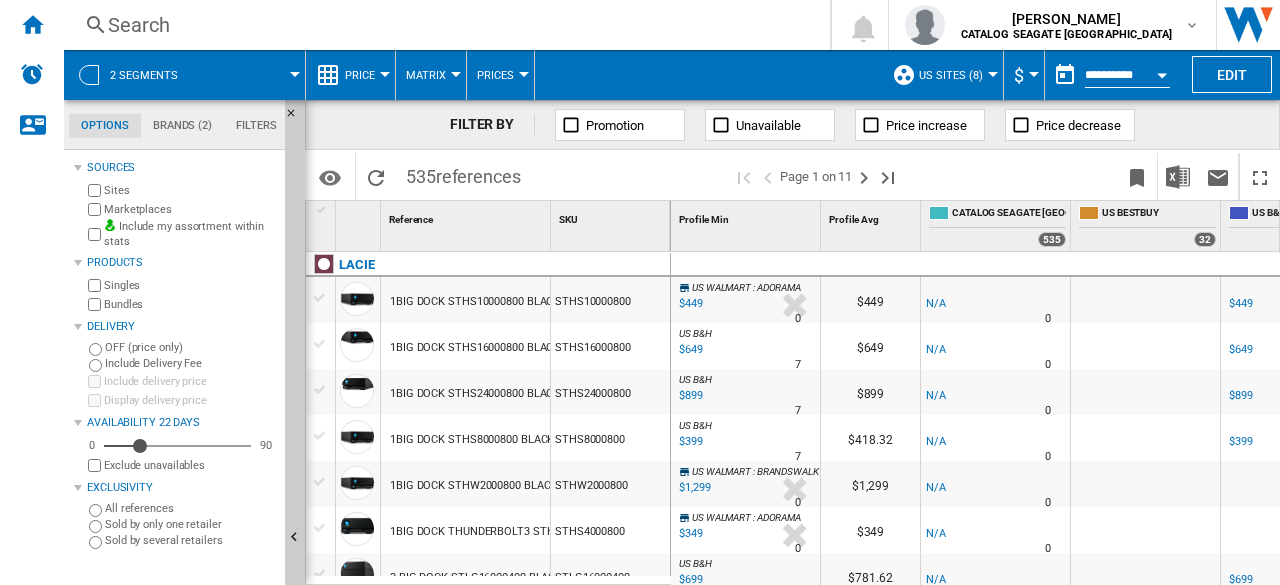 scroll, scrollTop: 0, scrollLeft: 289, axis: horizontal 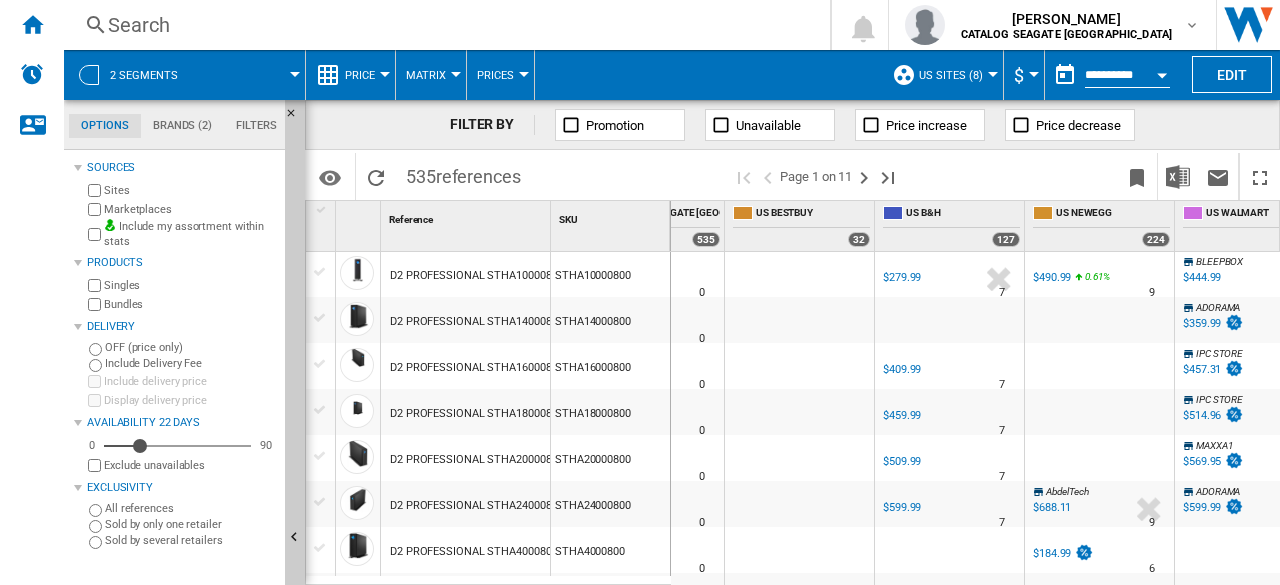 click on "Filters" 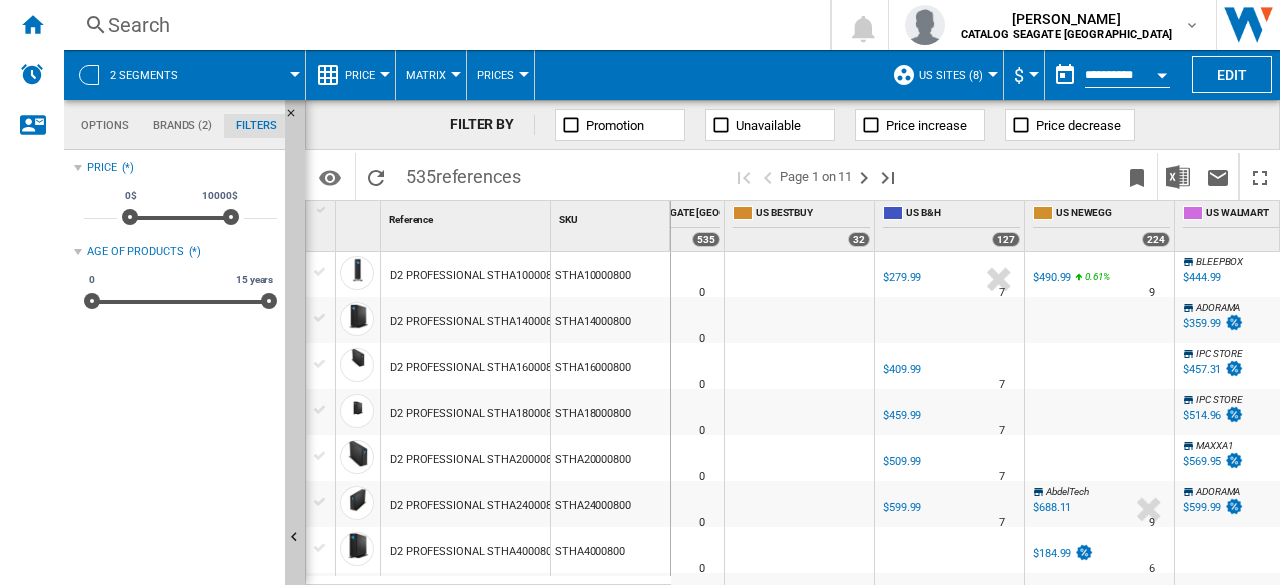 scroll, scrollTop: 129, scrollLeft: 0, axis: vertical 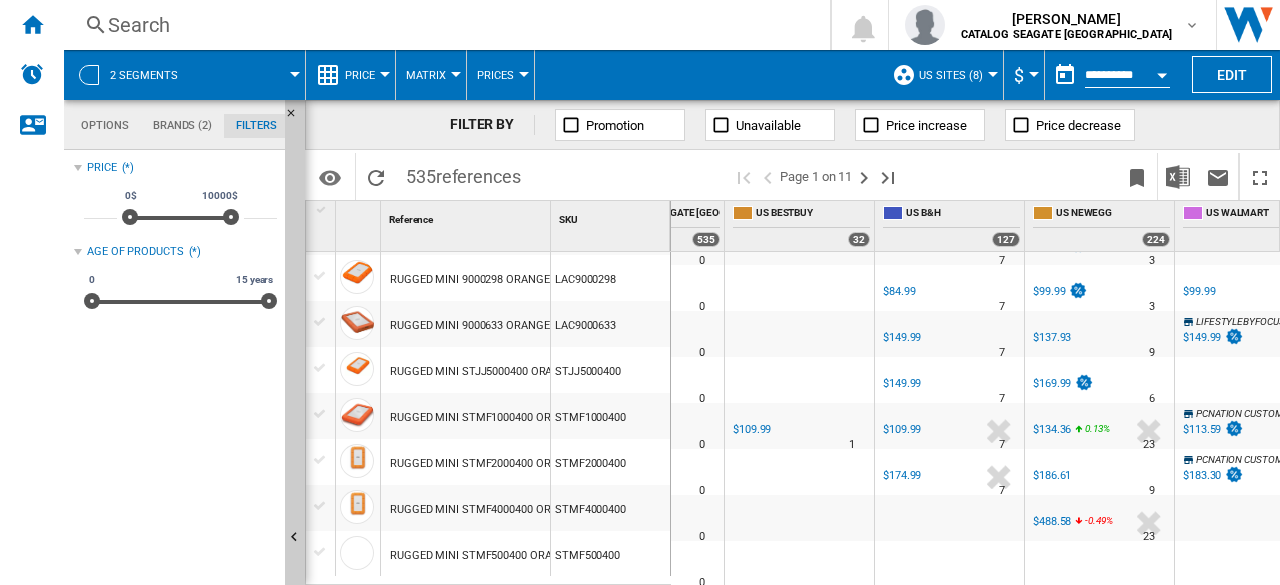drag, startPoint x: 1144, startPoint y: 573, endPoint x: 1251, endPoint y: 565, distance: 107.298645 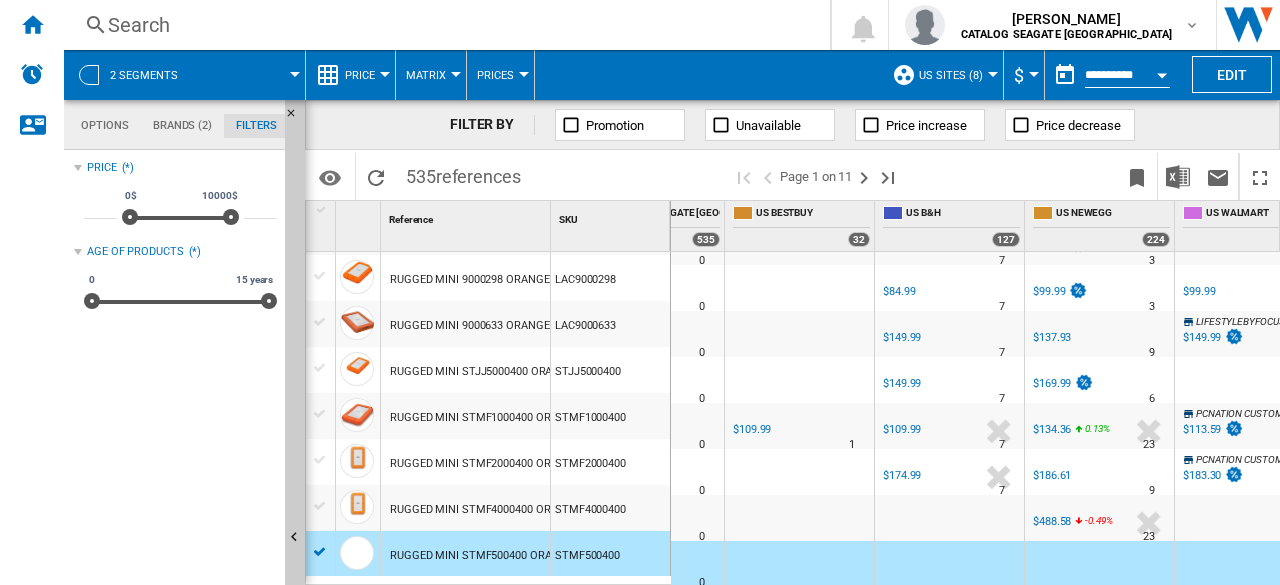 click on "Options" 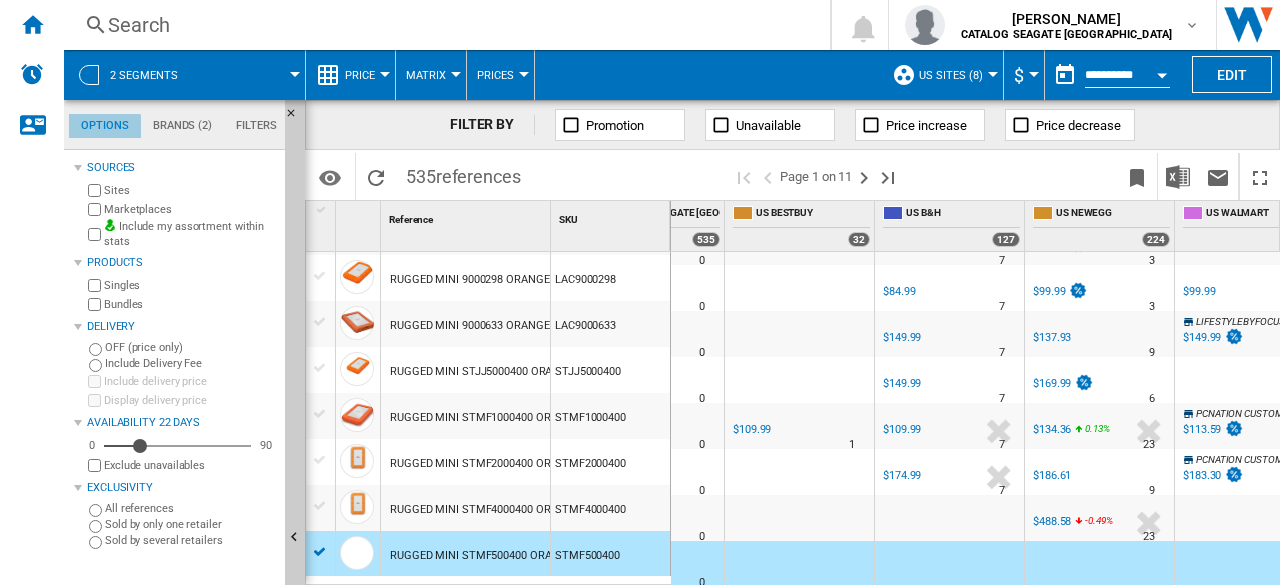 scroll, scrollTop: 23, scrollLeft: 0, axis: vertical 